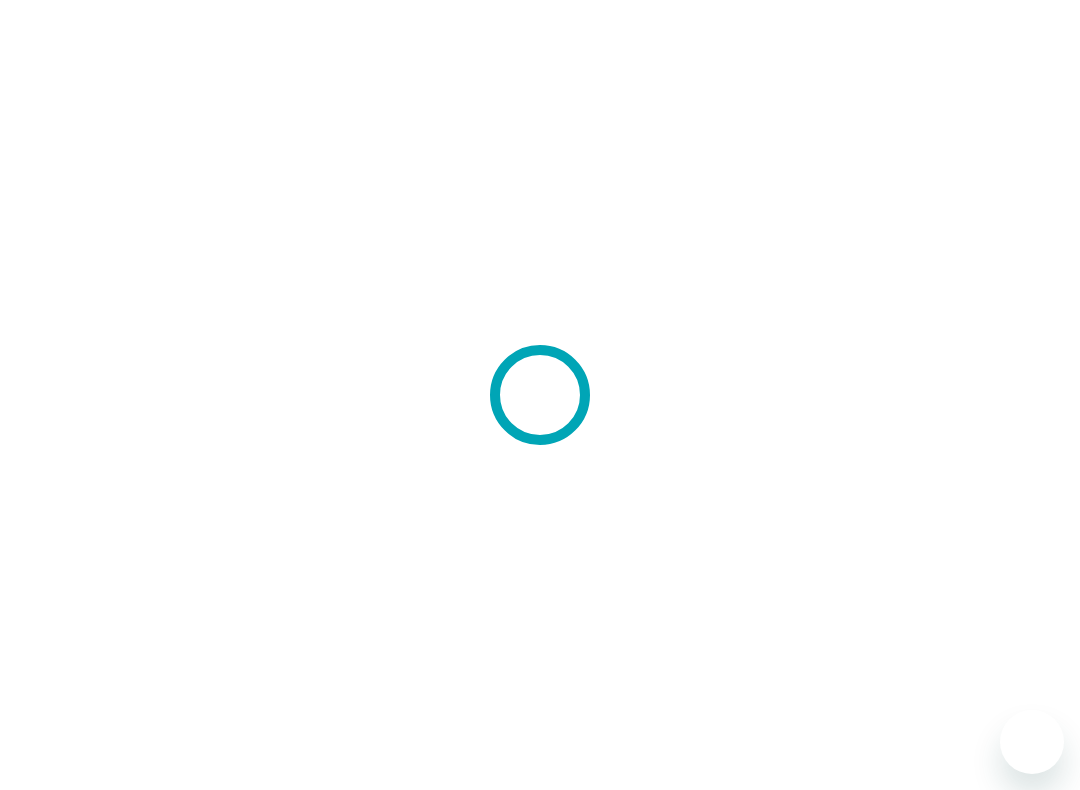 scroll, scrollTop: 0, scrollLeft: 0, axis: both 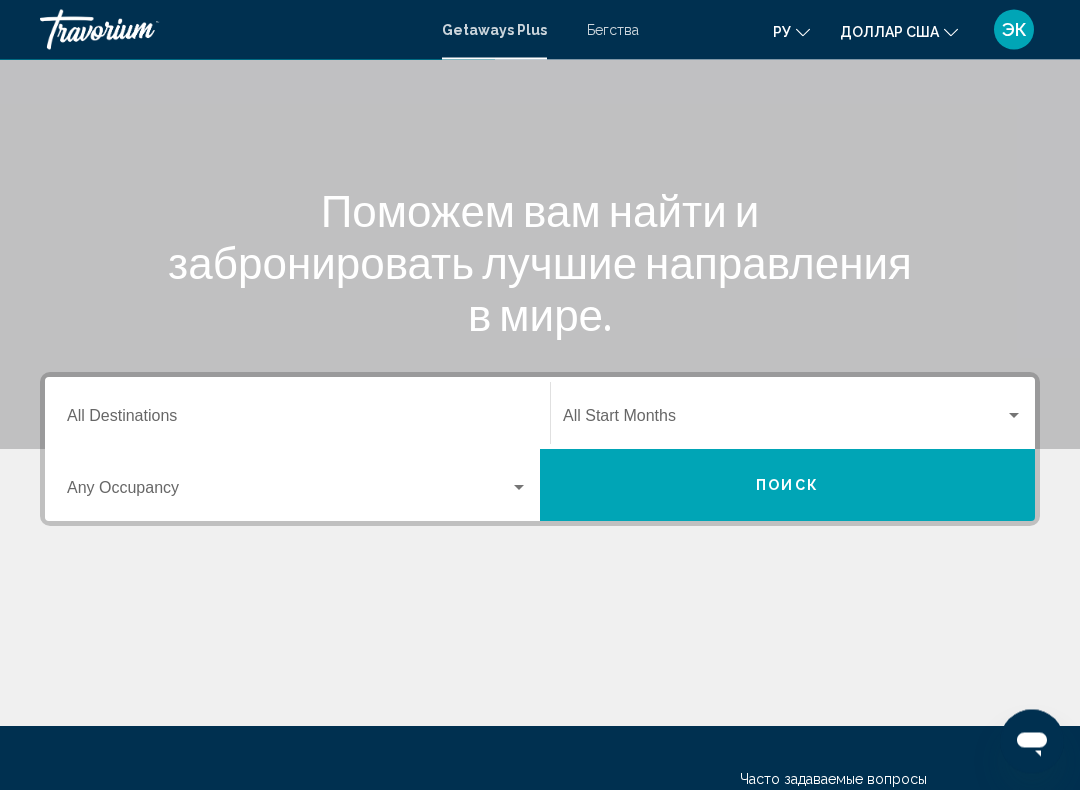 click at bounding box center (297, 493) 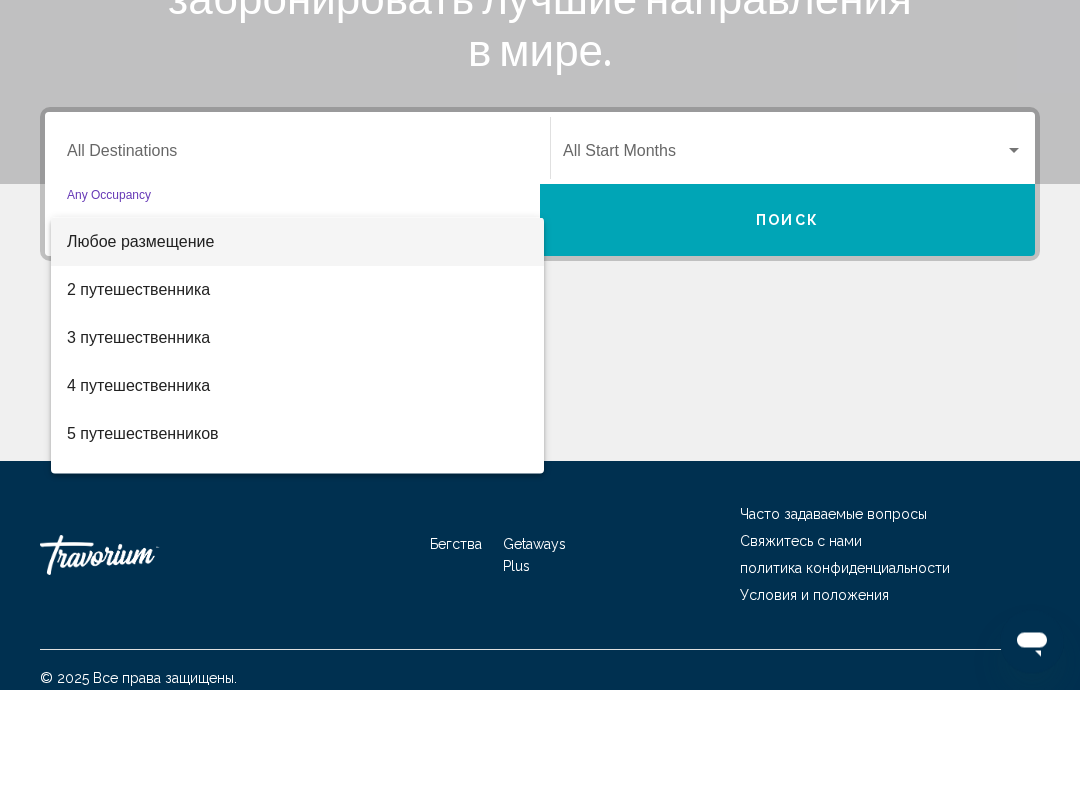 scroll, scrollTop: 332, scrollLeft: 0, axis: vertical 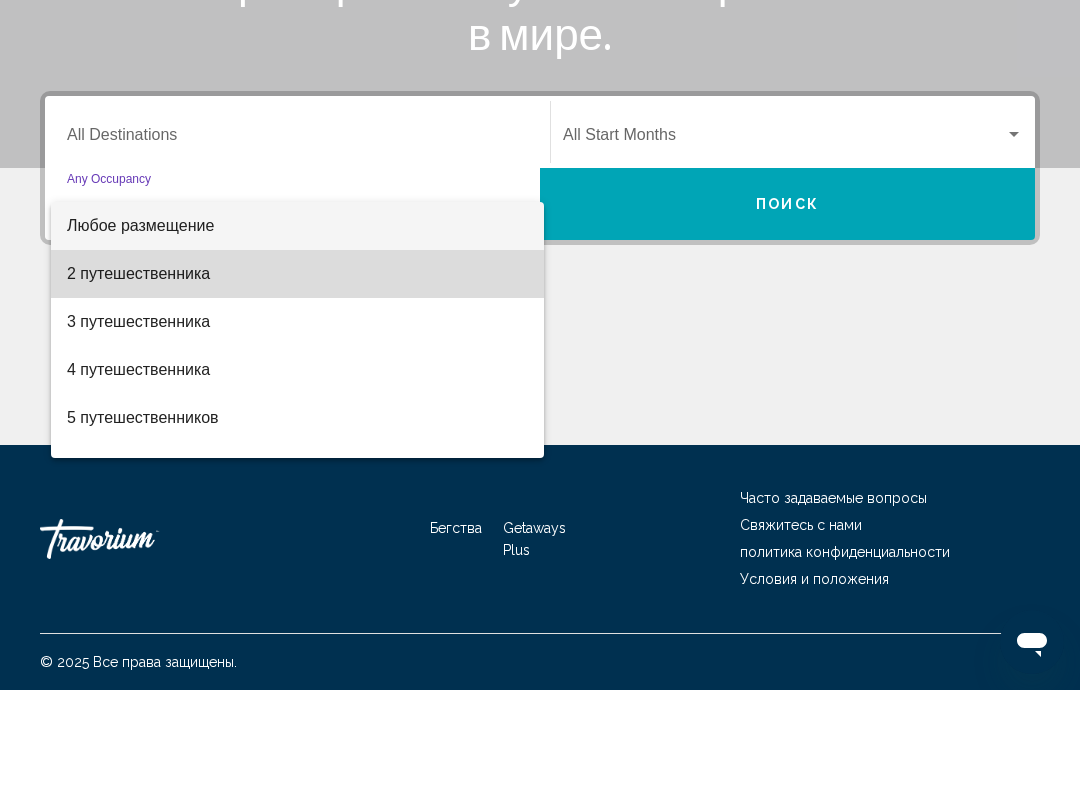 click on "2 путешественника" at bounding box center (297, 374) 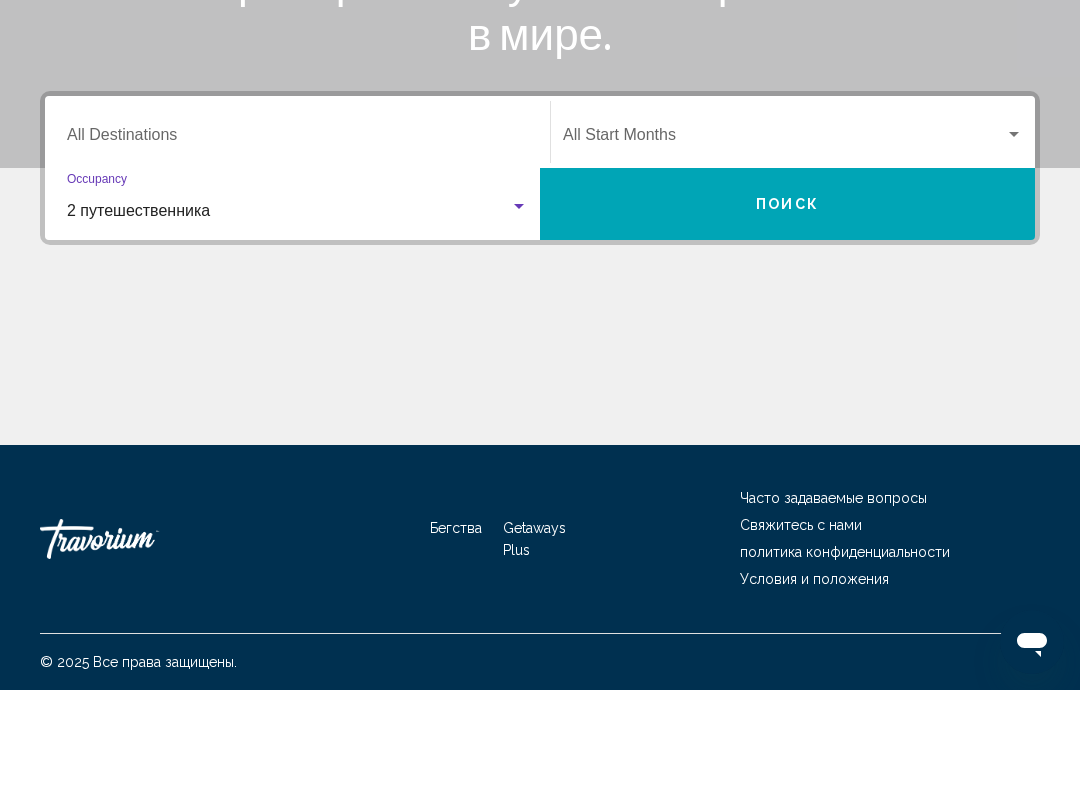 click at bounding box center [1014, 235] 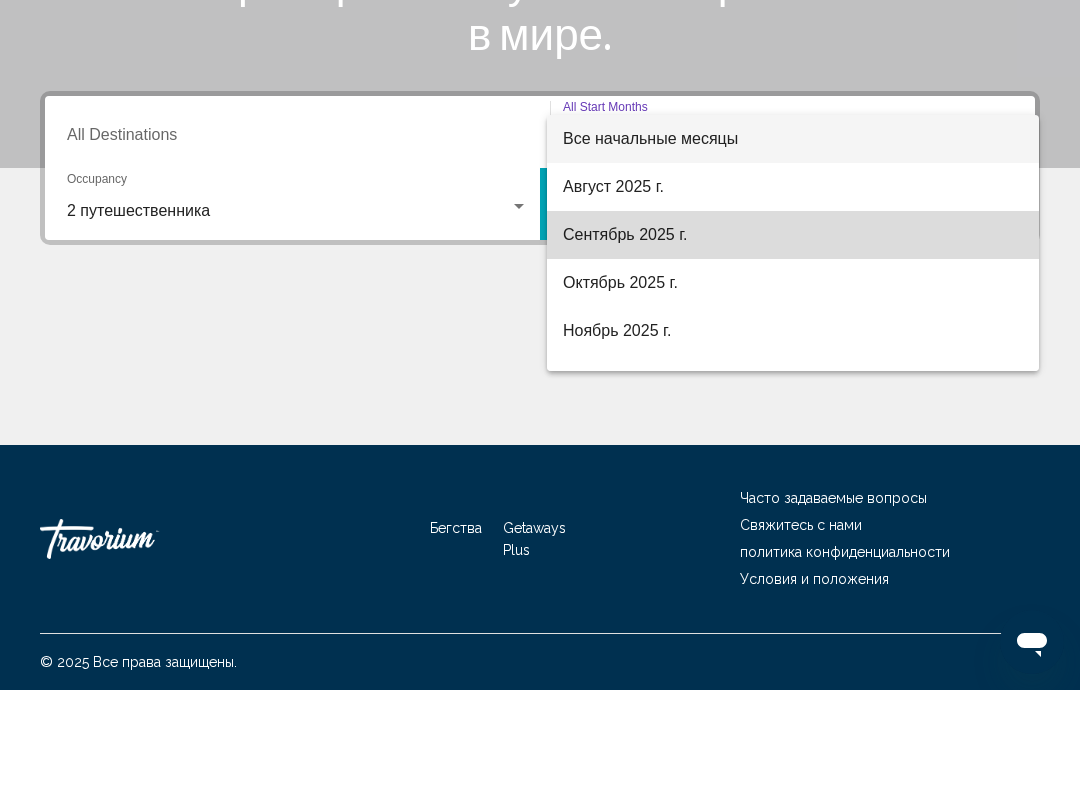 click on "Сентябрь 2025 г." at bounding box center [625, 334] 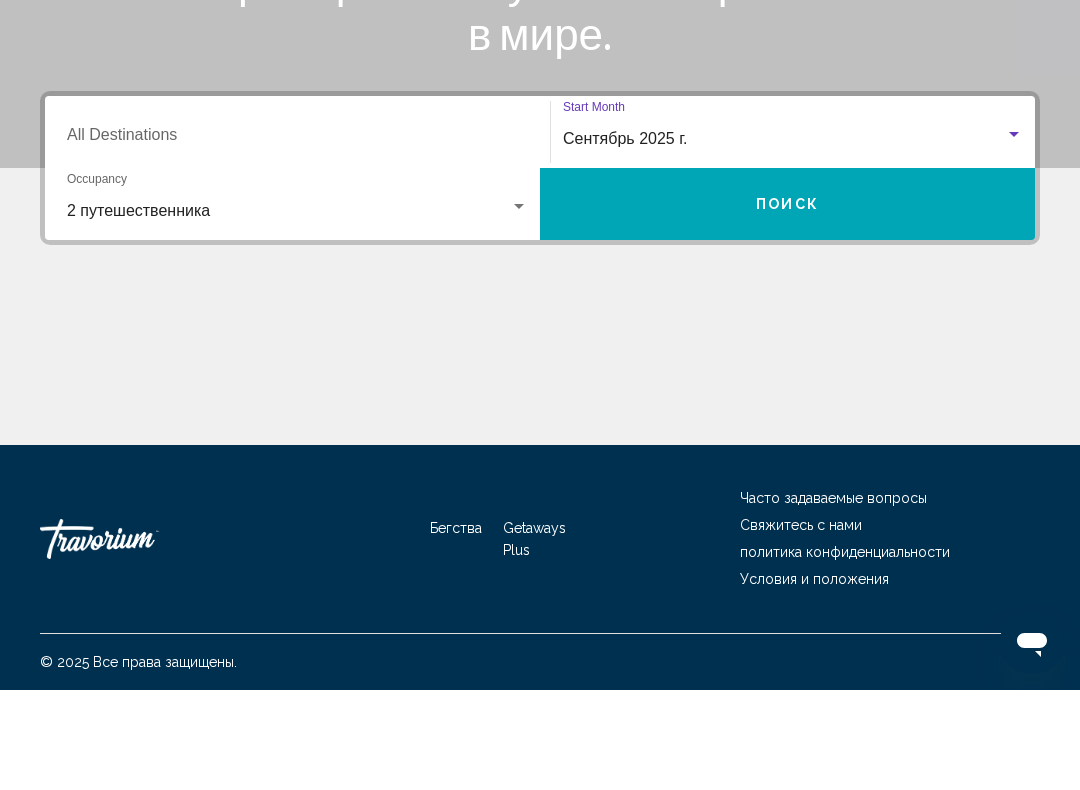 click on "Destination All Destinations" at bounding box center (297, 239) 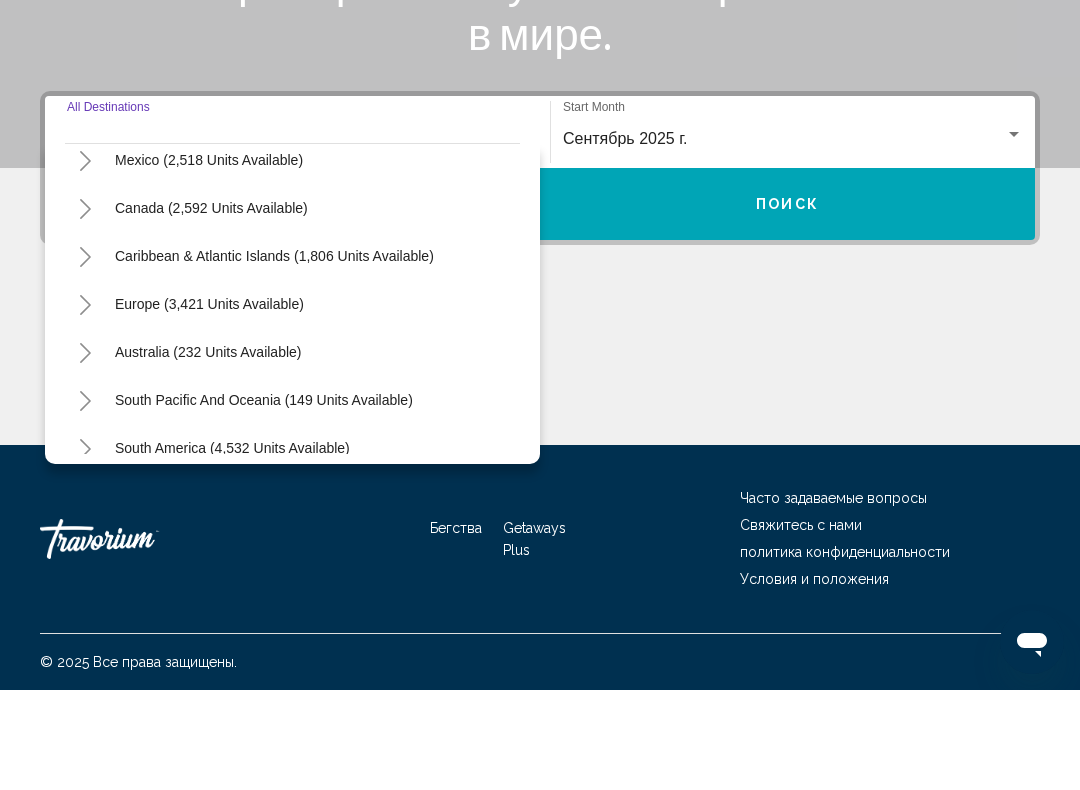 scroll, scrollTop: 116, scrollLeft: 0, axis: vertical 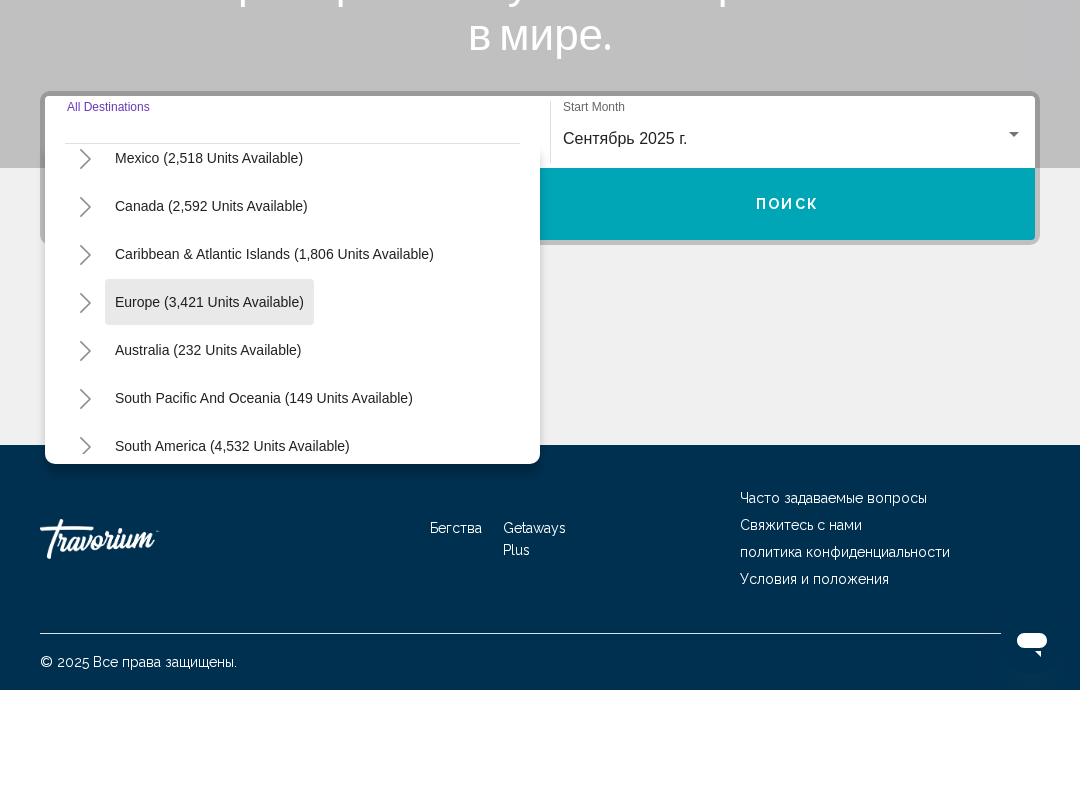 click on "Europe (3,421 units available)" at bounding box center (208, 450) 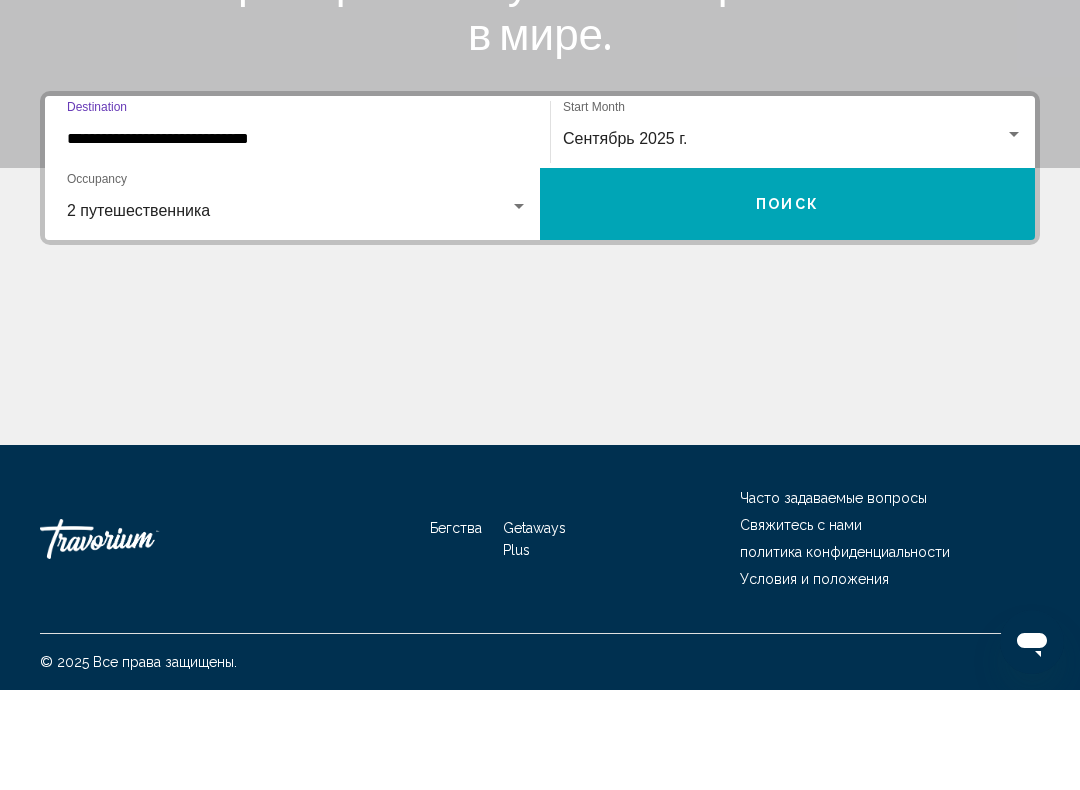 click on "Поиск" at bounding box center (787, 304) 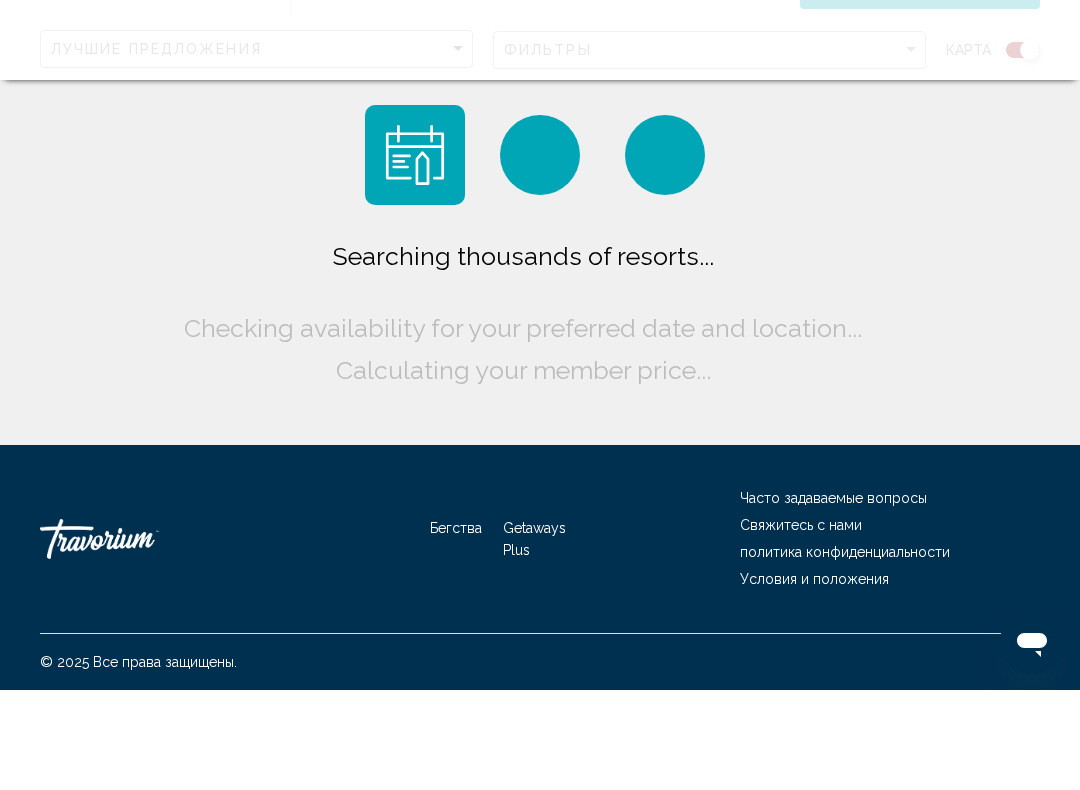 scroll, scrollTop: 0, scrollLeft: 0, axis: both 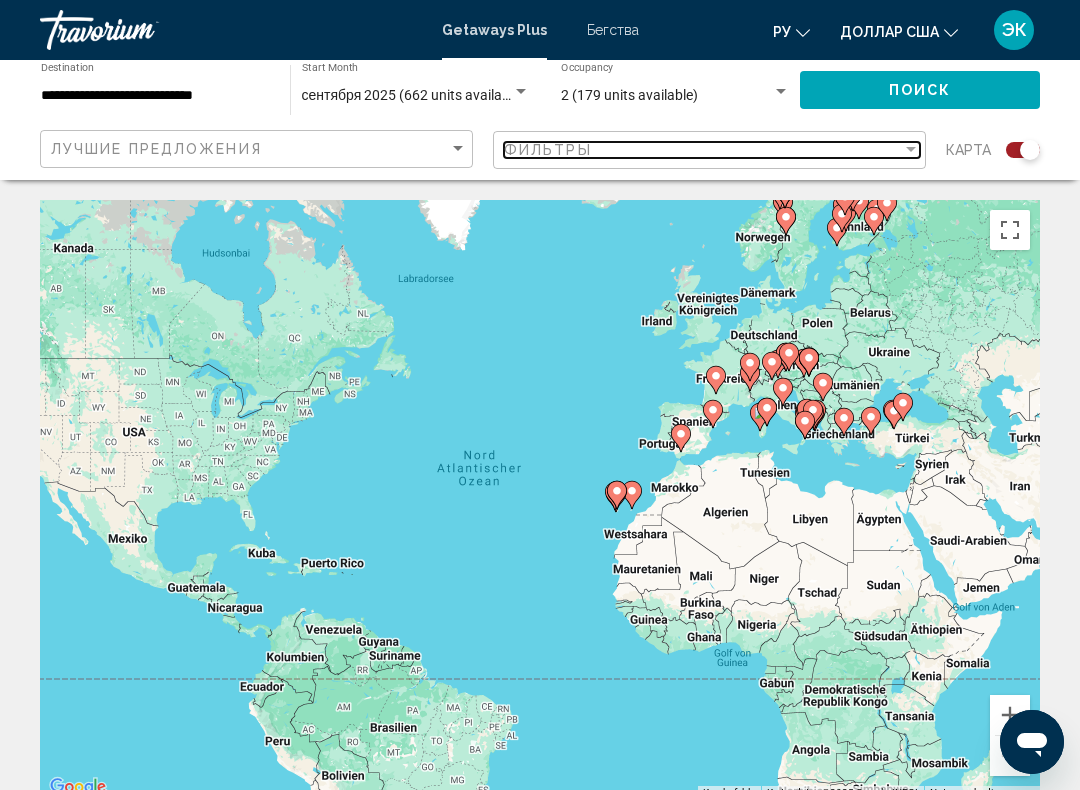 click at bounding box center (911, 149) 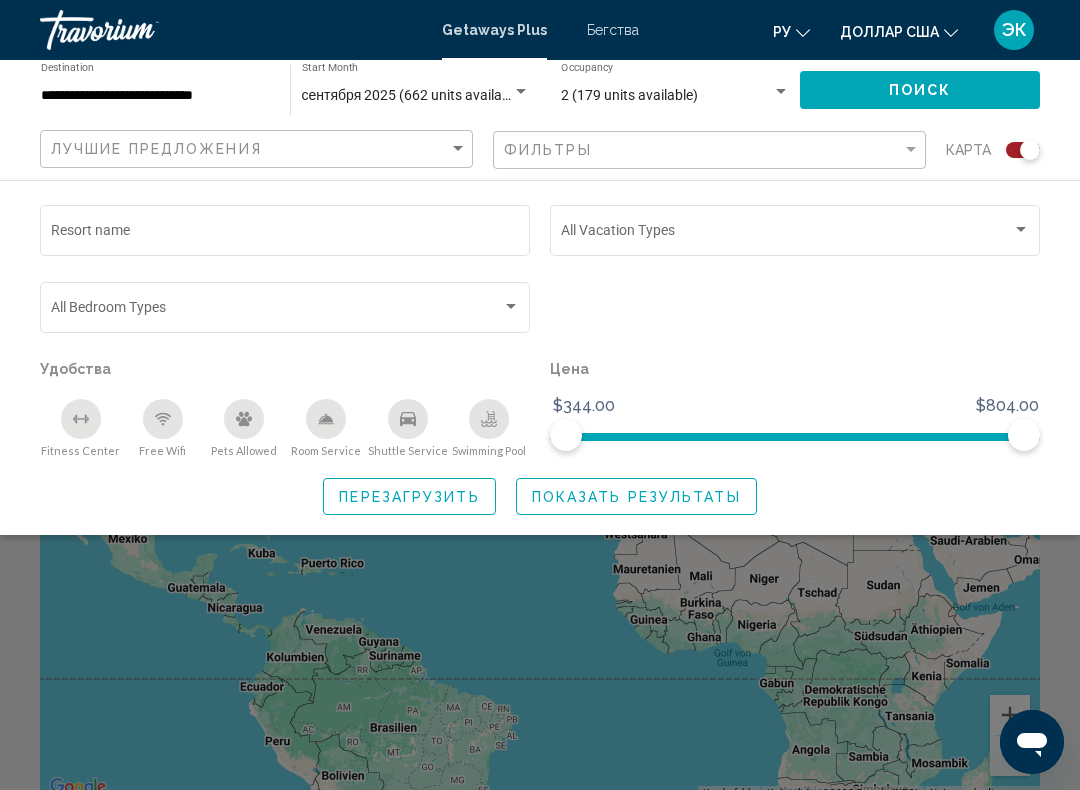 click at bounding box center [1021, 230] 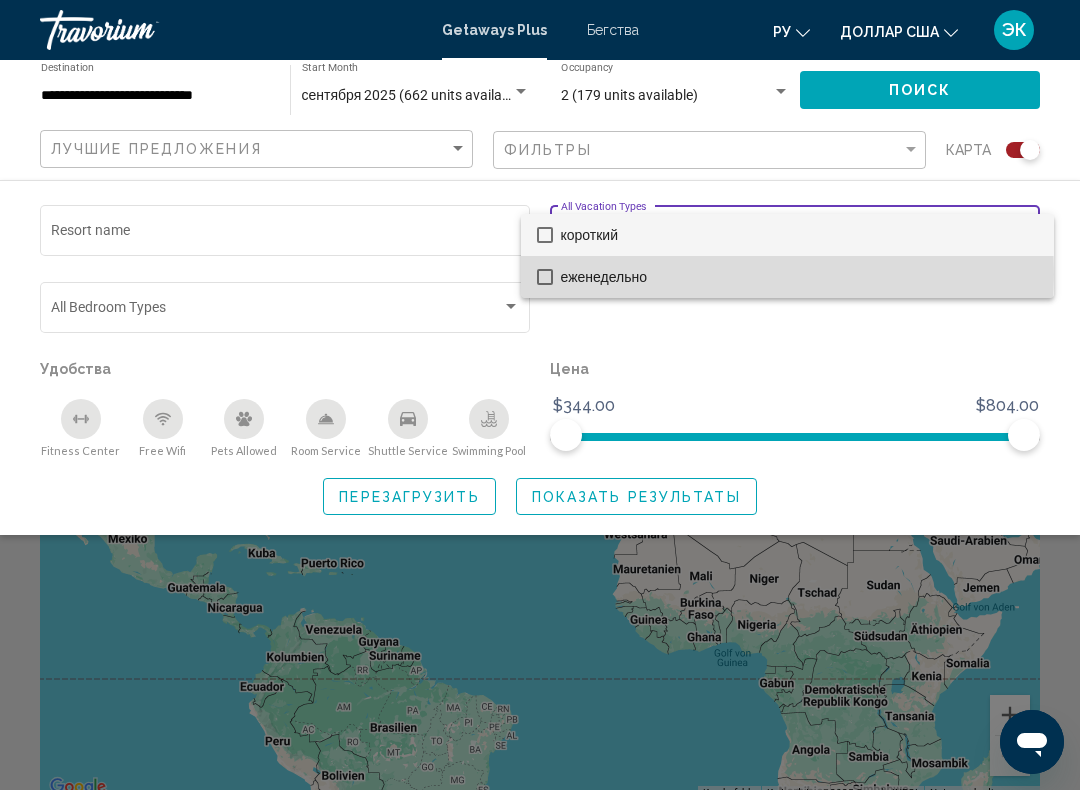 click at bounding box center (545, 277) 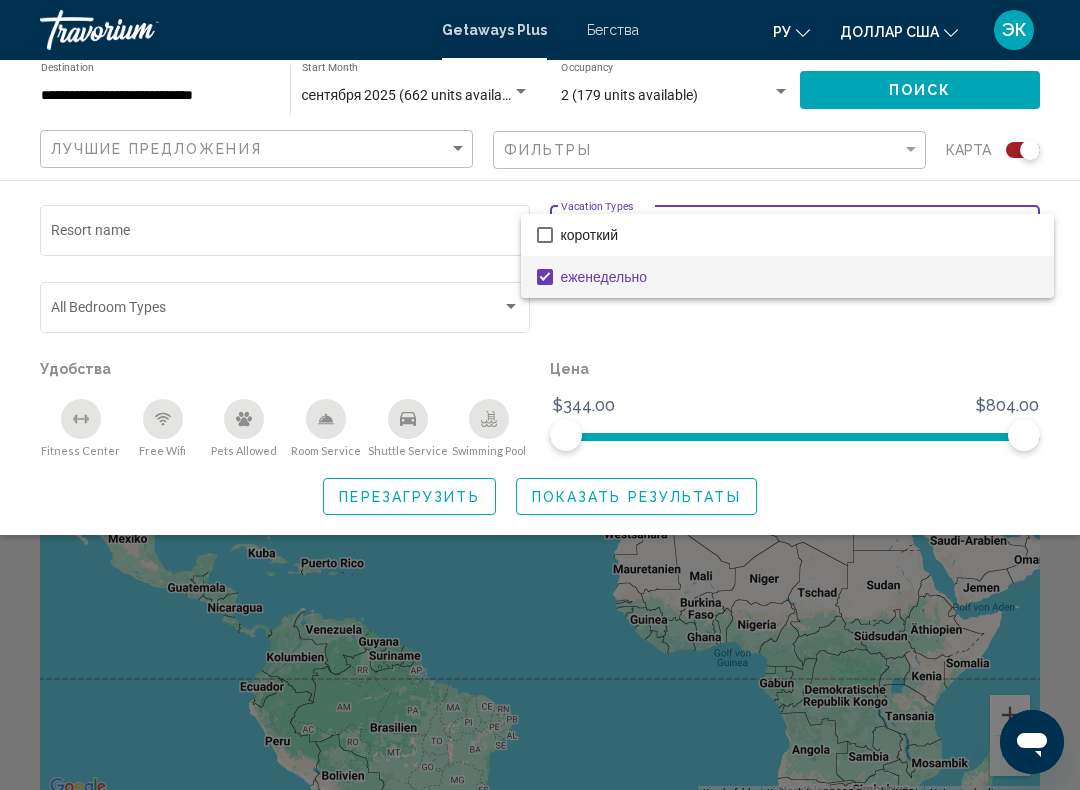 click at bounding box center (540, 395) 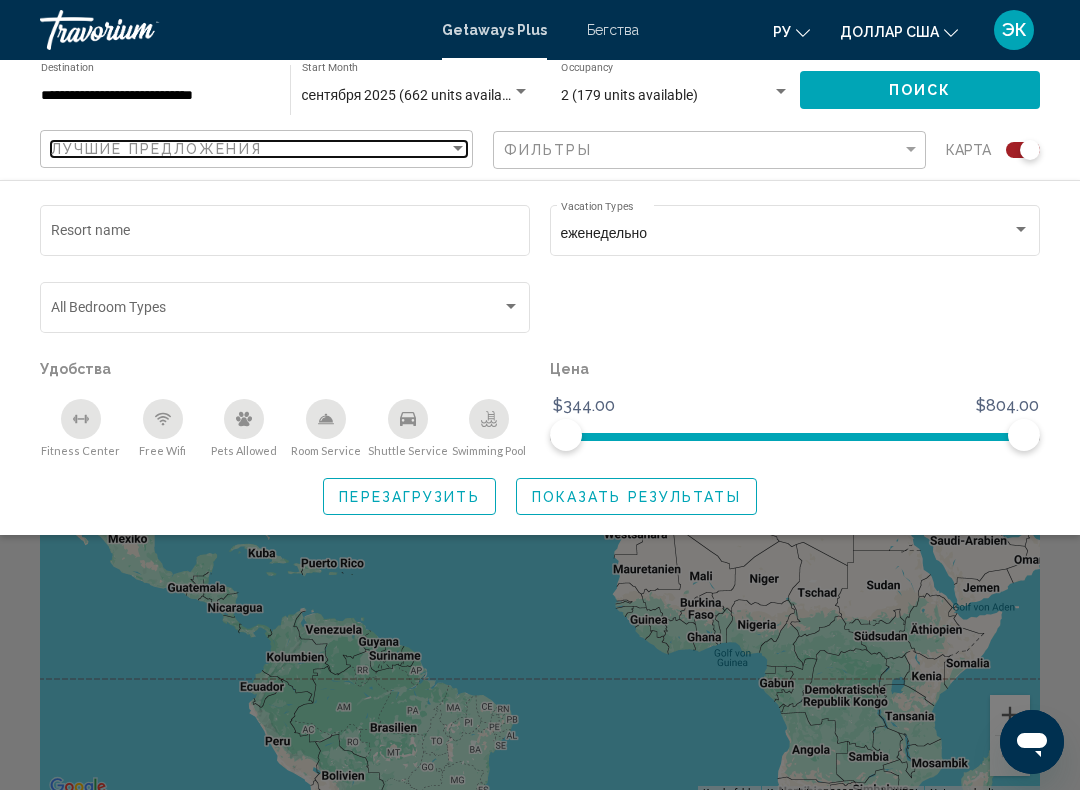 click at bounding box center [458, 149] 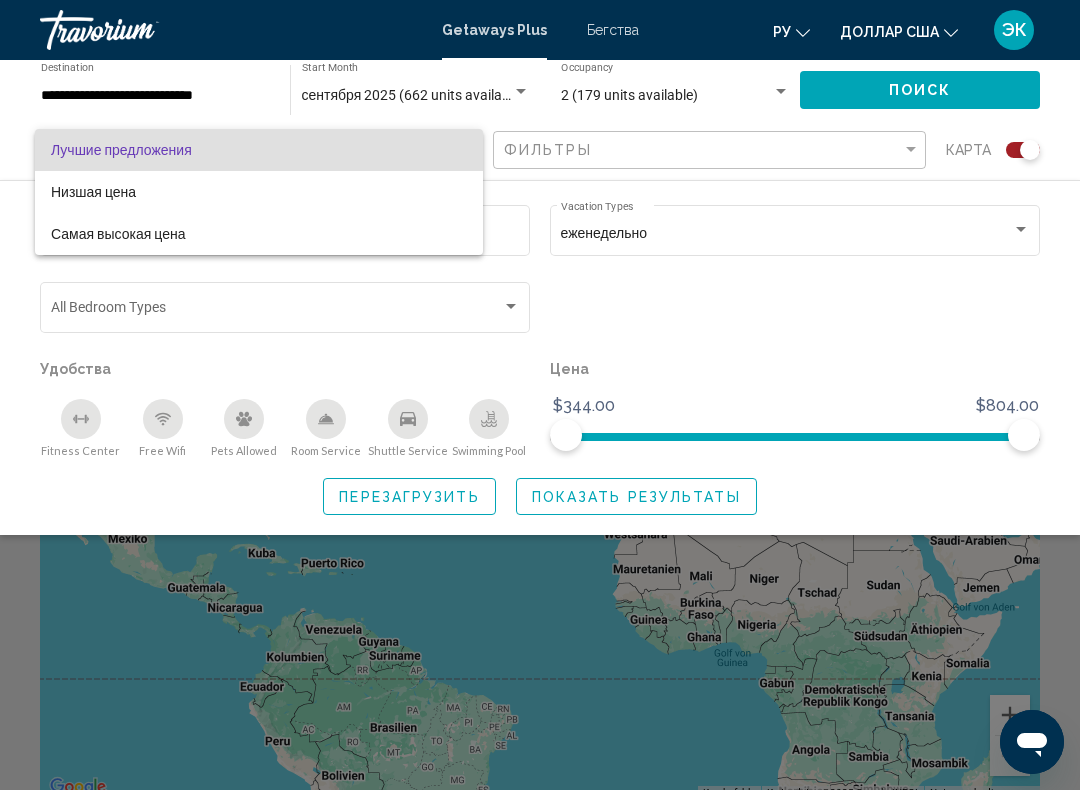 click at bounding box center [540, 395] 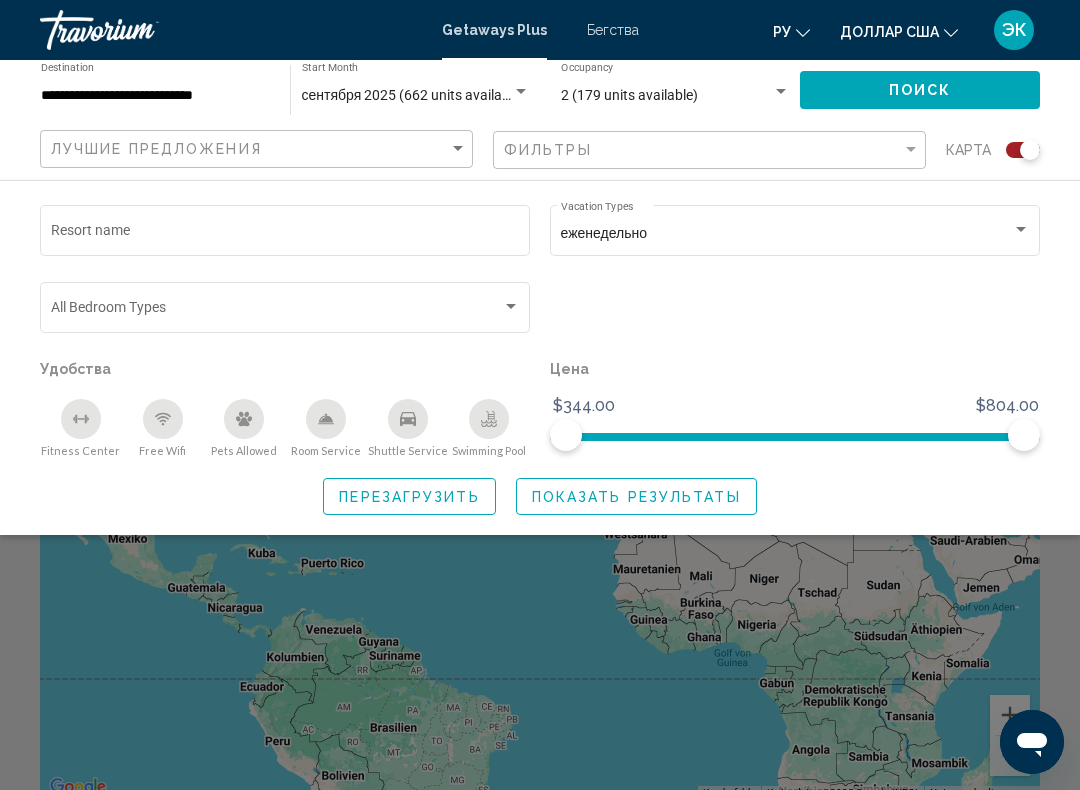 click at bounding box center [285, 311] 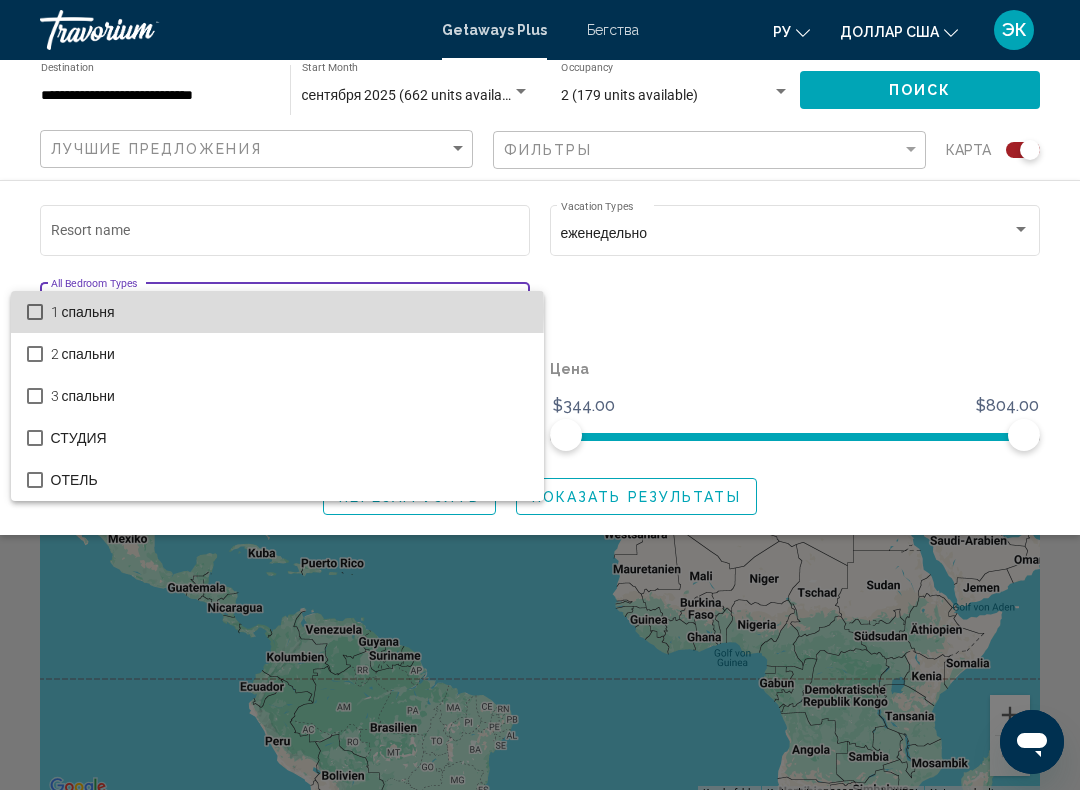 click at bounding box center [35, 312] 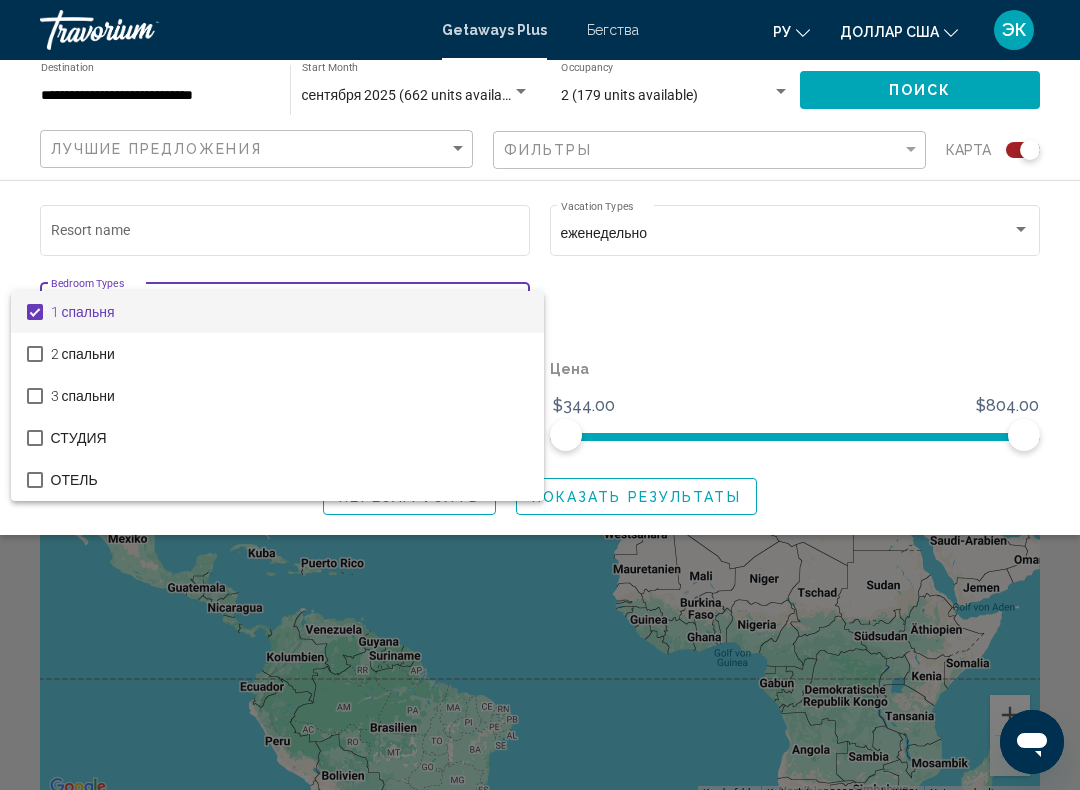 click at bounding box center (540, 395) 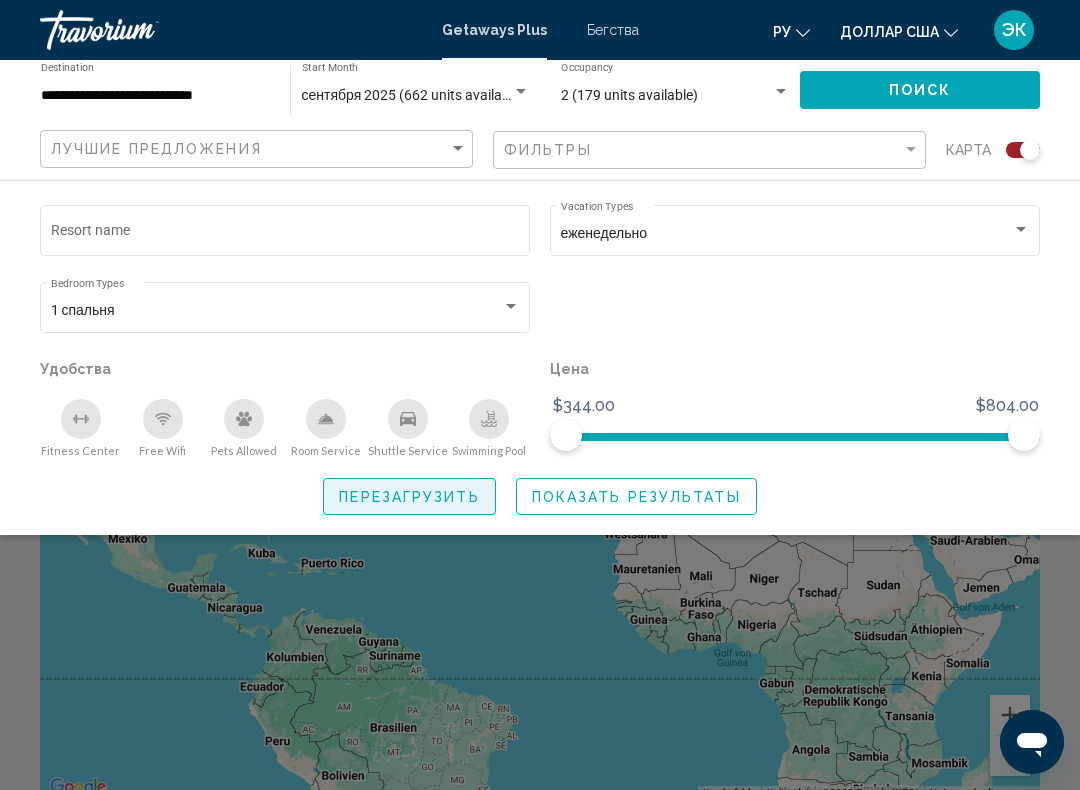 click on "Перезагрузить" 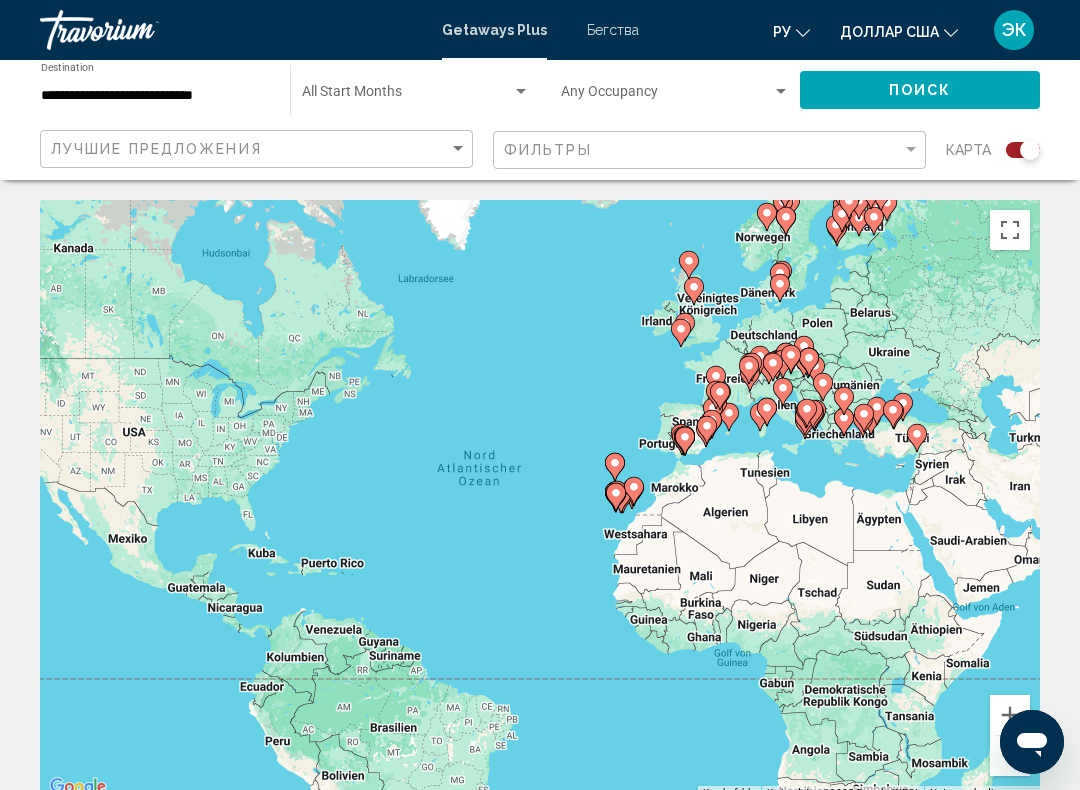 click at bounding box center (521, 92) 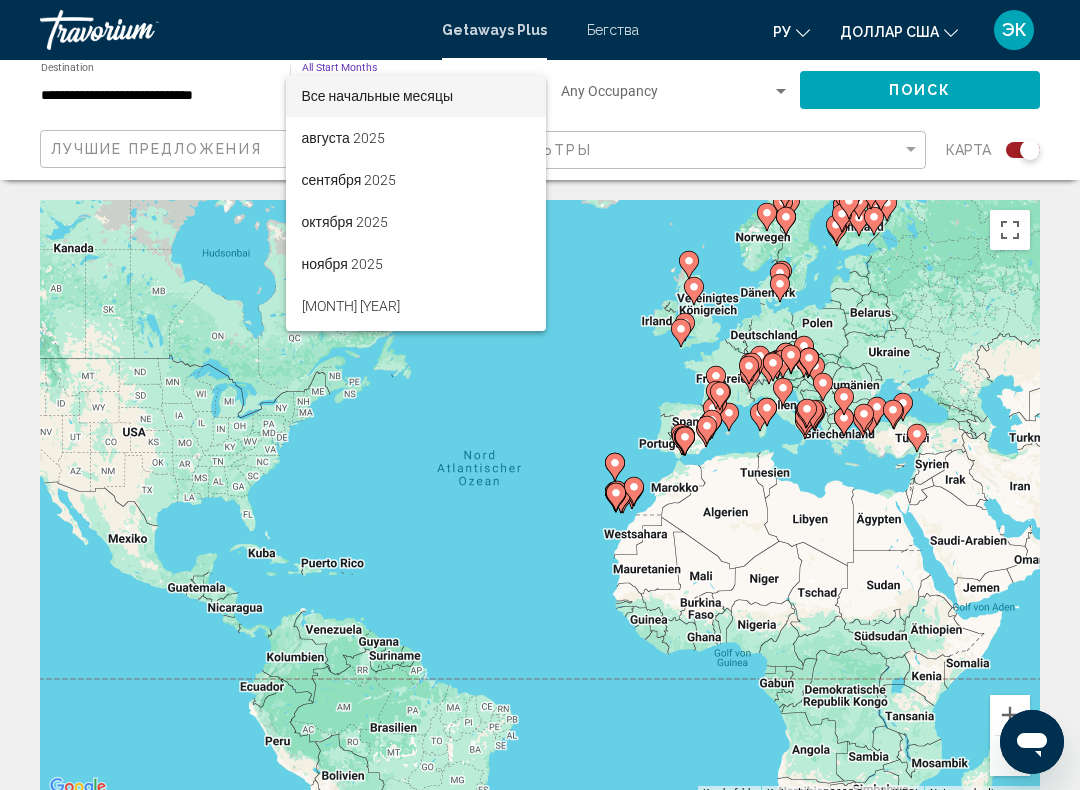 click at bounding box center [540, 395] 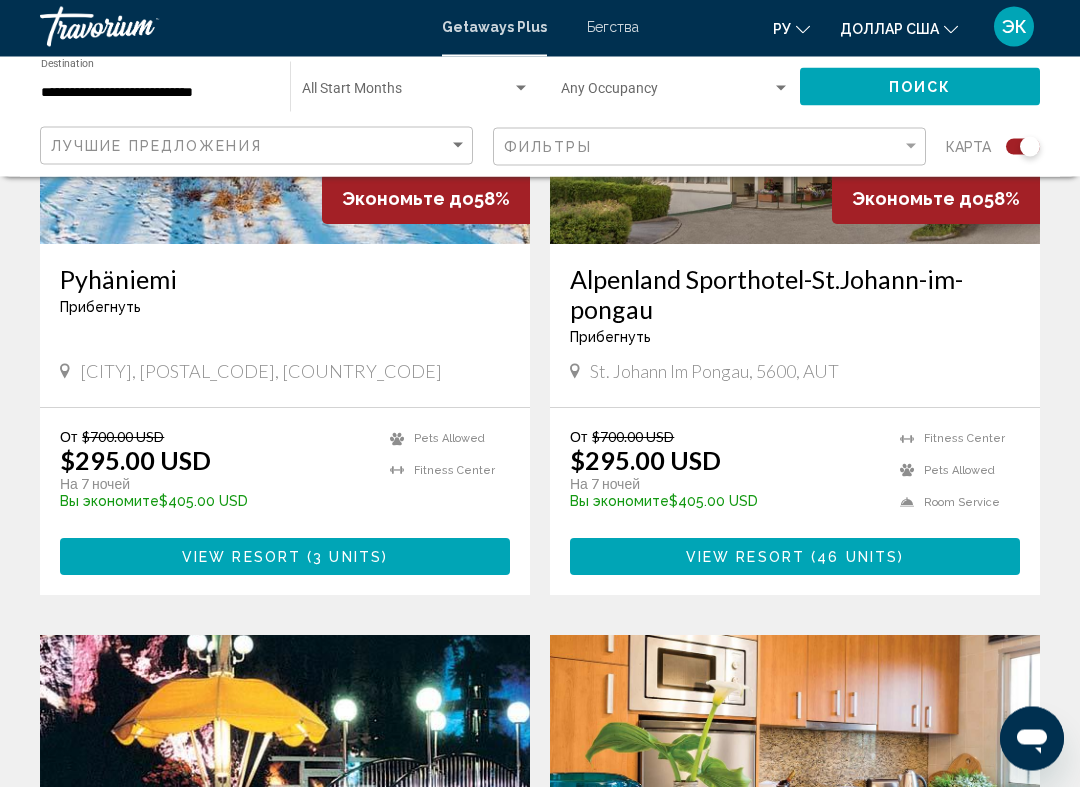 scroll, scrollTop: 939, scrollLeft: 0, axis: vertical 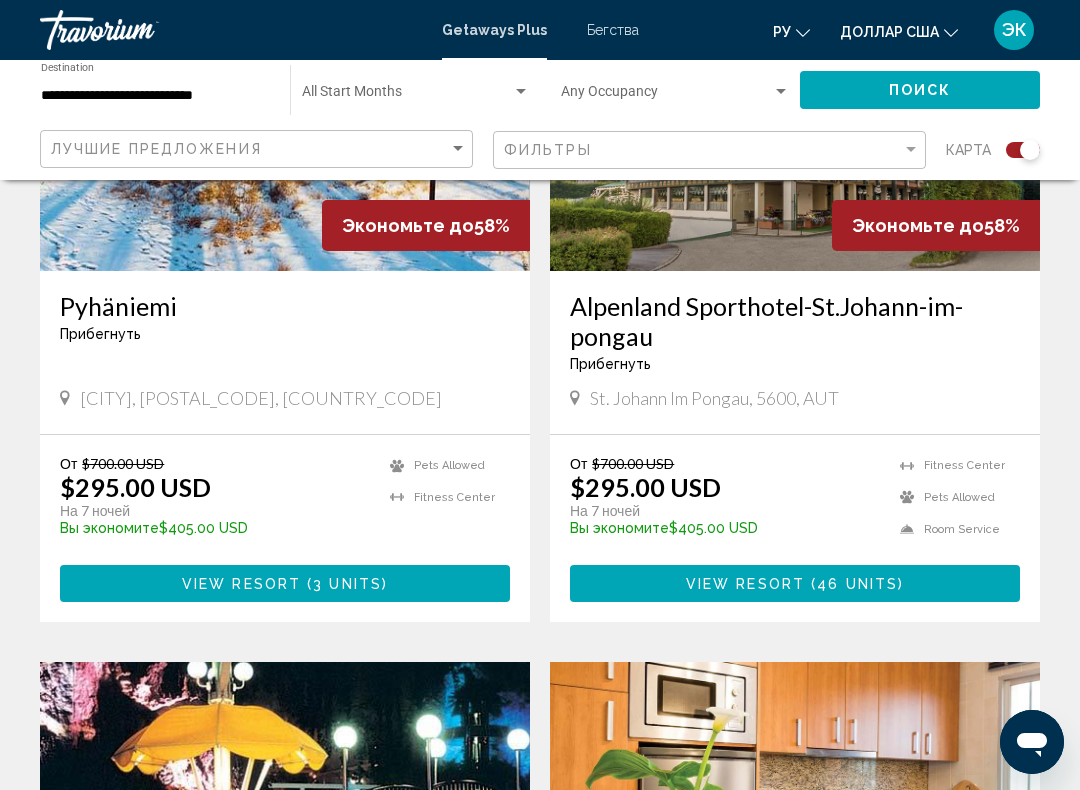 click at bounding box center [781, 92] 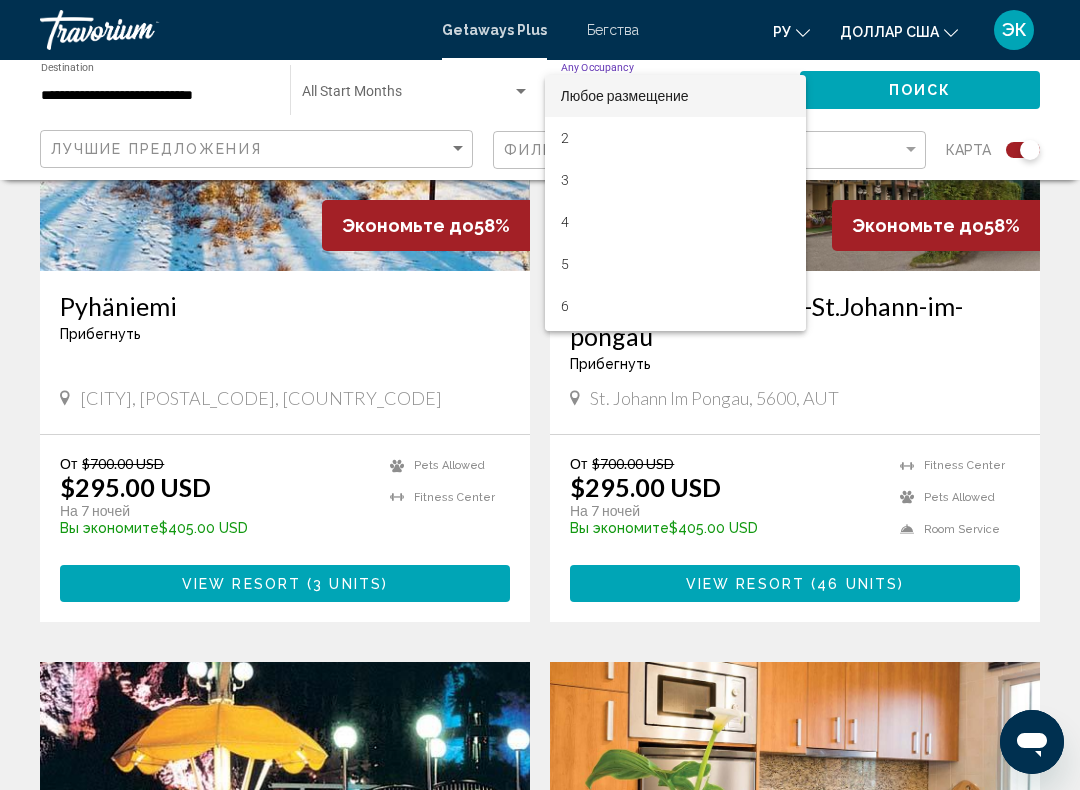 click at bounding box center (540, 395) 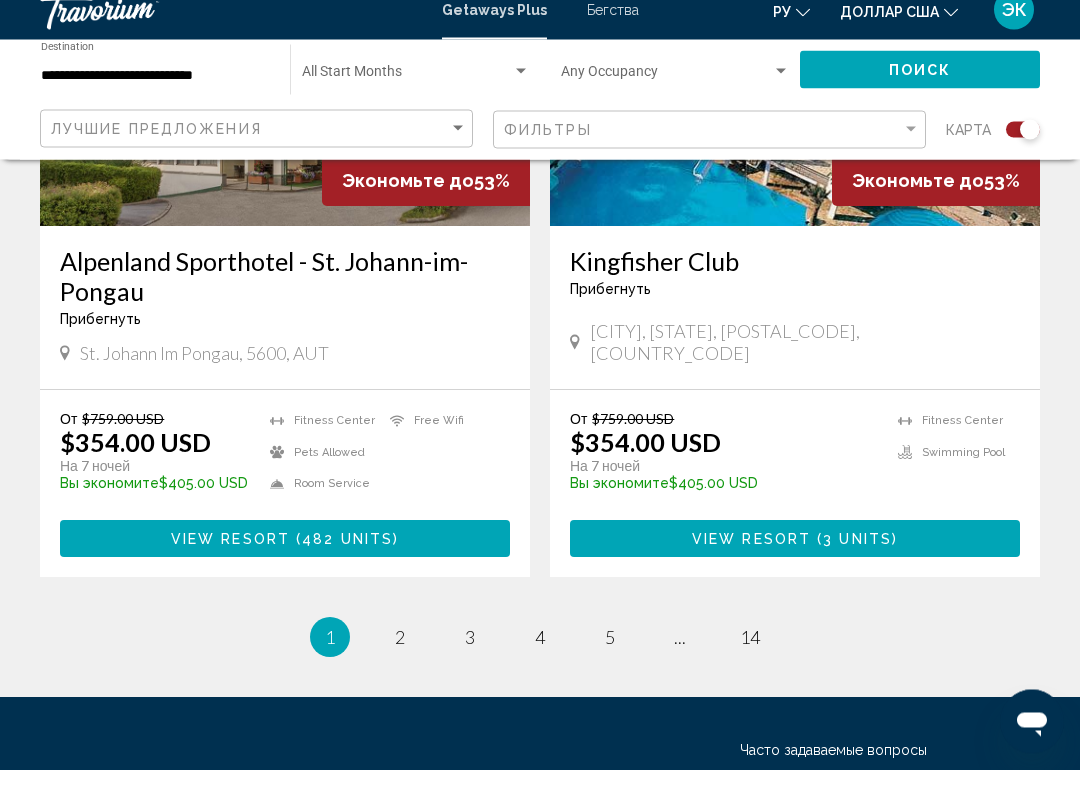 scroll, scrollTop: 4401, scrollLeft: 0, axis: vertical 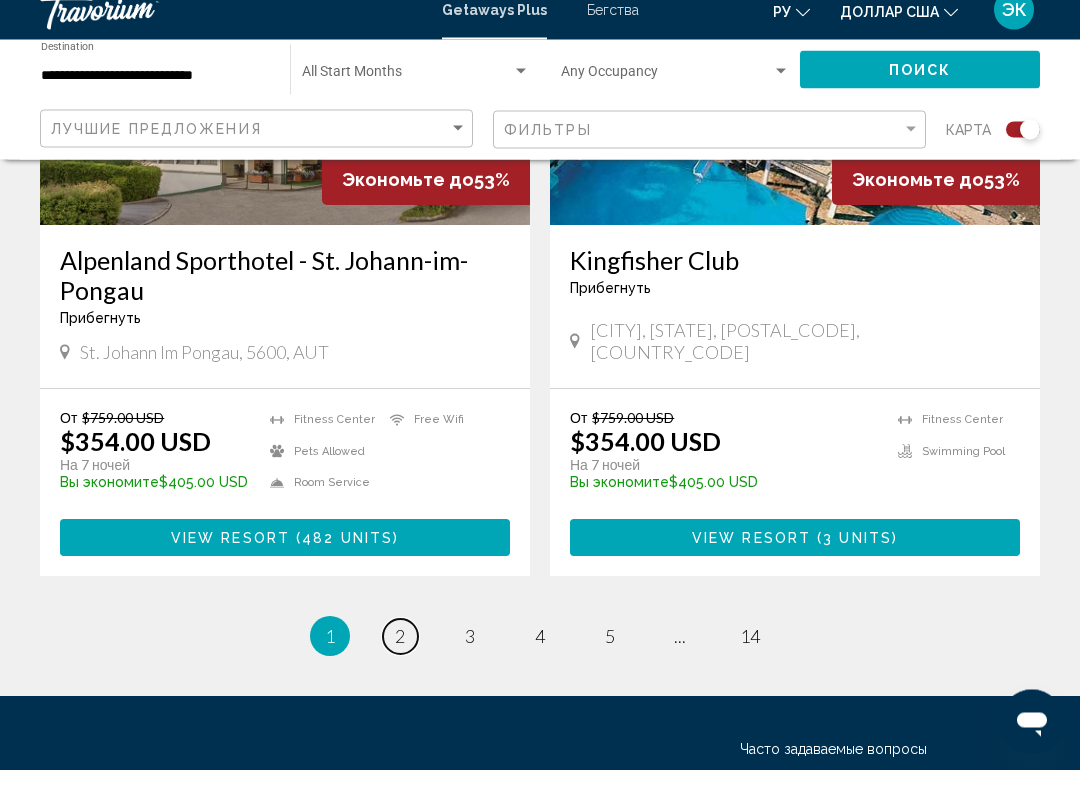 click on "page  2" at bounding box center (400, 657) 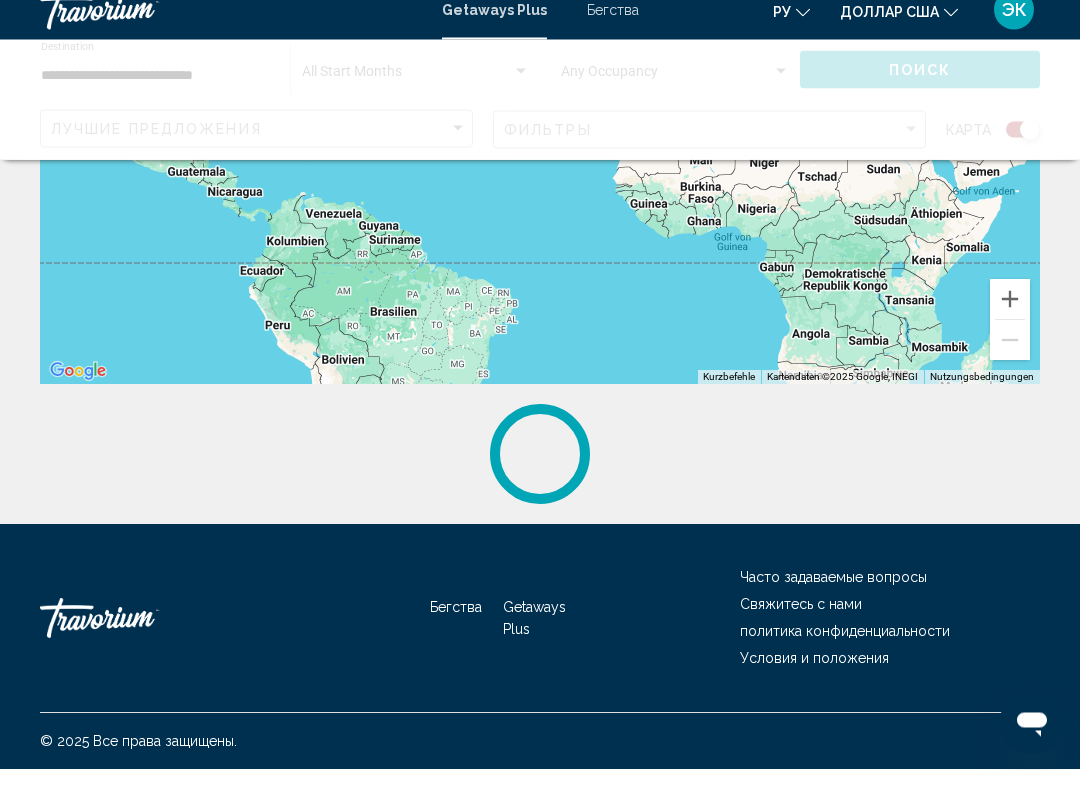scroll, scrollTop: 0, scrollLeft: 0, axis: both 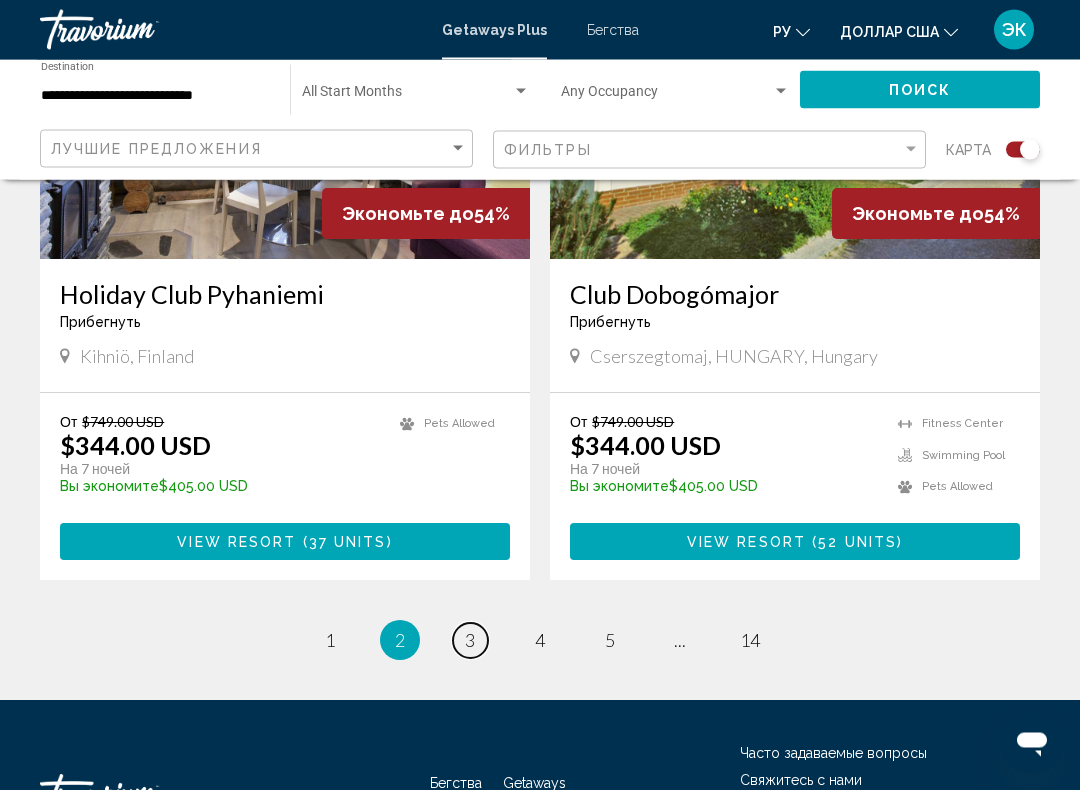 click on "page  3" at bounding box center (470, 641) 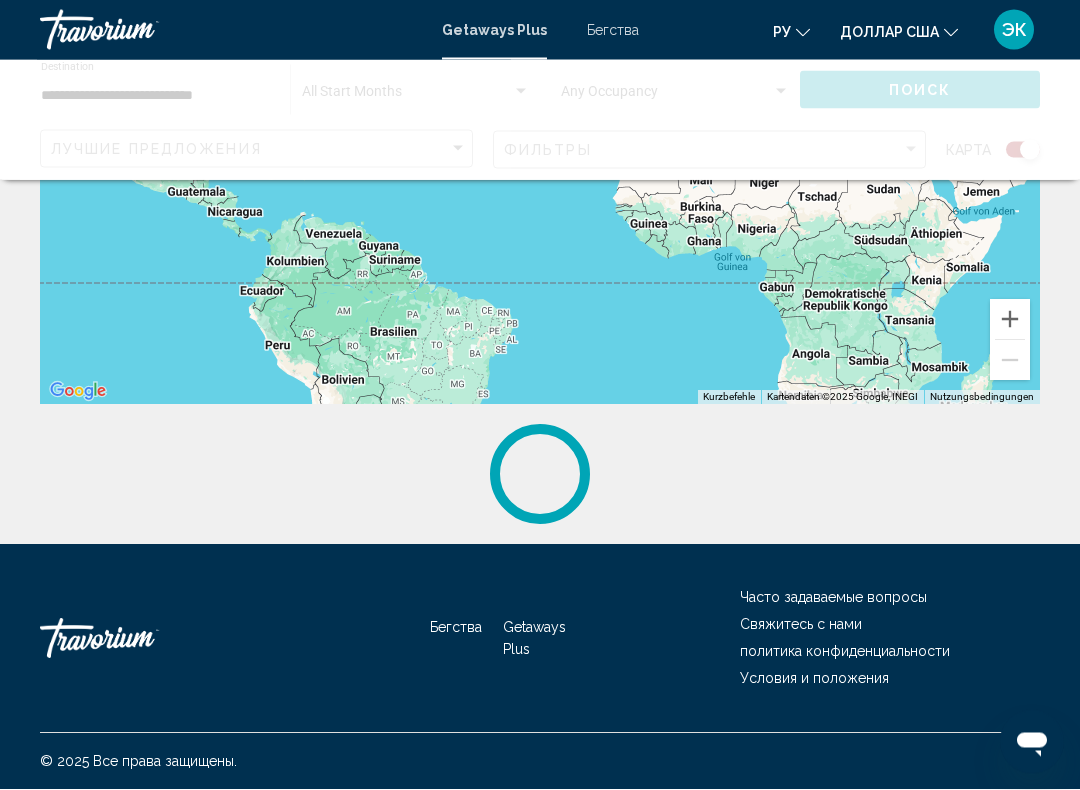 scroll, scrollTop: 0, scrollLeft: 0, axis: both 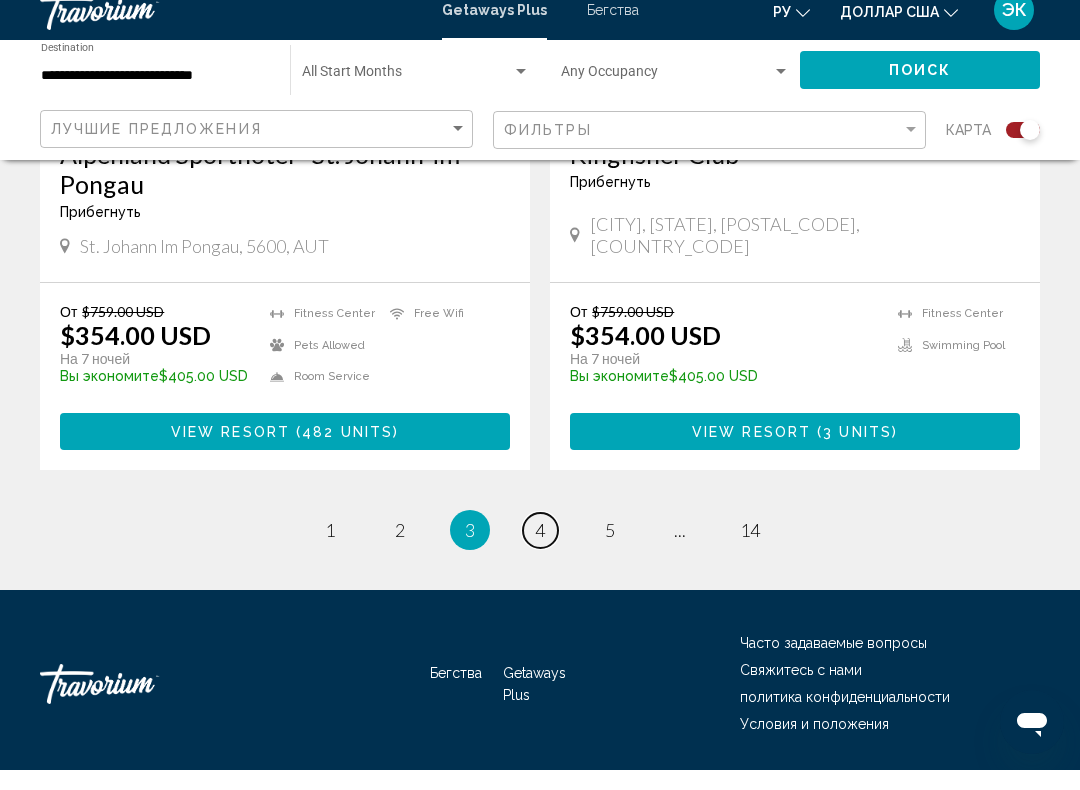 click on "4" at bounding box center [540, 550] 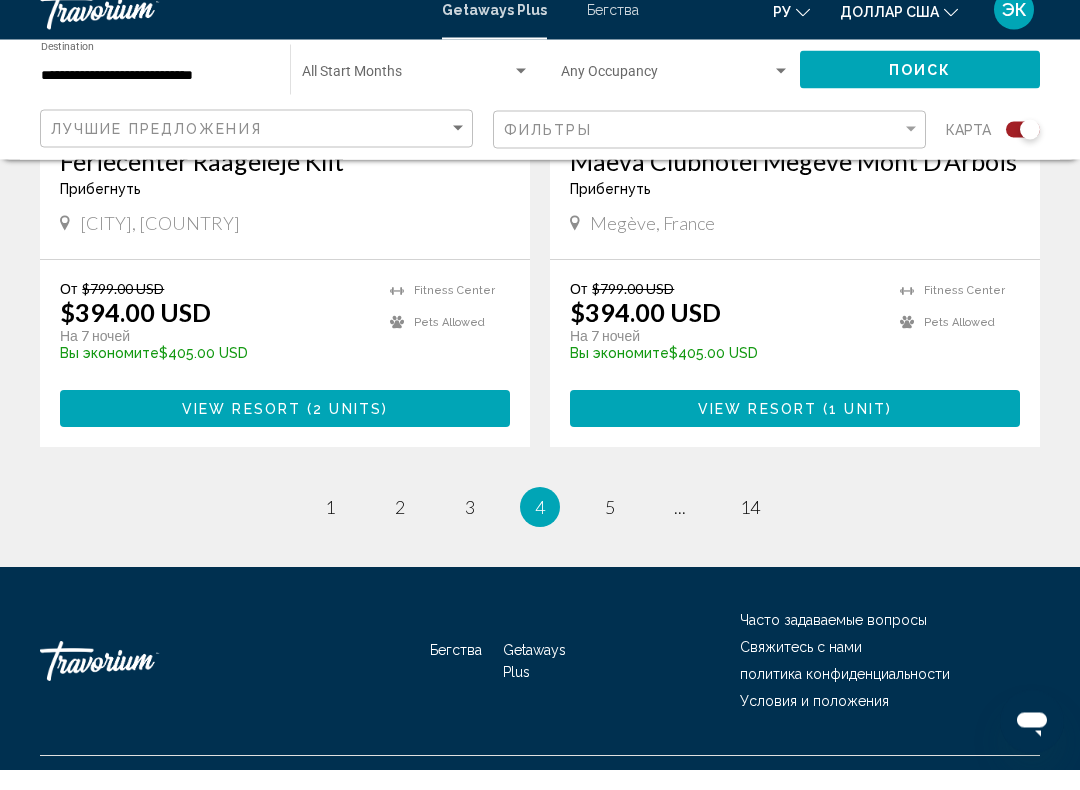 scroll, scrollTop: 4514, scrollLeft: 0, axis: vertical 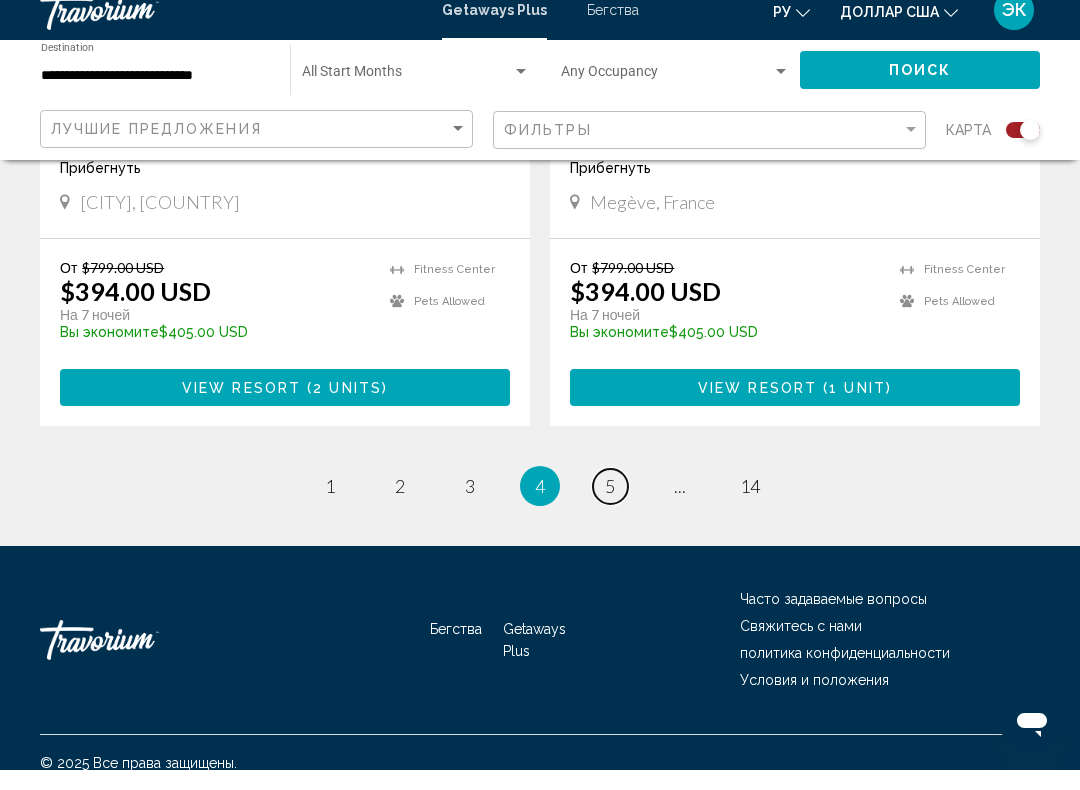 click on "5" at bounding box center [610, 506] 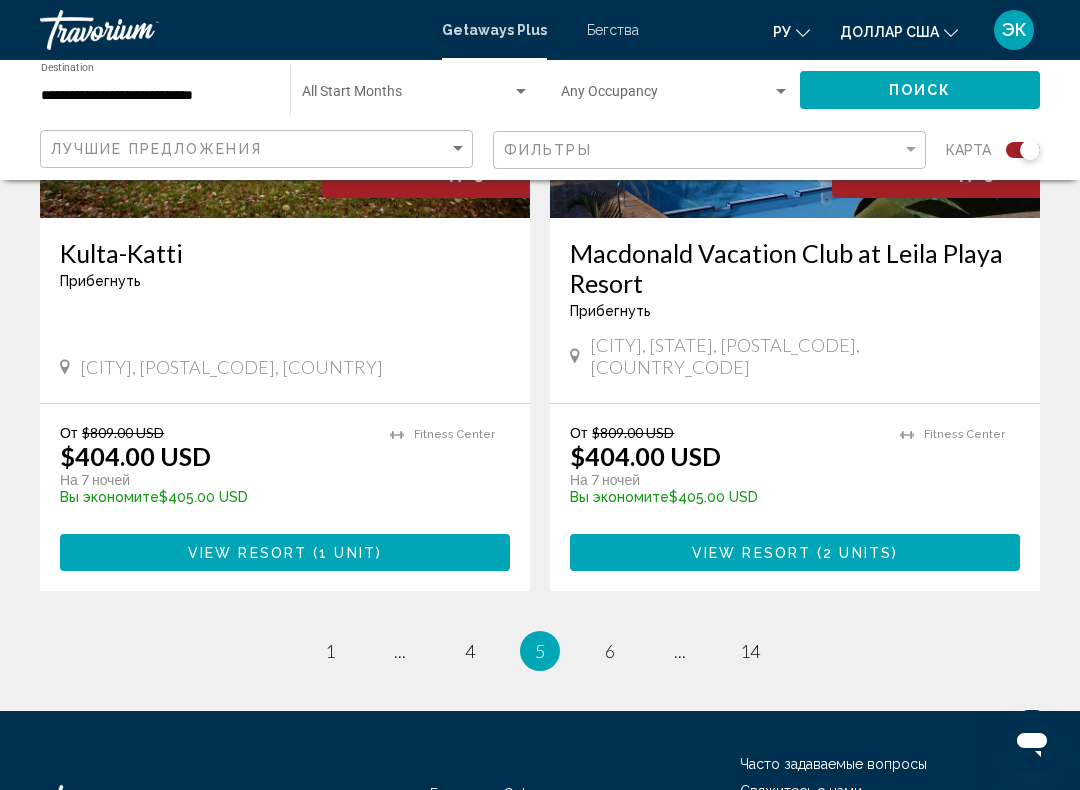 scroll, scrollTop: 4450, scrollLeft: 0, axis: vertical 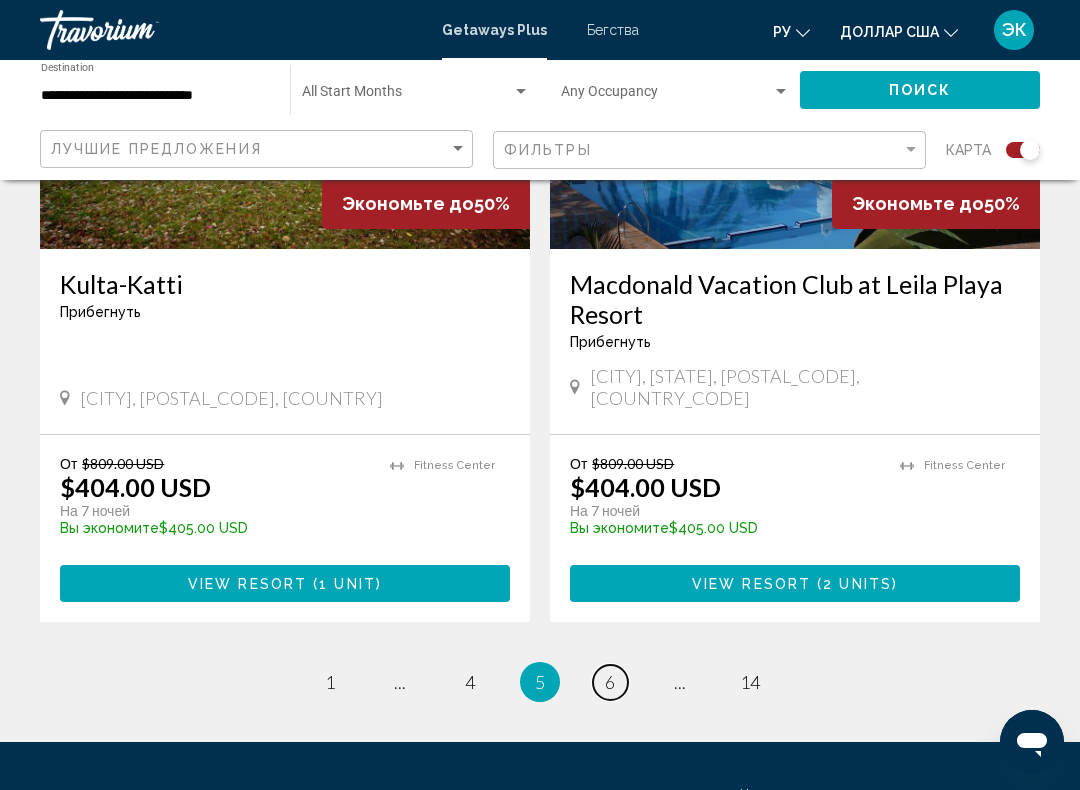 click on "6" at bounding box center (610, 682) 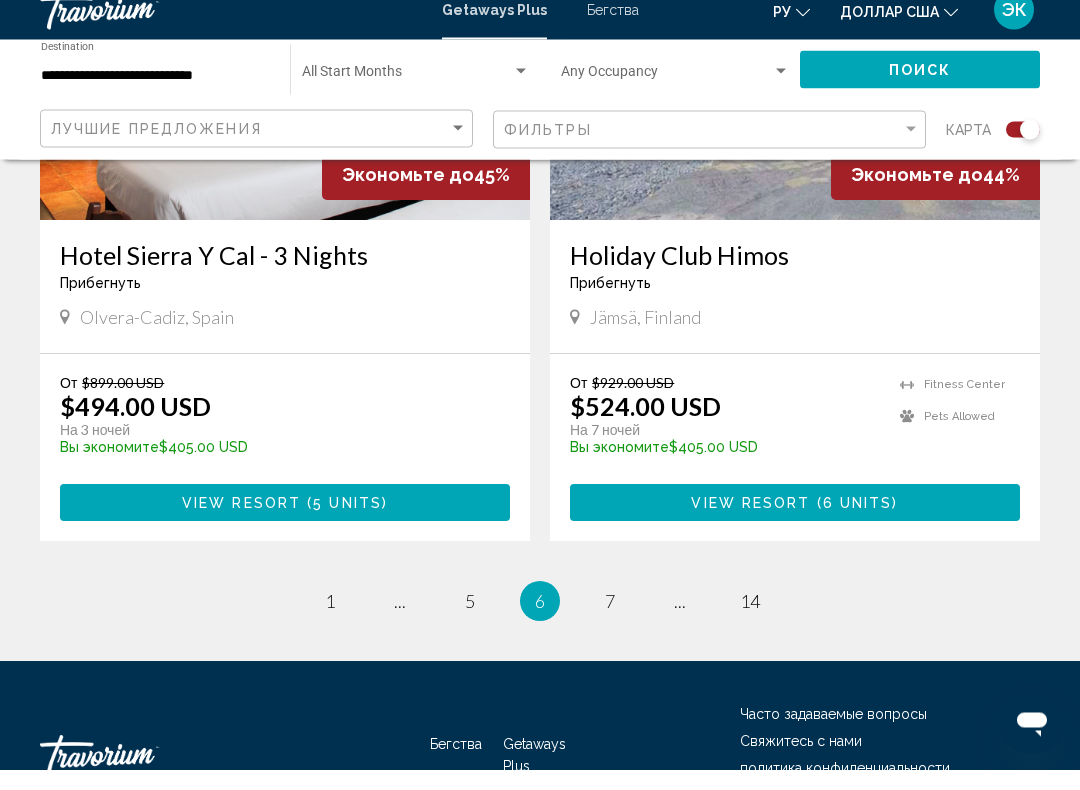 scroll, scrollTop: 4400, scrollLeft: 0, axis: vertical 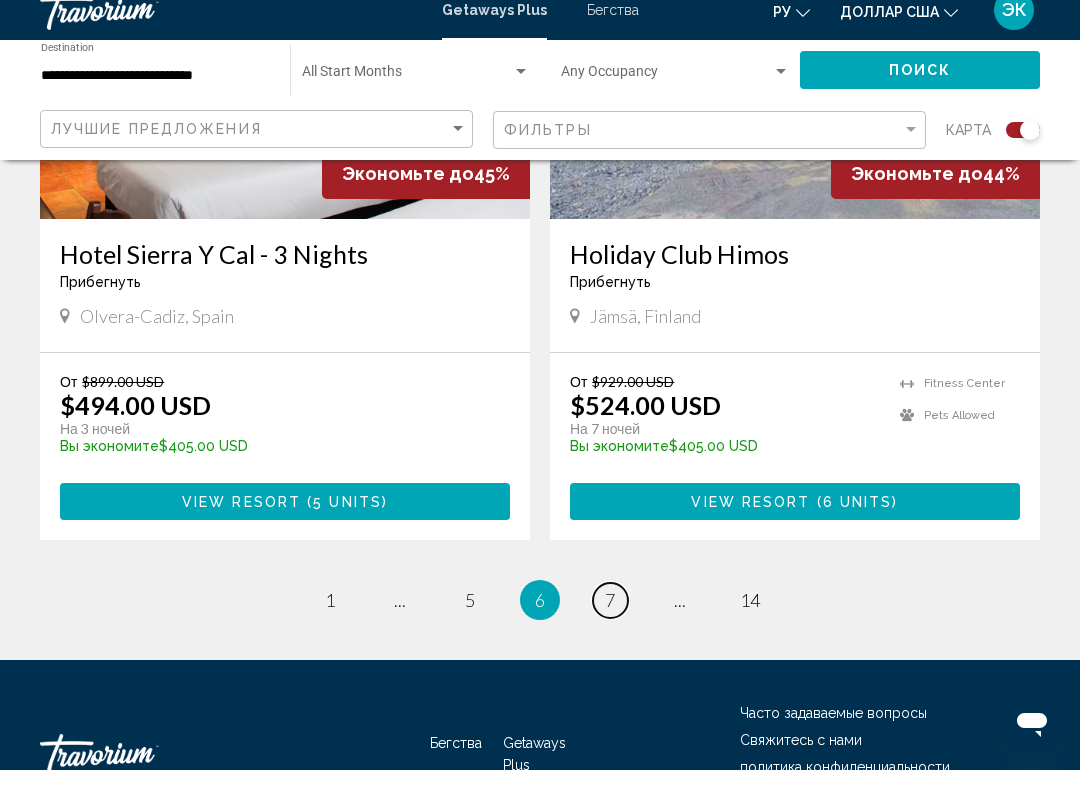click on "7" at bounding box center [610, 620] 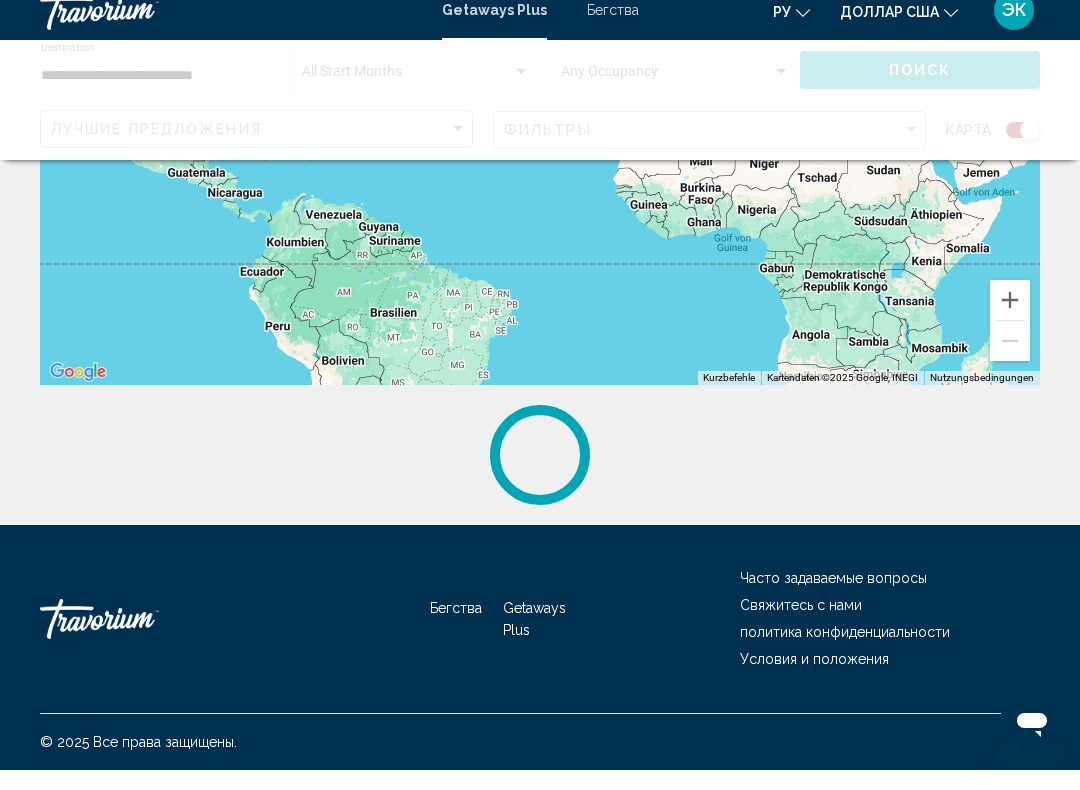 scroll, scrollTop: 0, scrollLeft: 0, axis: both 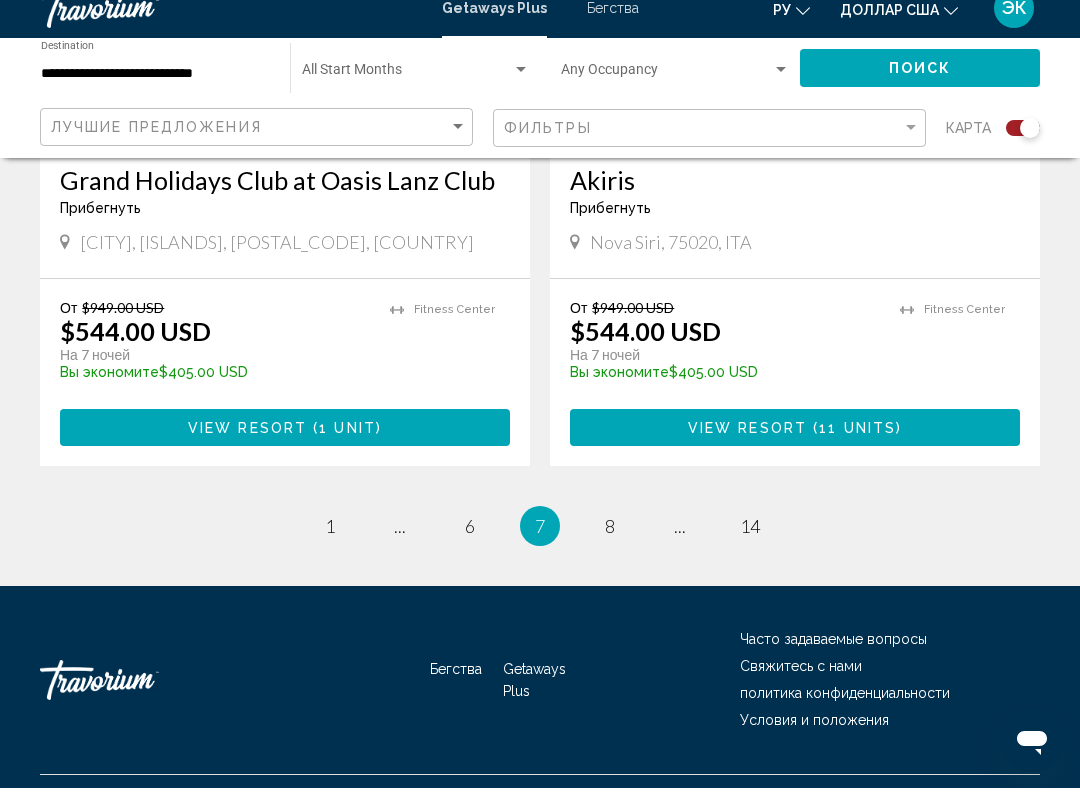 click on "7 / 14  page  1 page  ... page  6 You're on page  7 page  8 page  ... page  14" at bounding box center [540, 548] 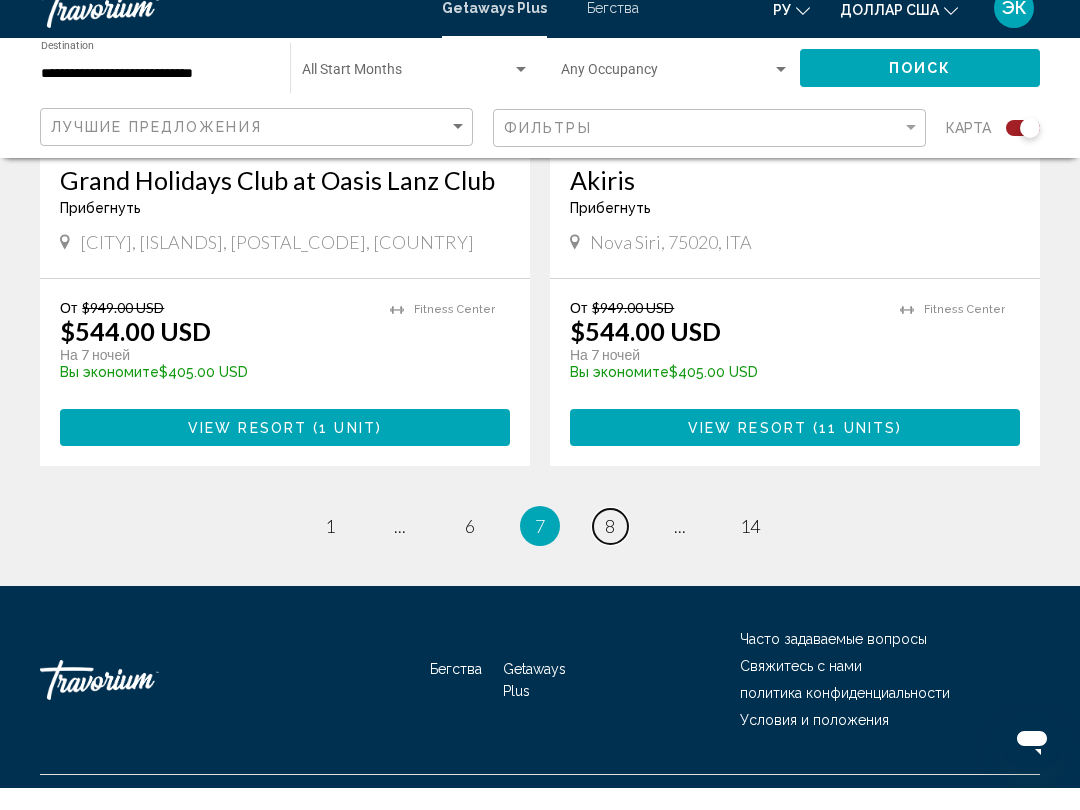 click on "page  8" at bounding box center (610, 548) 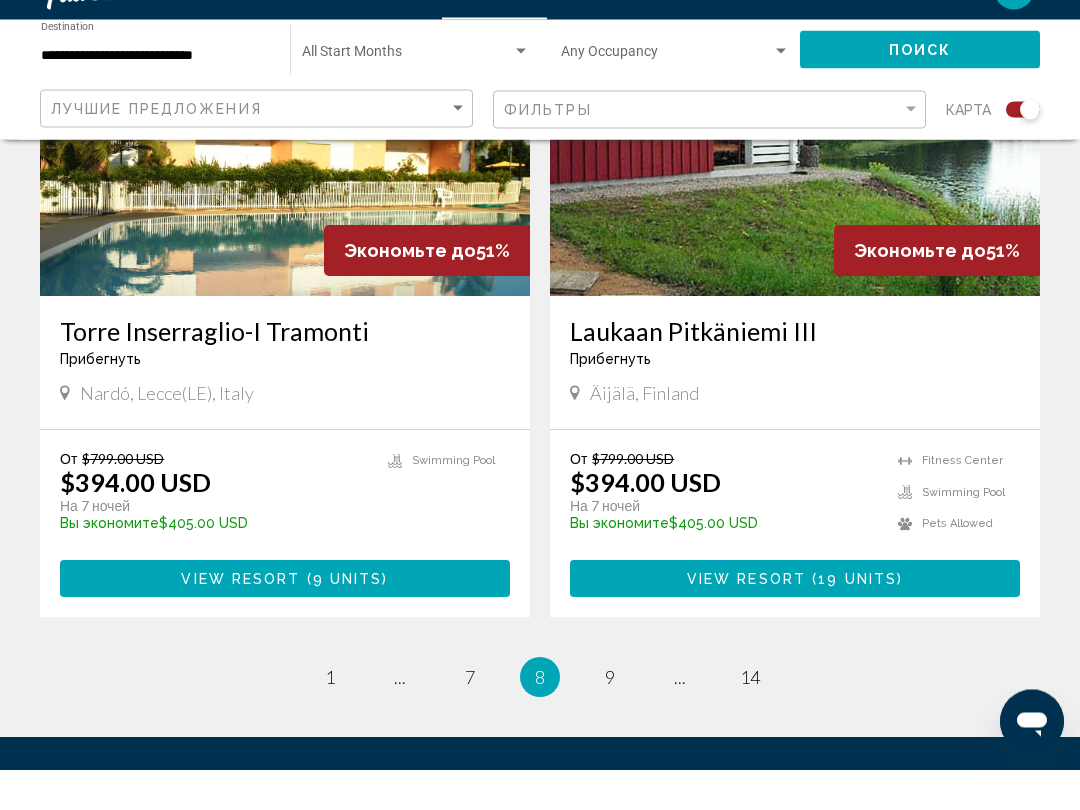 scroll, scrollTop: 4281, scrollLeft: 0, axis: vertical 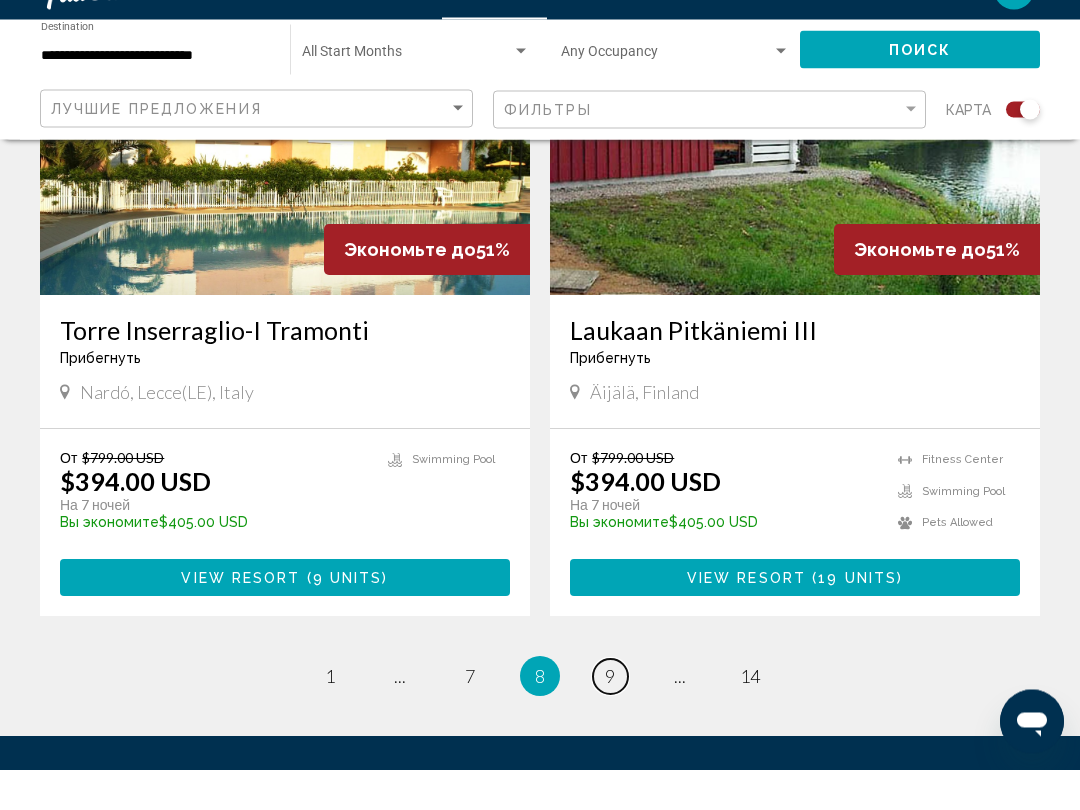 click on "page  9" at bounding box center [610, 717] 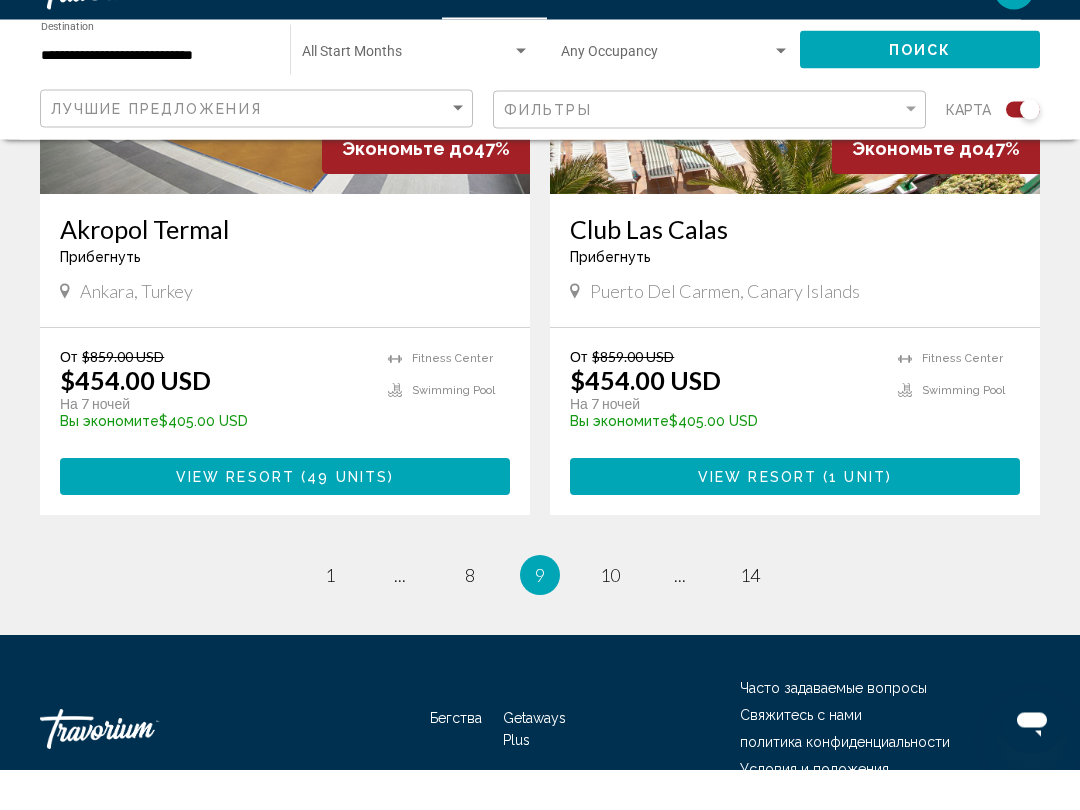scroll, scrollTop: 4441, scrollLeft: 0, axis: vertical 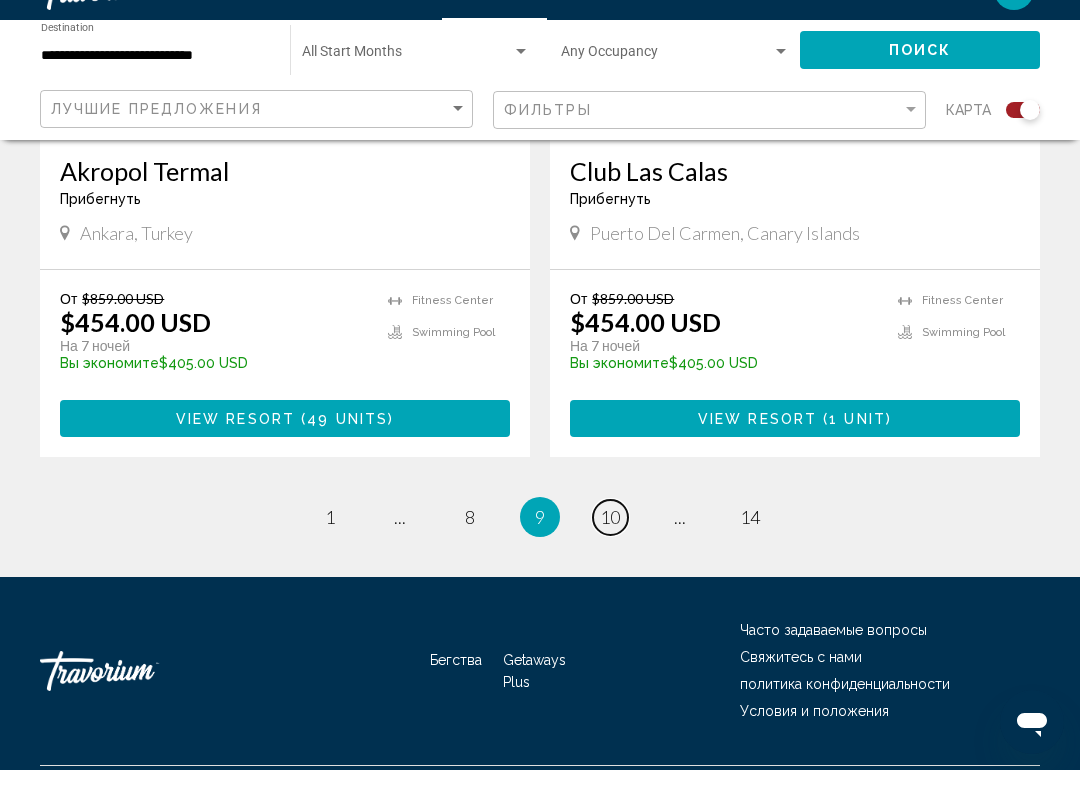 click on "10" at bounding box center (610, 557) 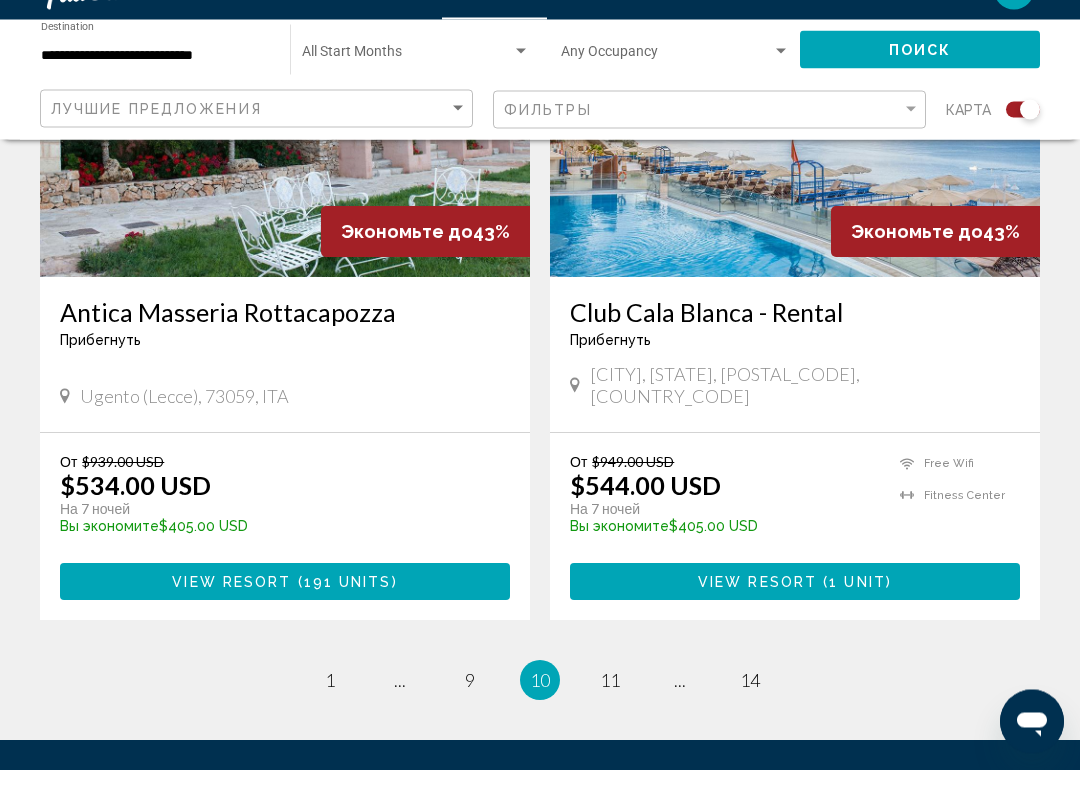 scroll, scrollTop: 4301, scrollLeft: 0, axis: vertical 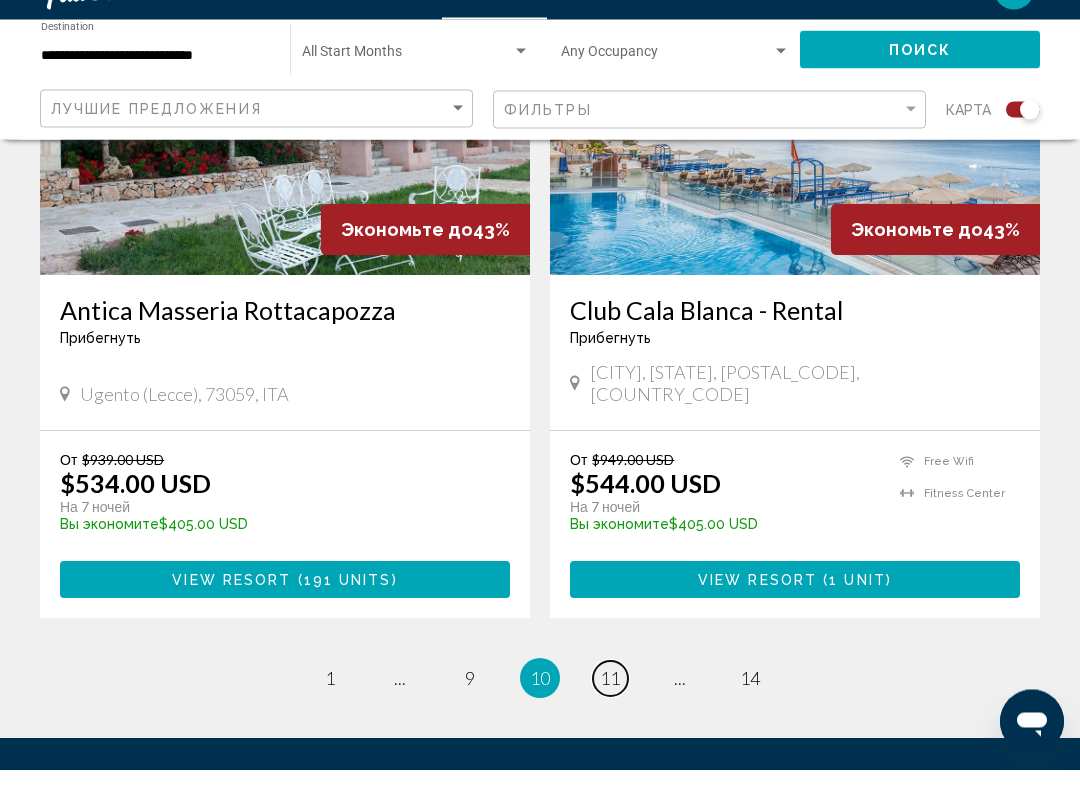 click on "11" at bounding box center (610, 719) 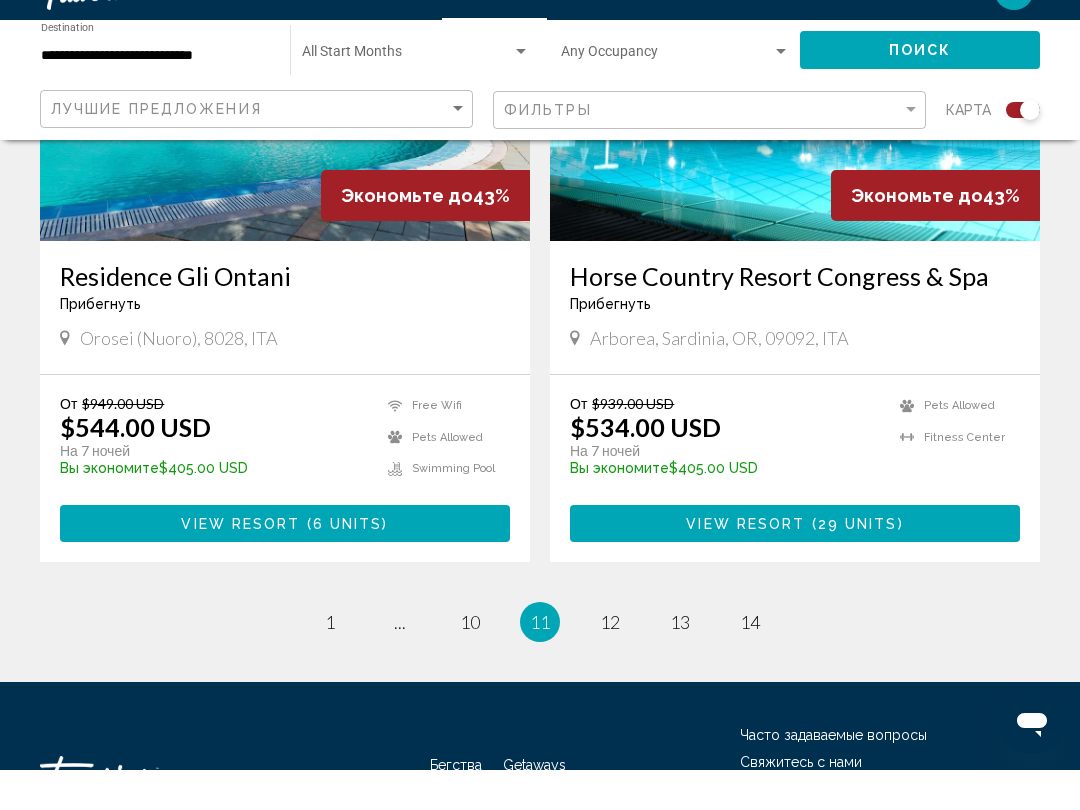 scroll, scrollTop: 4405, scrollLeft: 0, axis: vertical 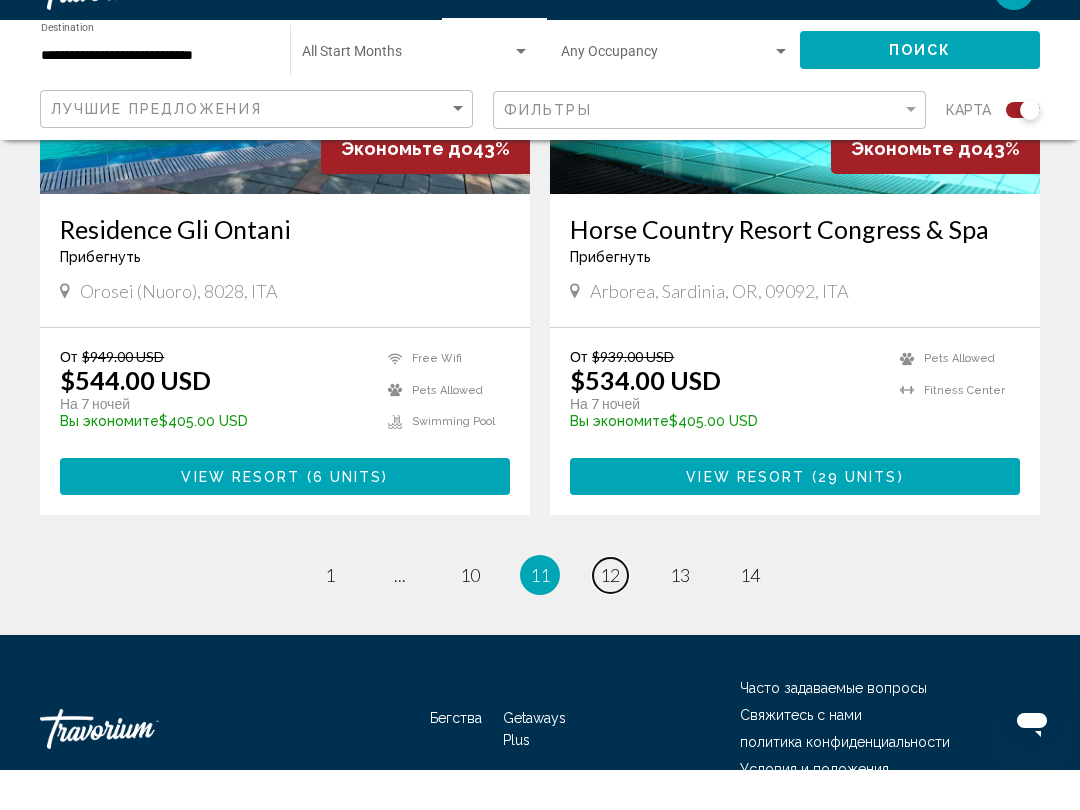 click on "12" at bounding box center [610, 615] 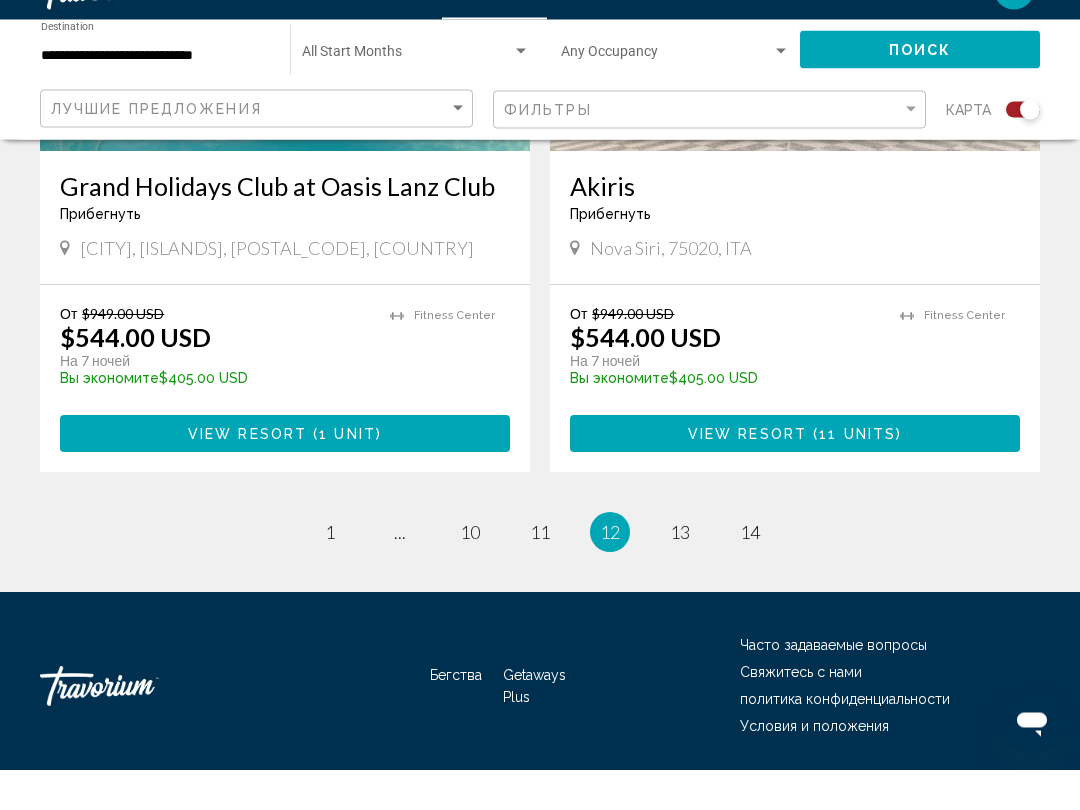 scroll, scrollTop: 4473, scrollLeft: 0, axis: vertical 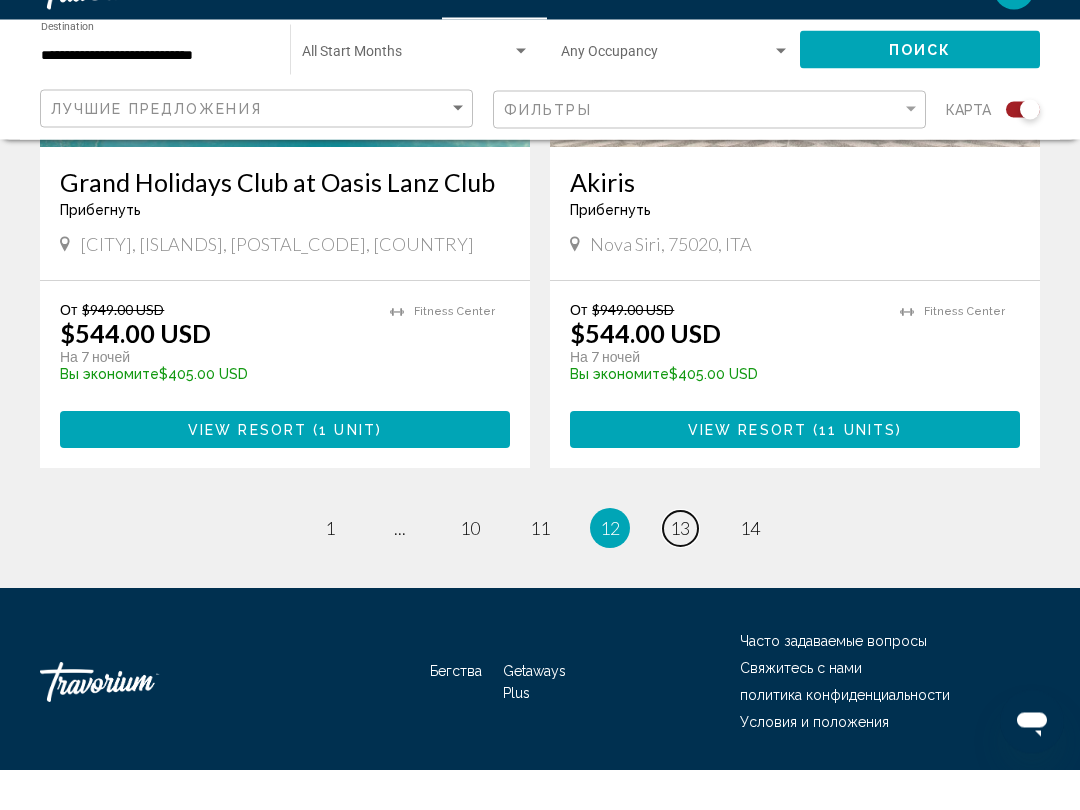 click on "13" at bounding box center [680, 569] 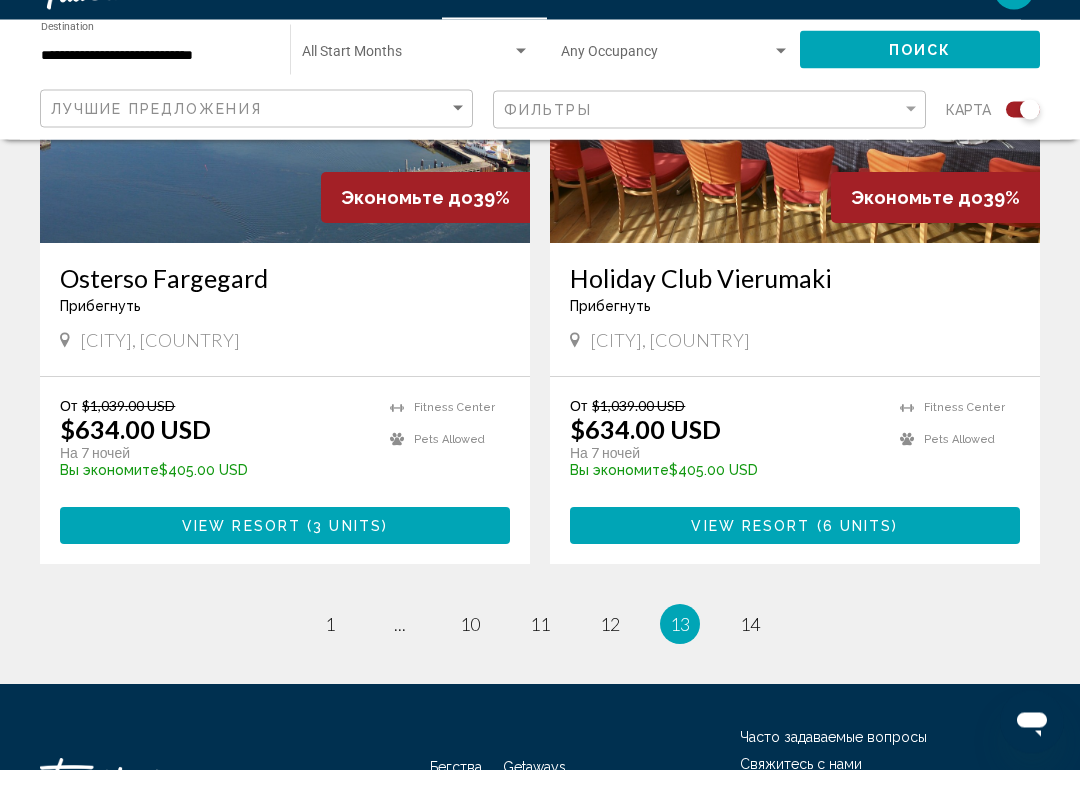 scroll, scrollTop: 4430, scrollLeft: 0, axis: vertical 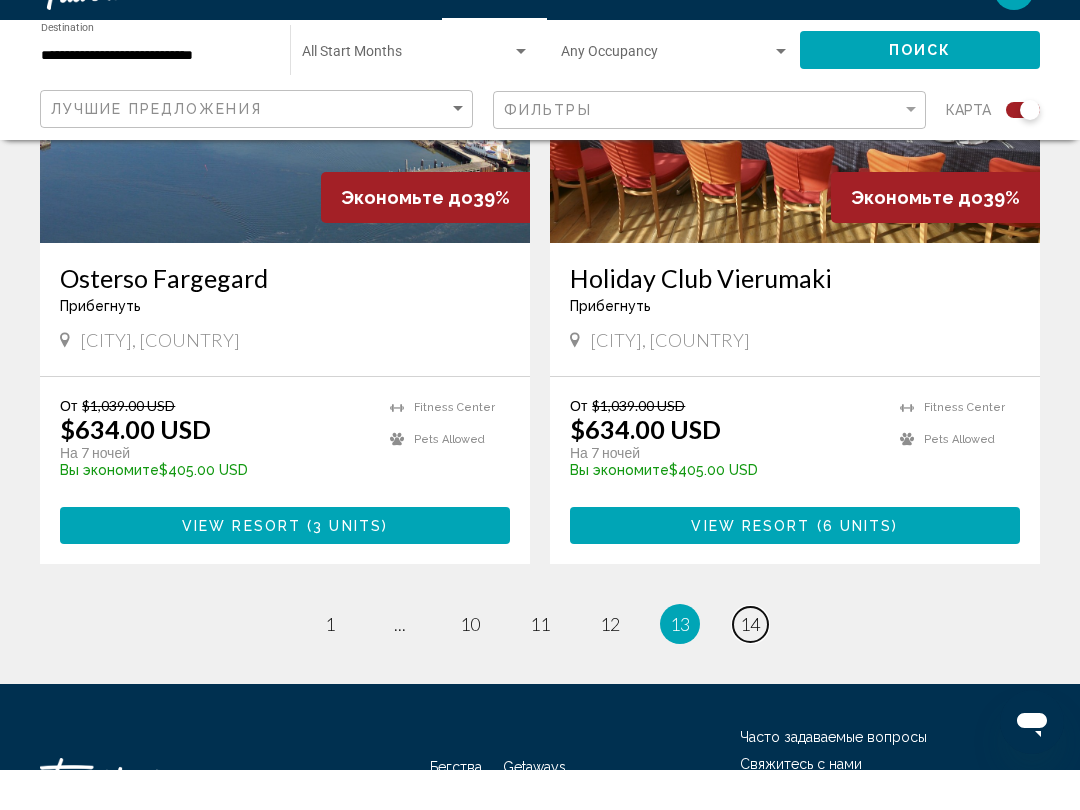 click on "page  14" at bounding box center (750, 664) 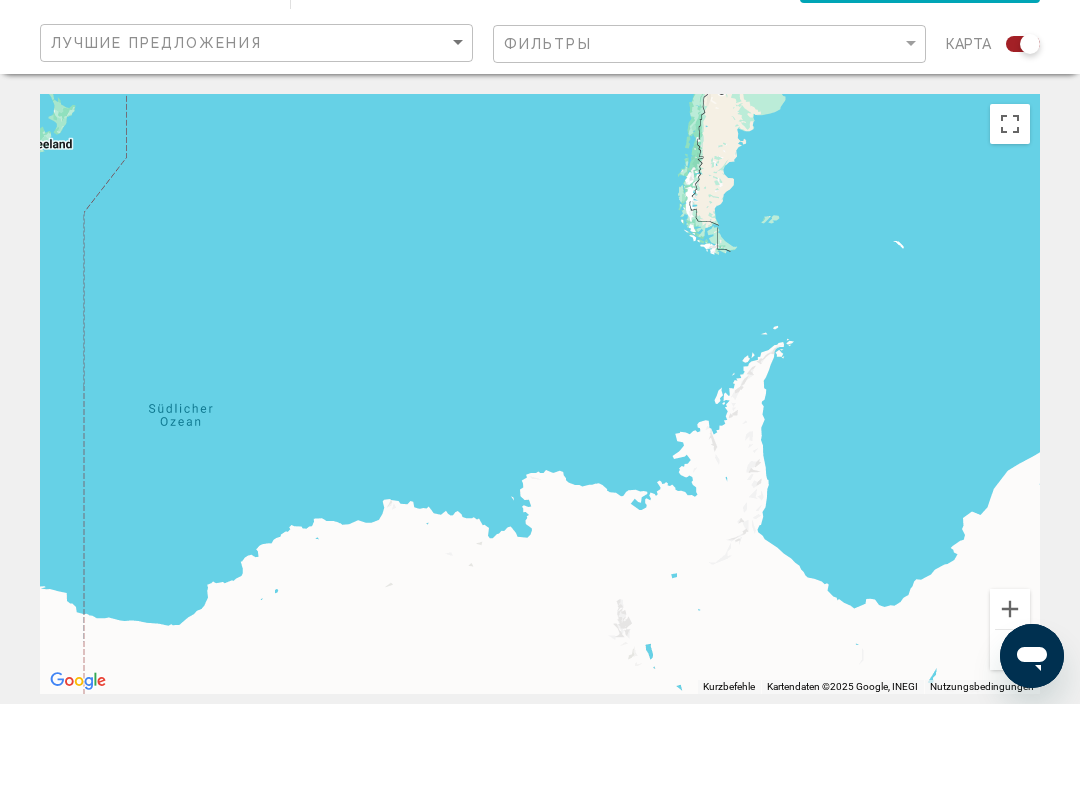 scroll, scrollTop: 0, scrollLeft: 0, axis: both 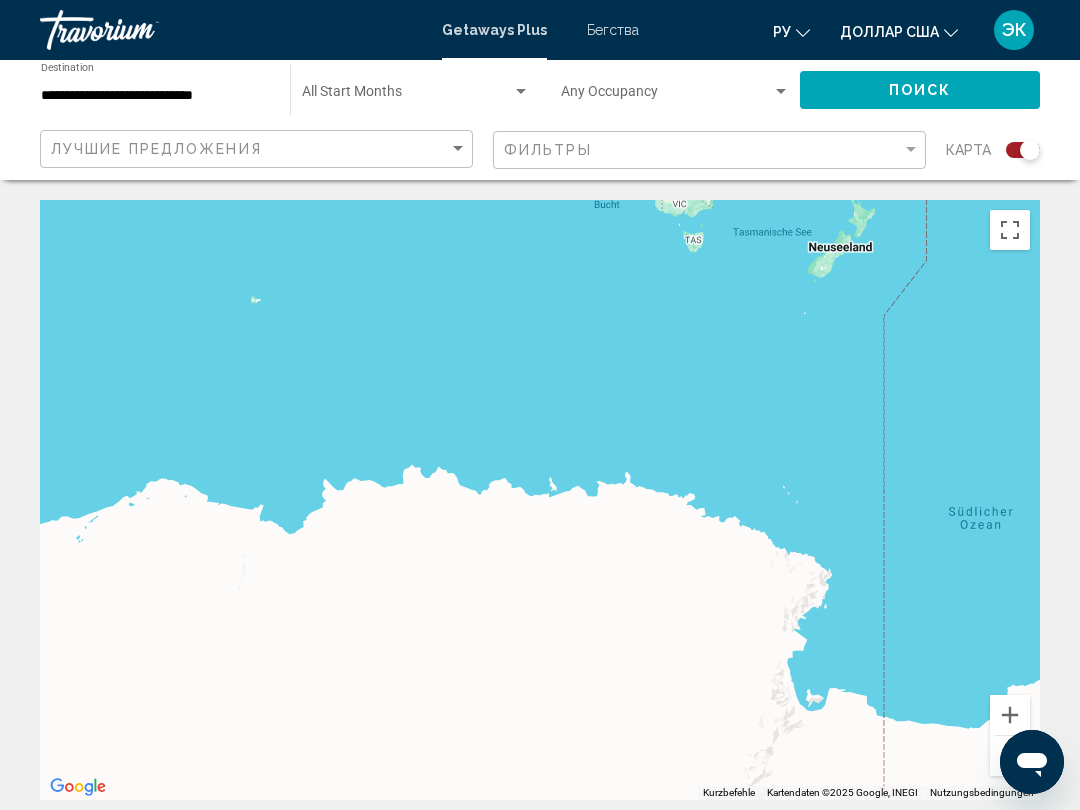 click on "Бегства" at bounding box center [613, 30] 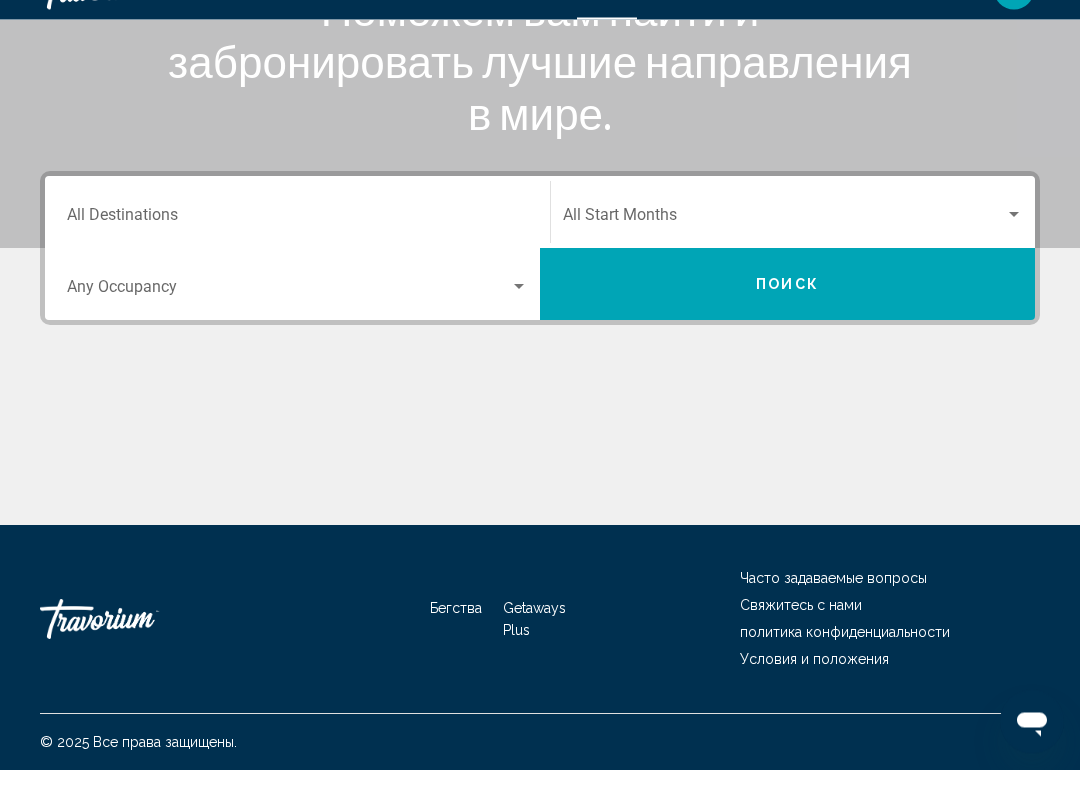 scroll, scrollTop: 312, scrollLeft: 0, axis: vertical 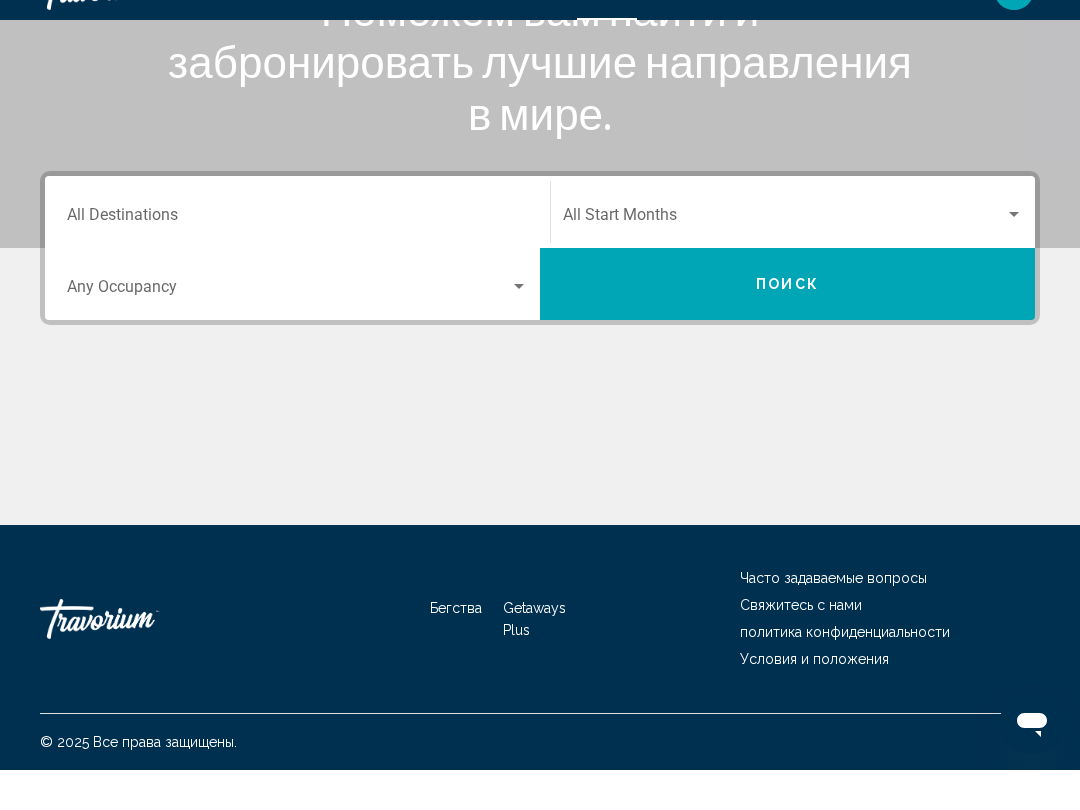 click at bounding box center (1014, 254) 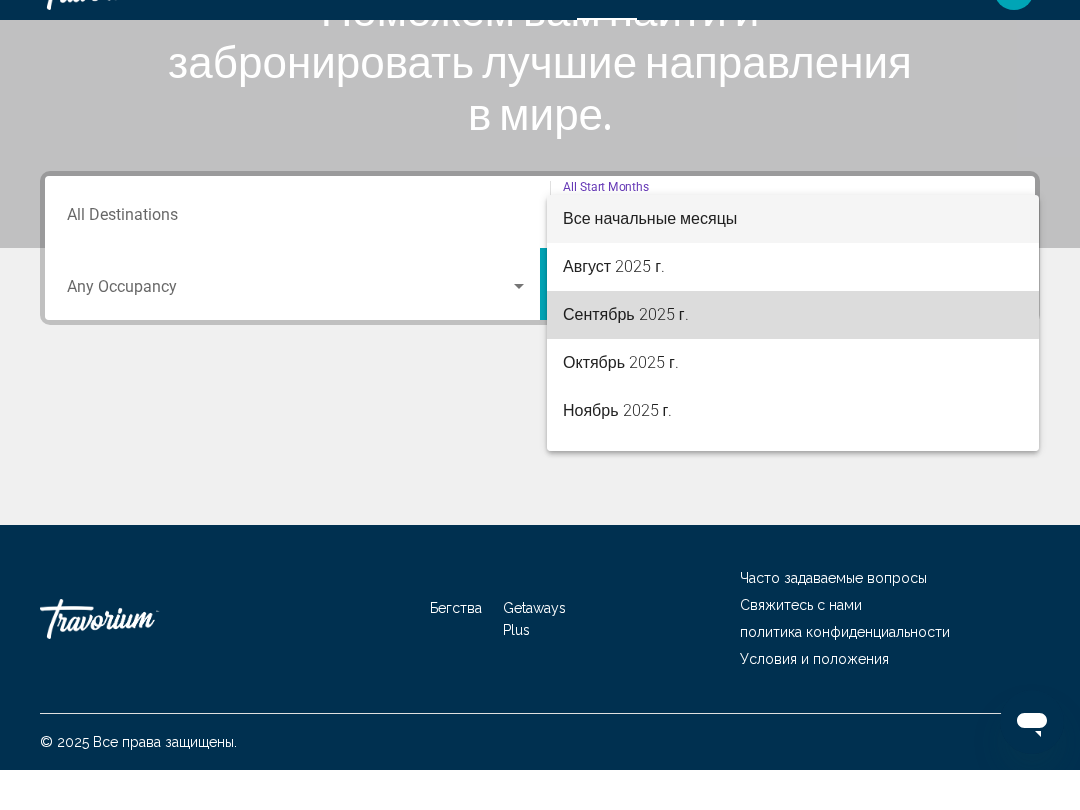 click on "Сентябрь 2025 г." at bounding box center (626, 354) 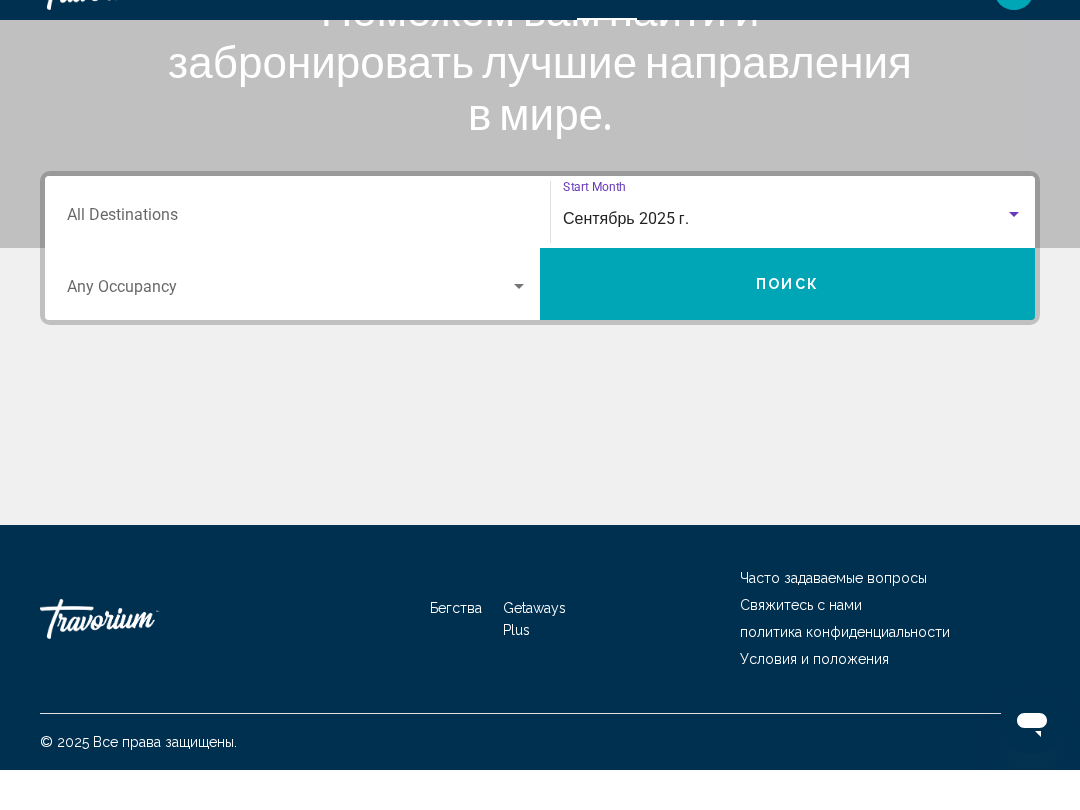 click at bounding box center (519, 327) 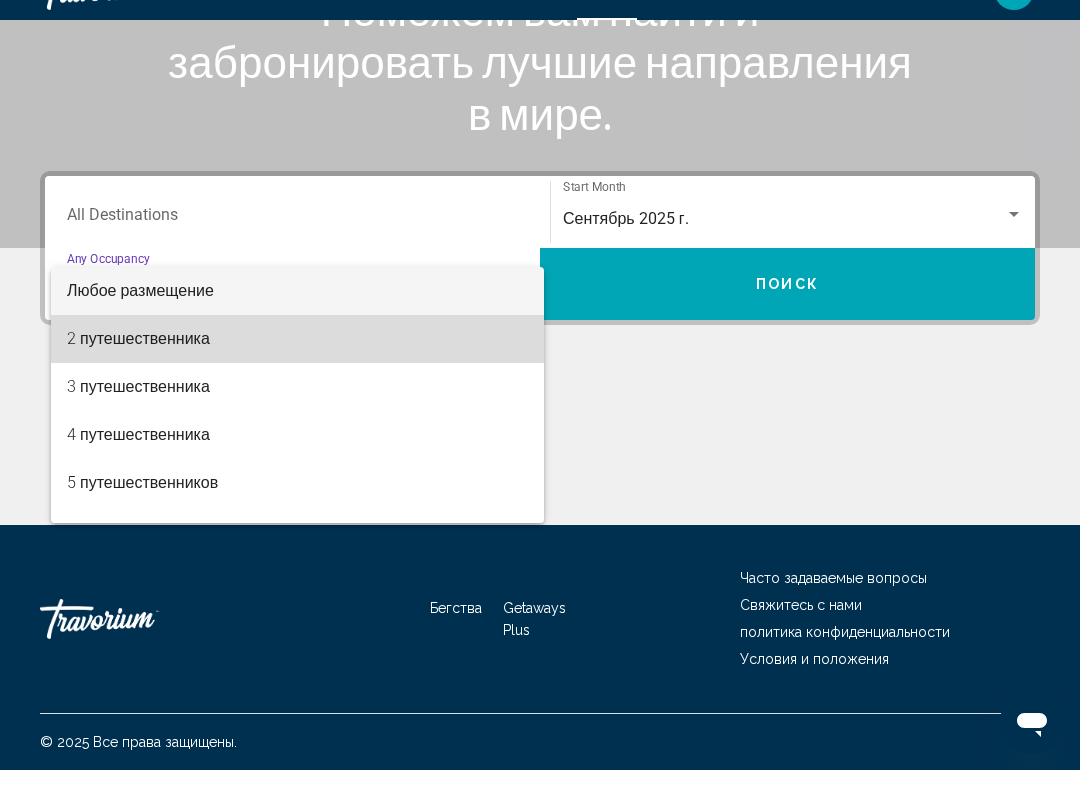 click on "2 путешественника" at bounding box center (138, 378) 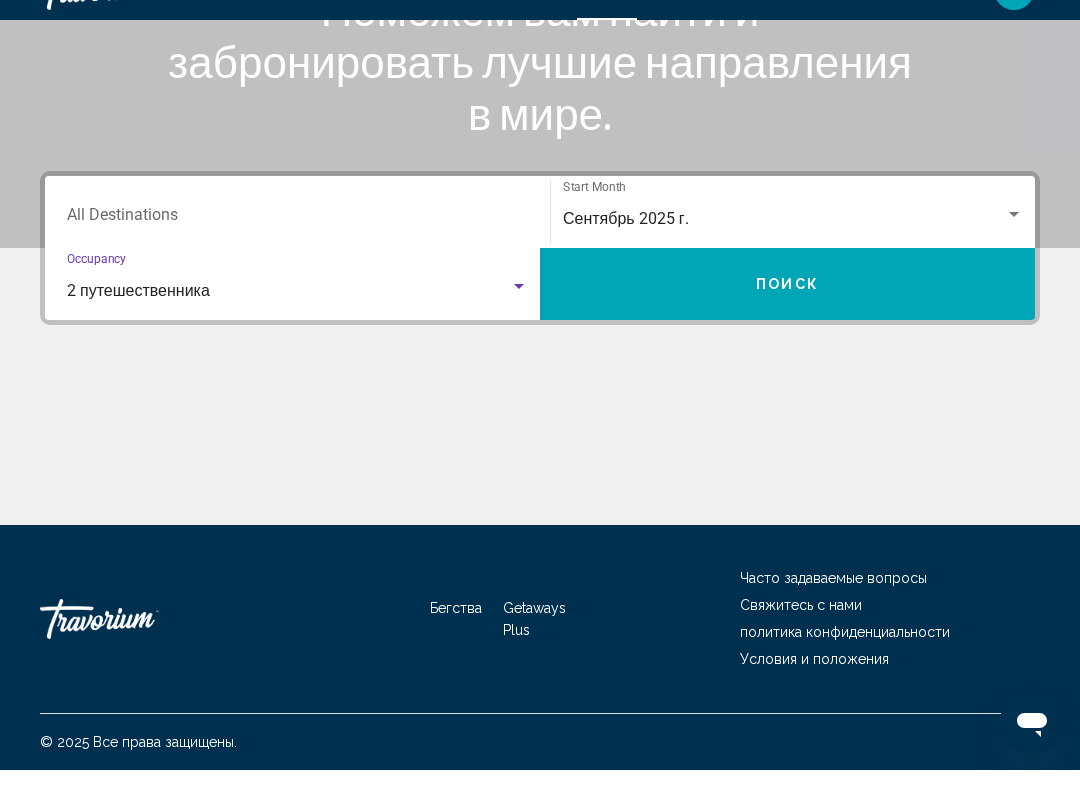 click on "Поиск" at bounding box center (787, 324) 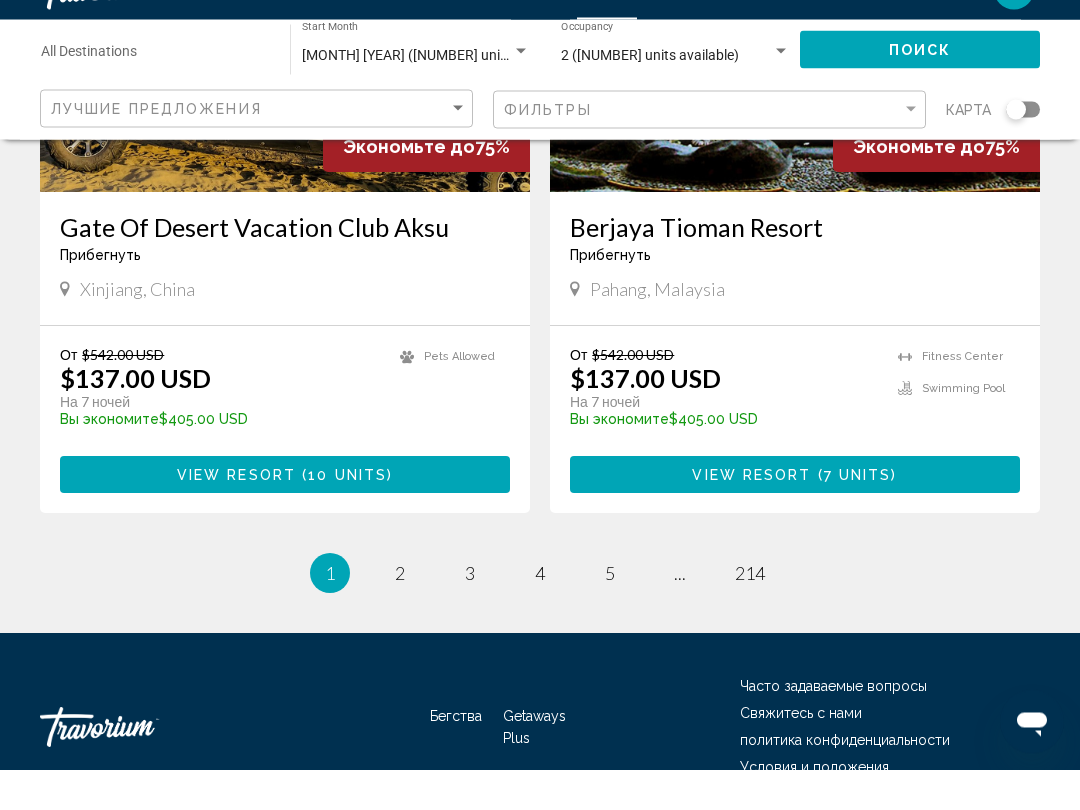 scroll, scrollTop: 3796, scrollLeft: 0, axis: vertical 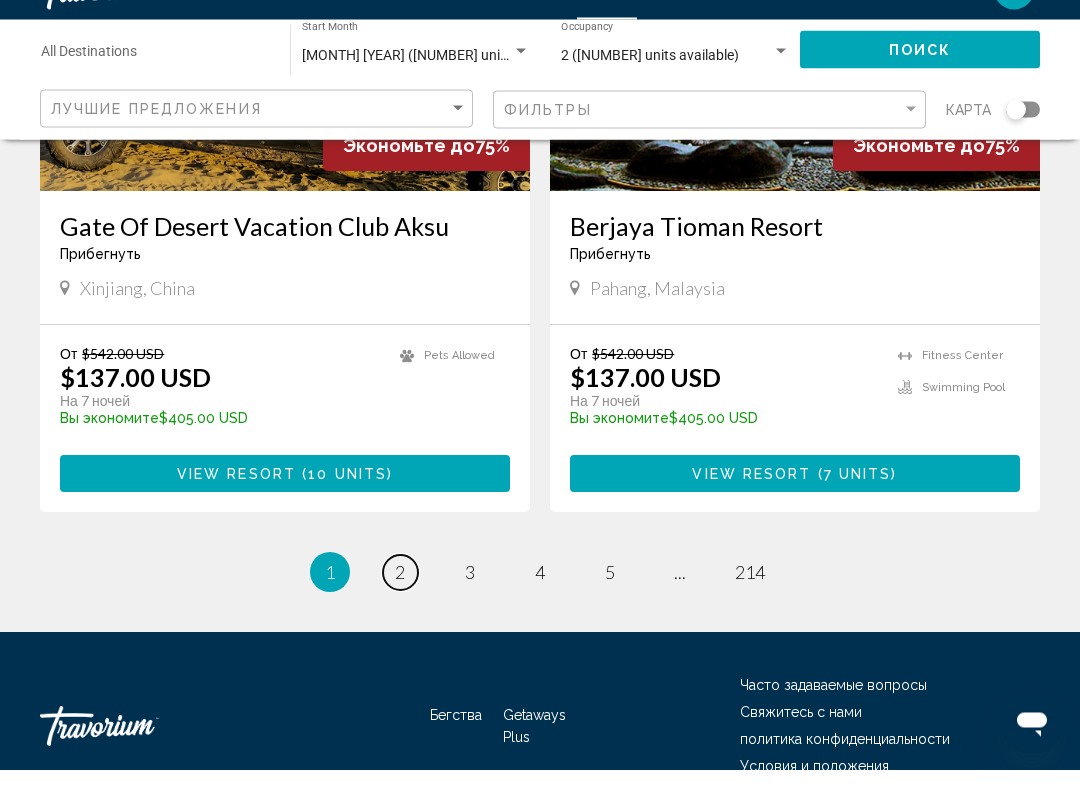 click on "2" at bounding box center (400, 613) 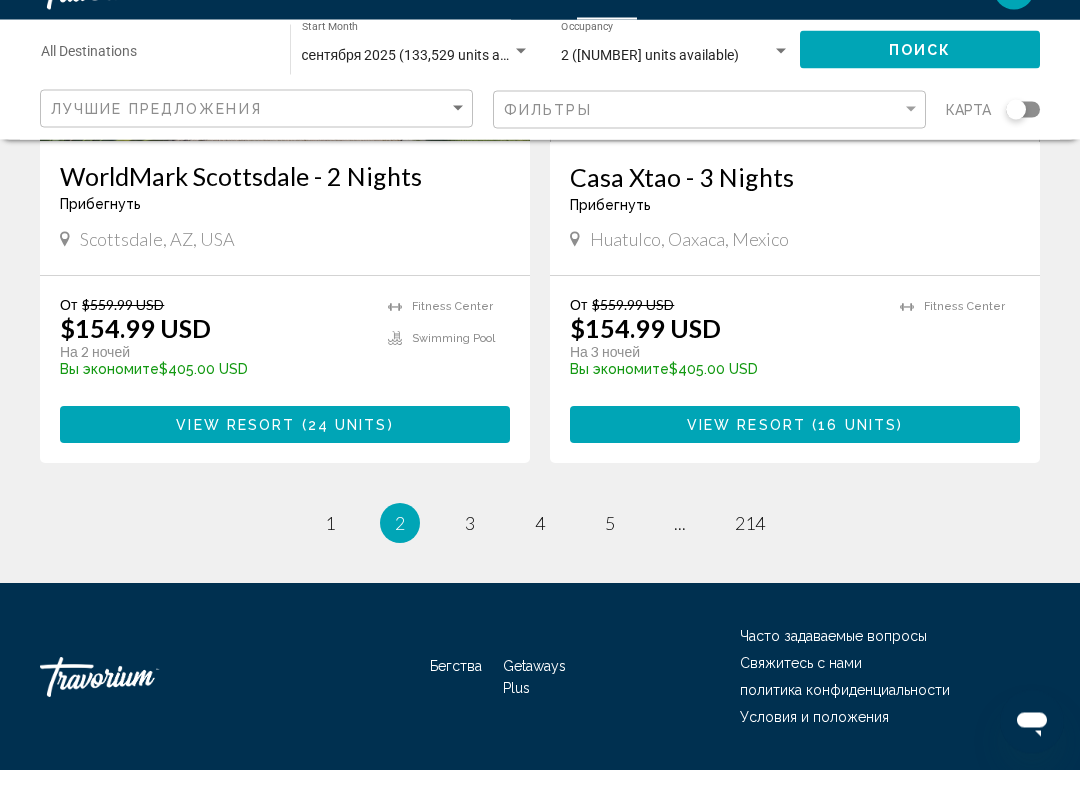 scroll, scrollTop: 3880, scrollLeft: 0, axis: vertical 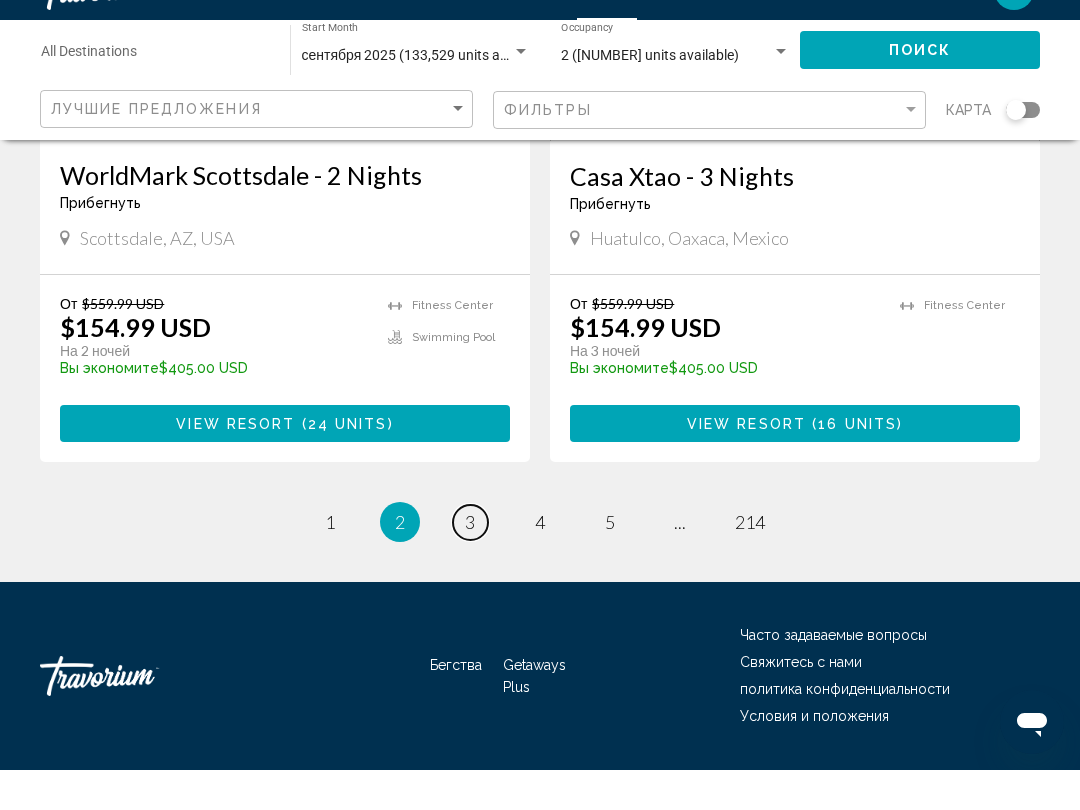 click on "page  3" at bounding box center (470, 562) 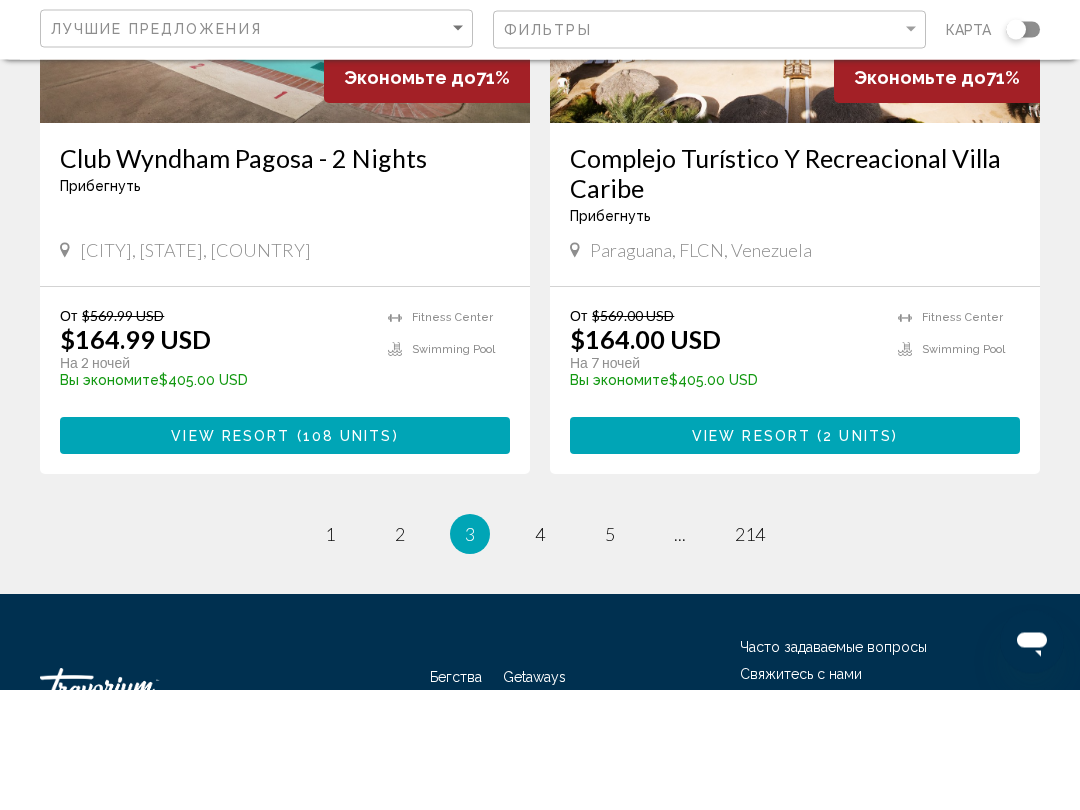 scroll, scrollTop: 3856, scrollLeft: 0, axis: vertical 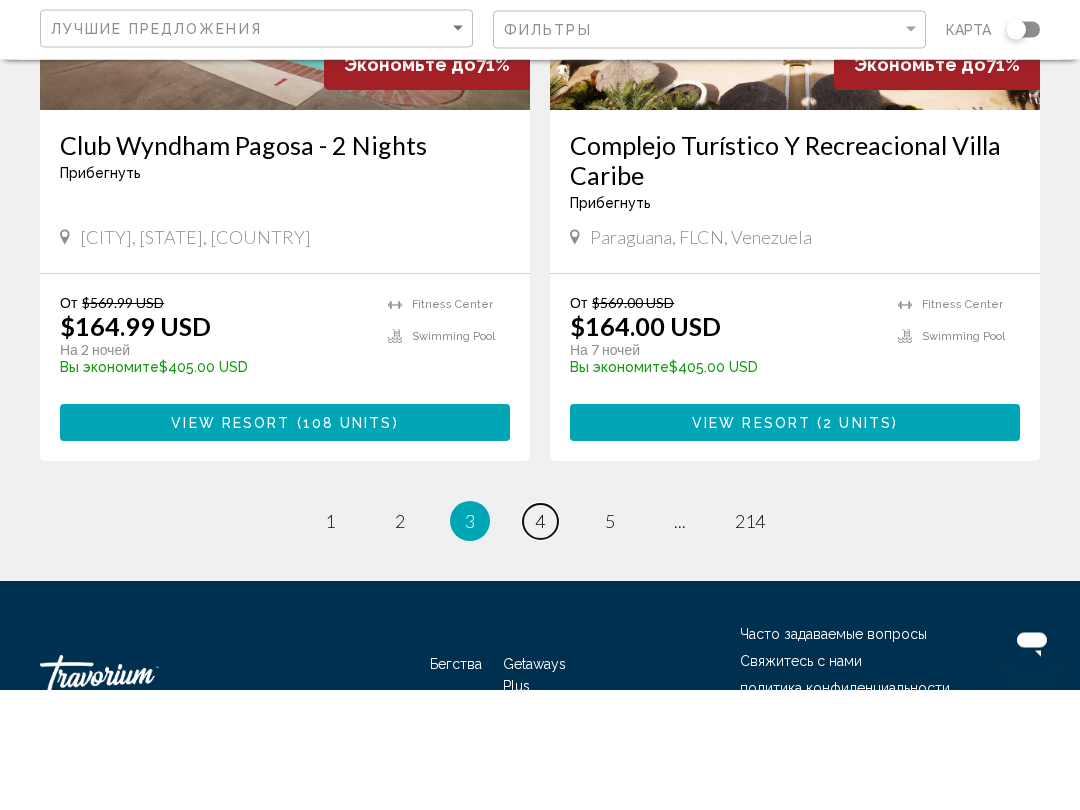 click on "4" at bounding box center [540, 642] 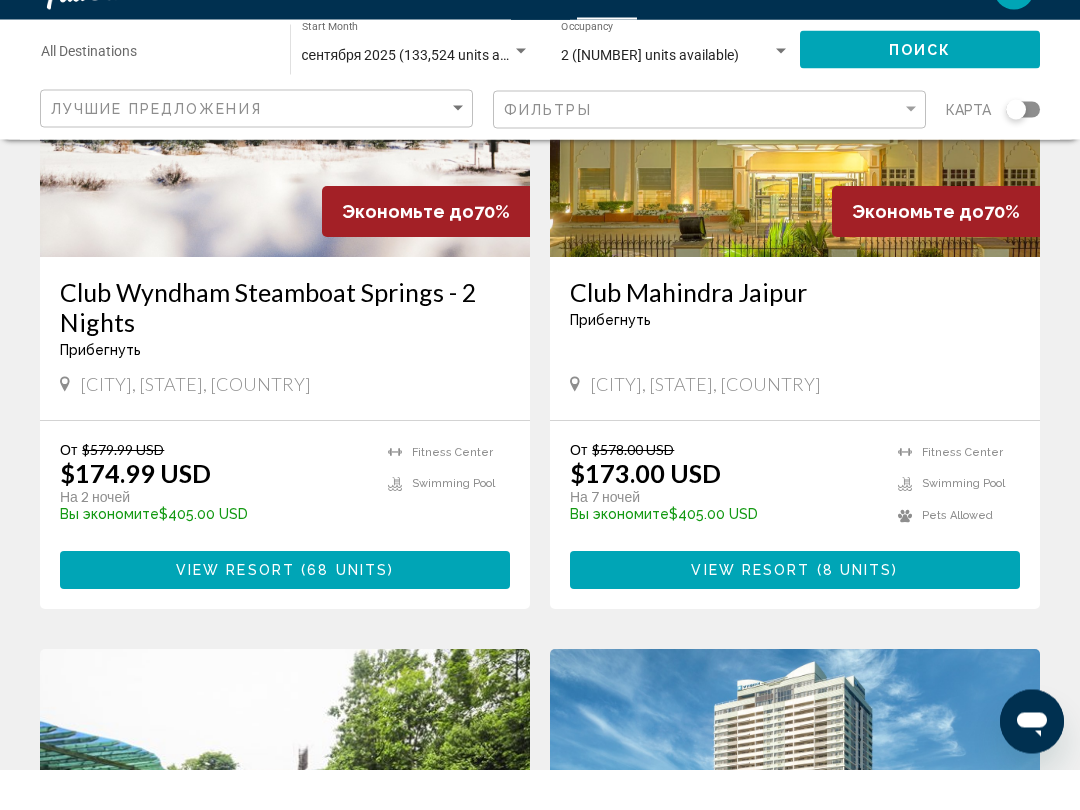 scroll, scrollTop: 3138, scrollLeft: 0, axis: vertical 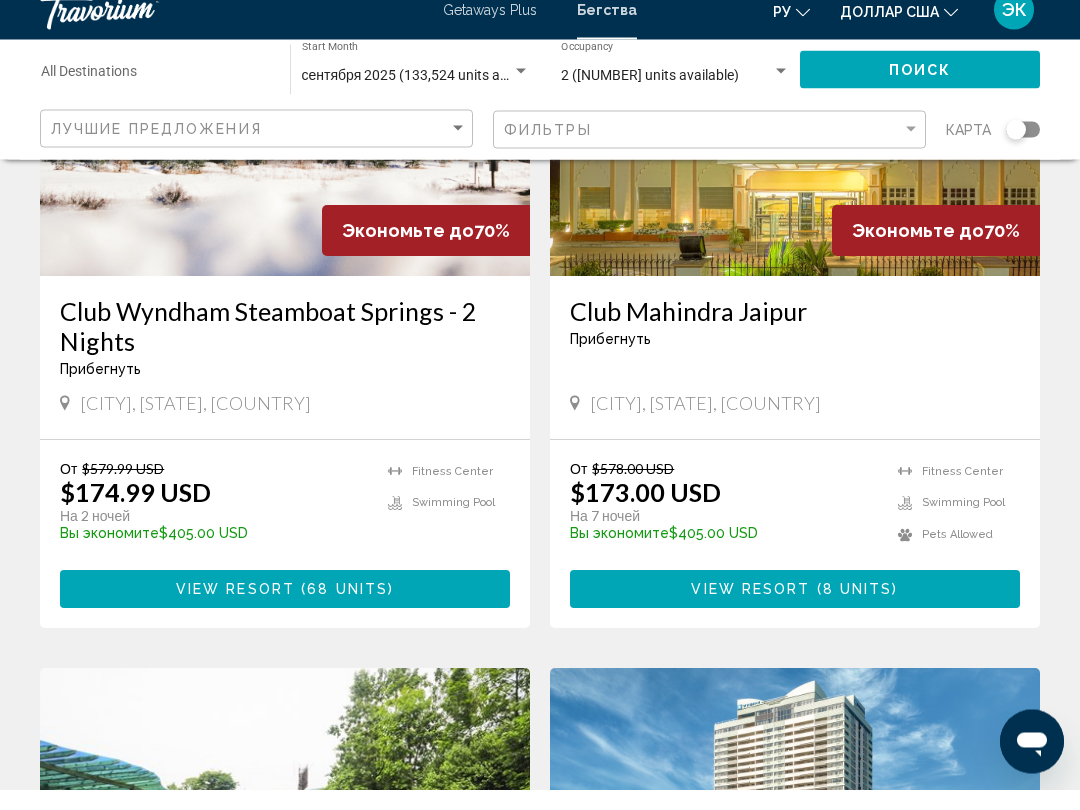 click at bounding box center (814, 611) 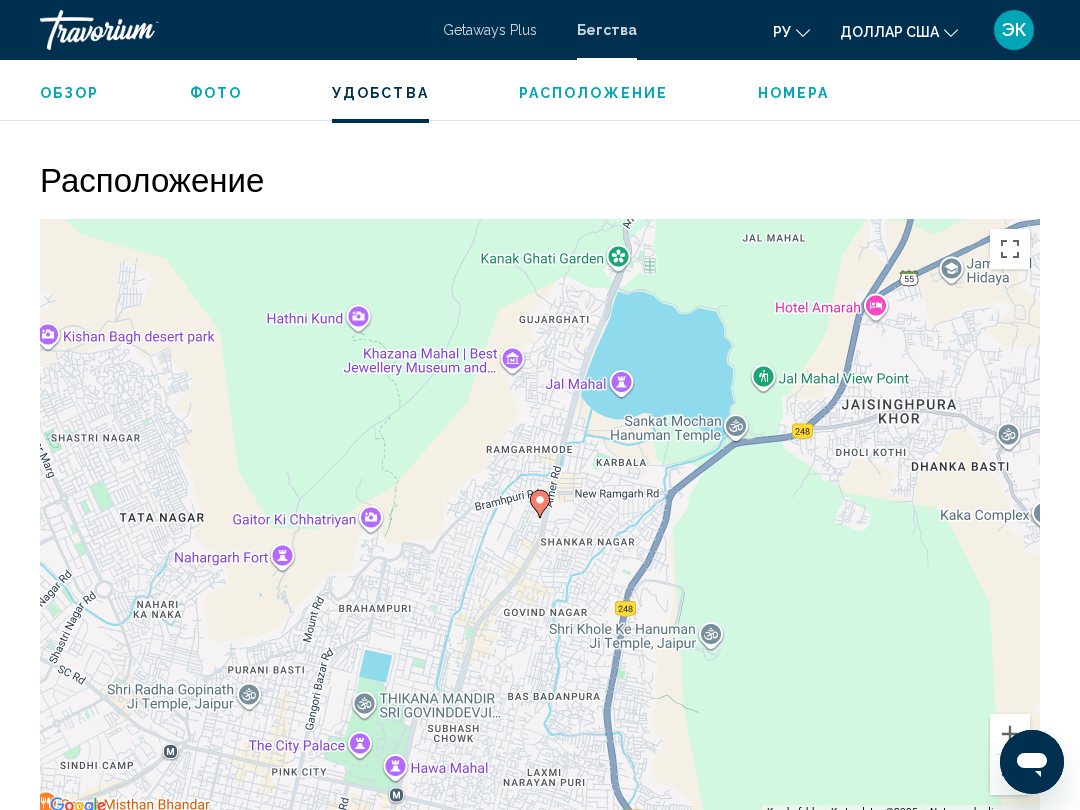 scroll, scrollTop: 3142, scrollLeft: 0, axis: vertical 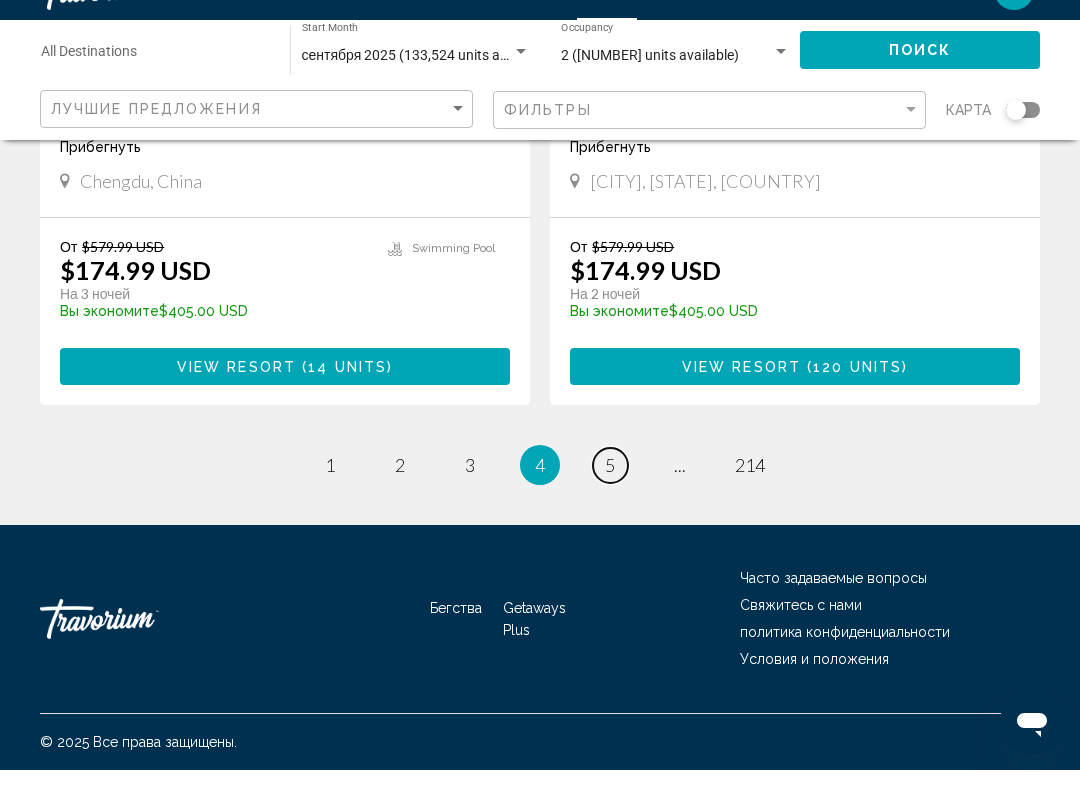 click on "5" at bounding box center [610, 505] 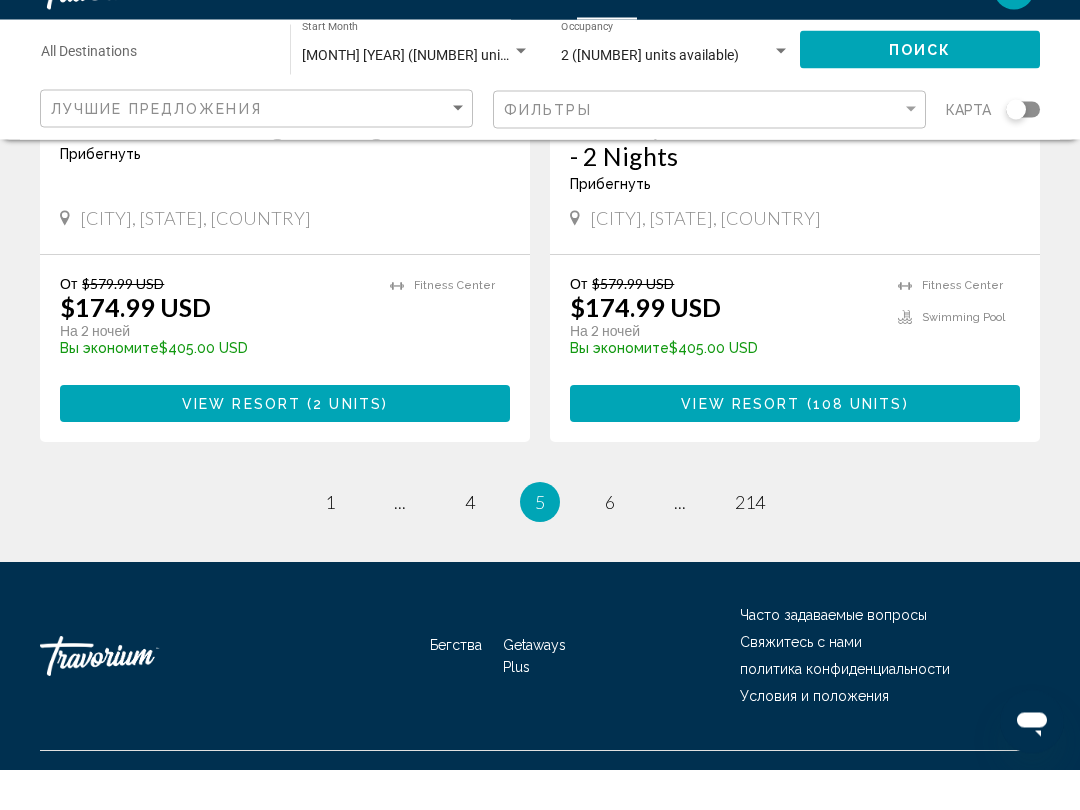 scroll, scrollTop: 3996, scrollLeft: 0, axis: vertical 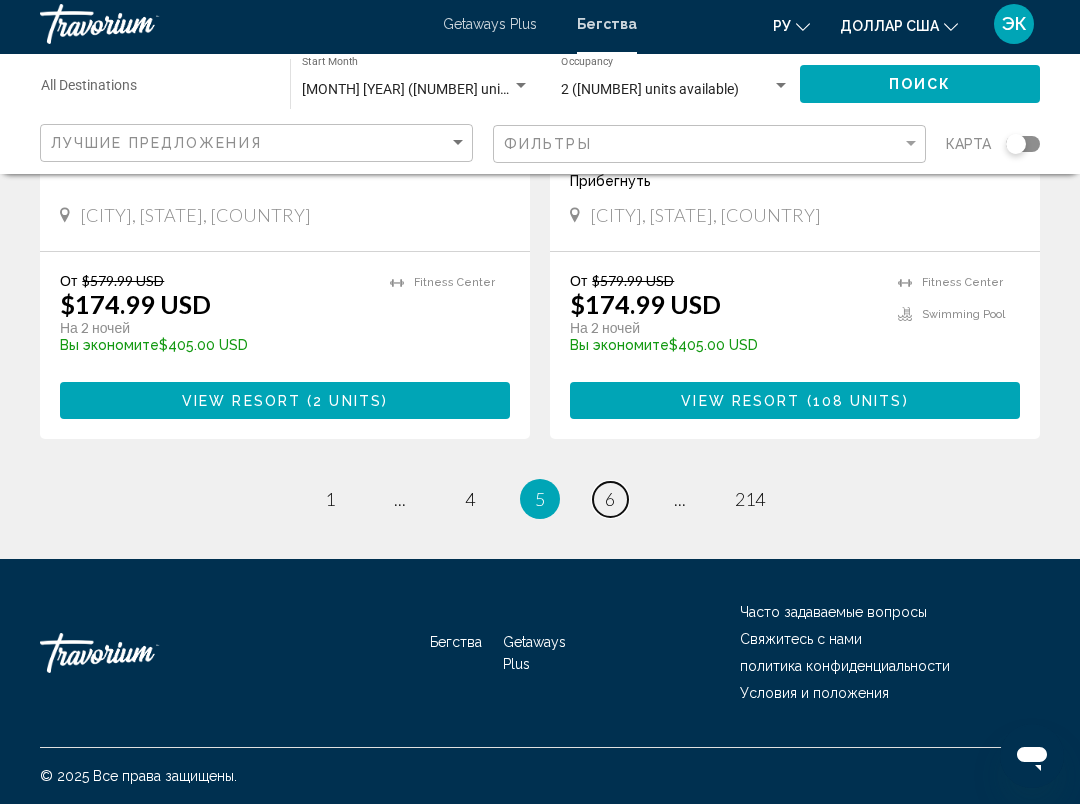 click on "page  6" at bounding box center [610, 505] 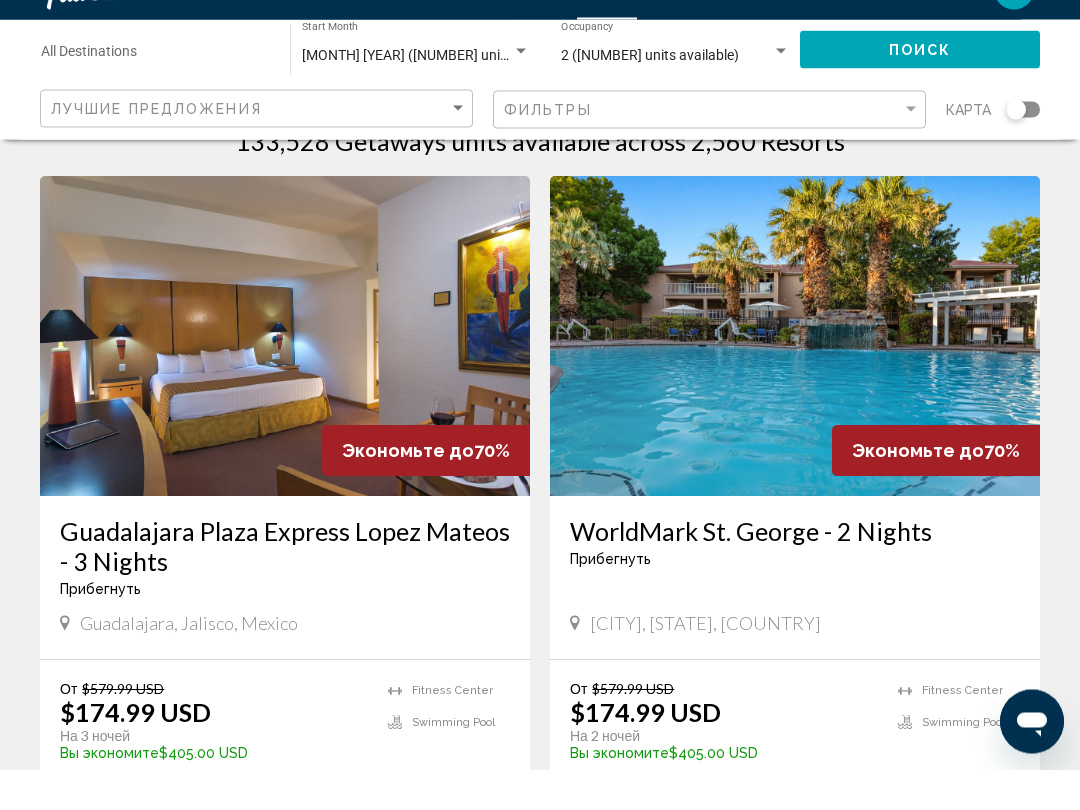 scroll, scrollTop: 54, scrollLeft: 0, axis: vertical 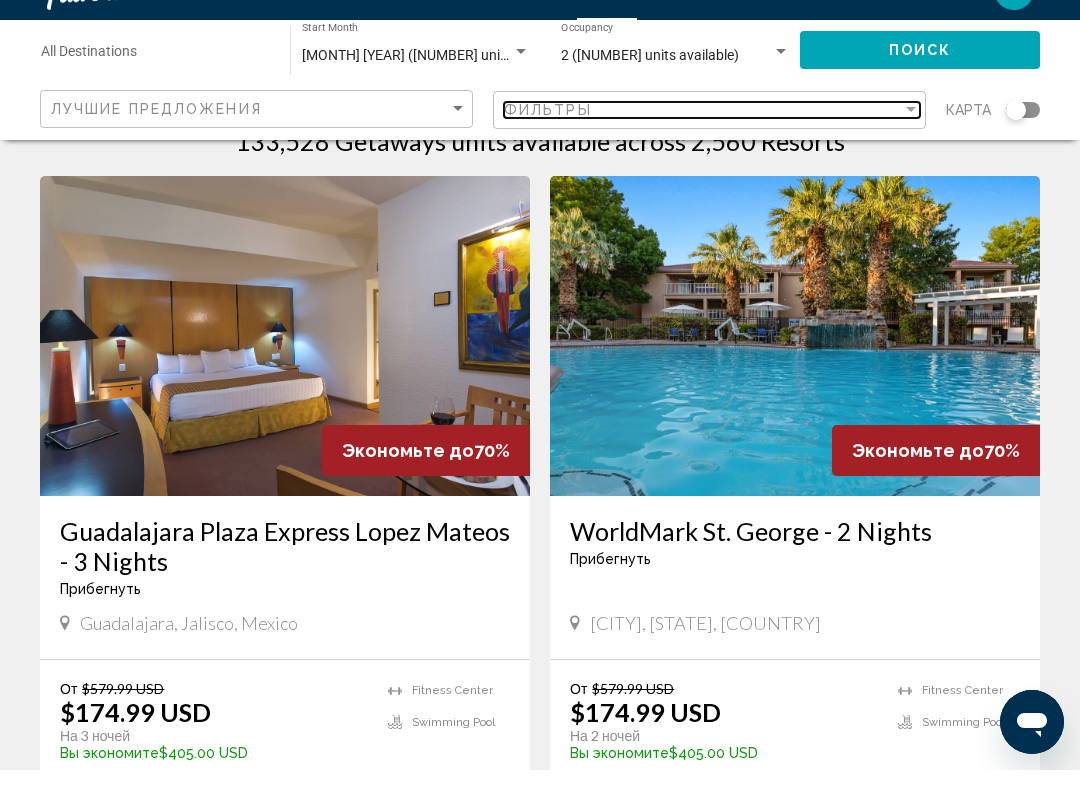 click at bounding box center (911, 150) 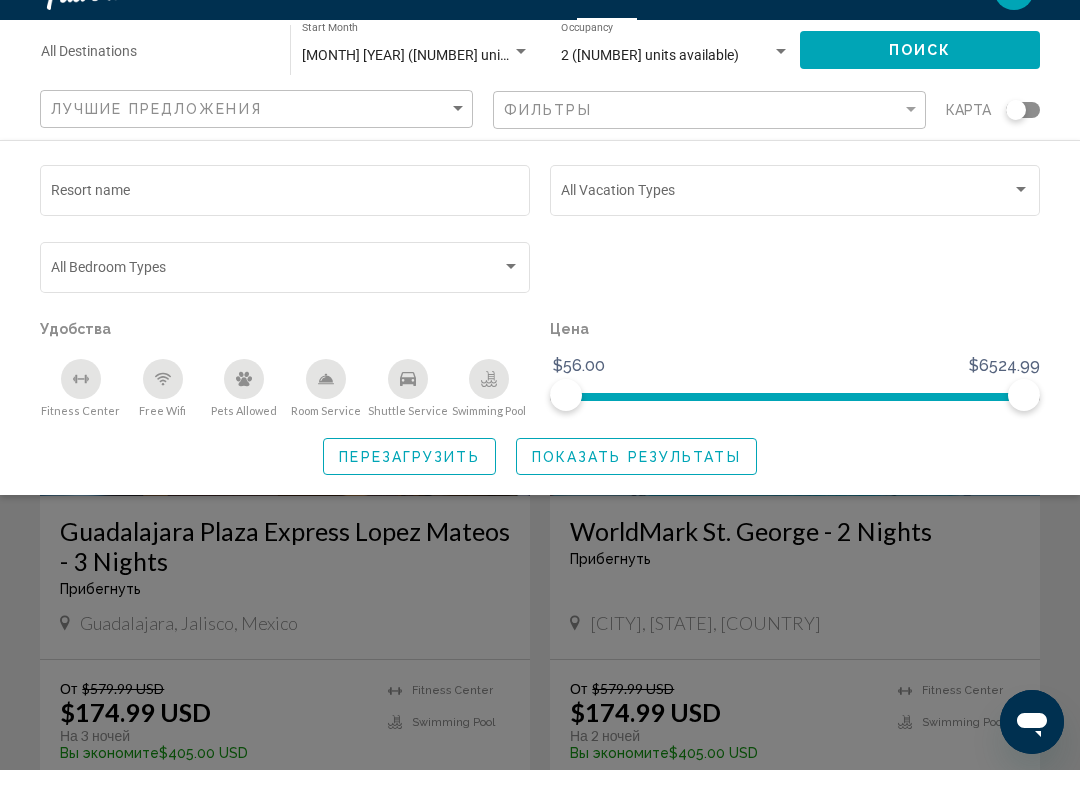 click at bounding box center (1021, 230) 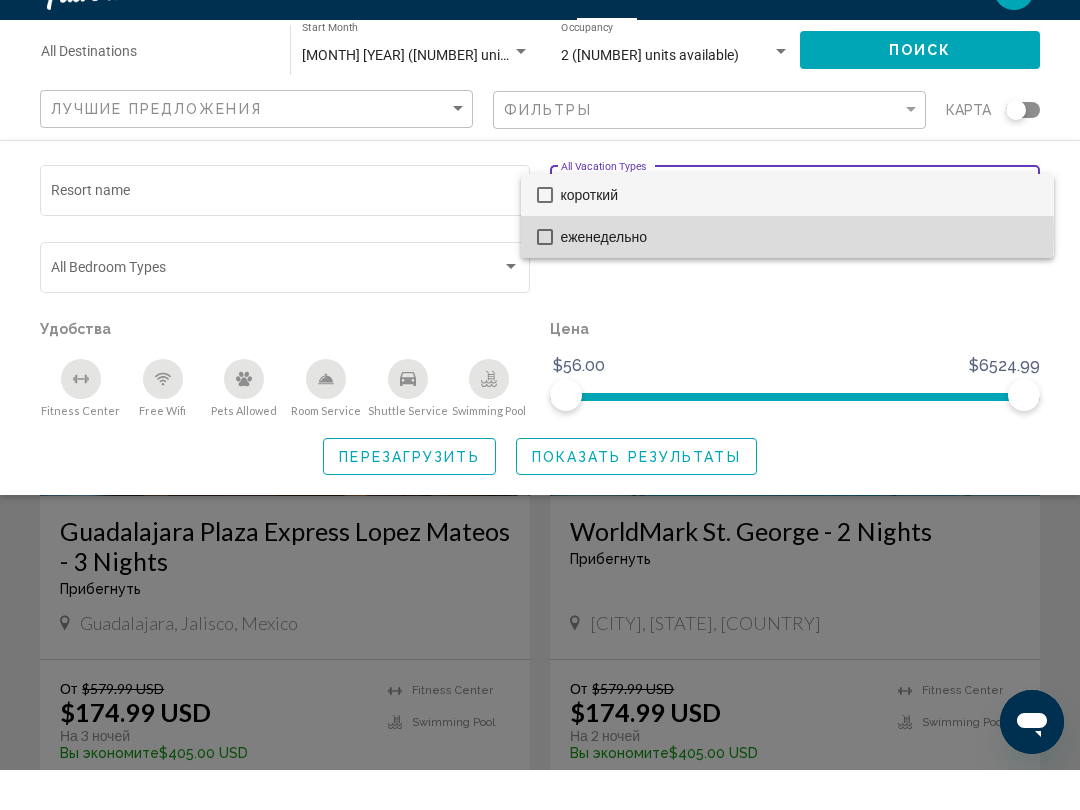 click at bounding box center [545, 277] 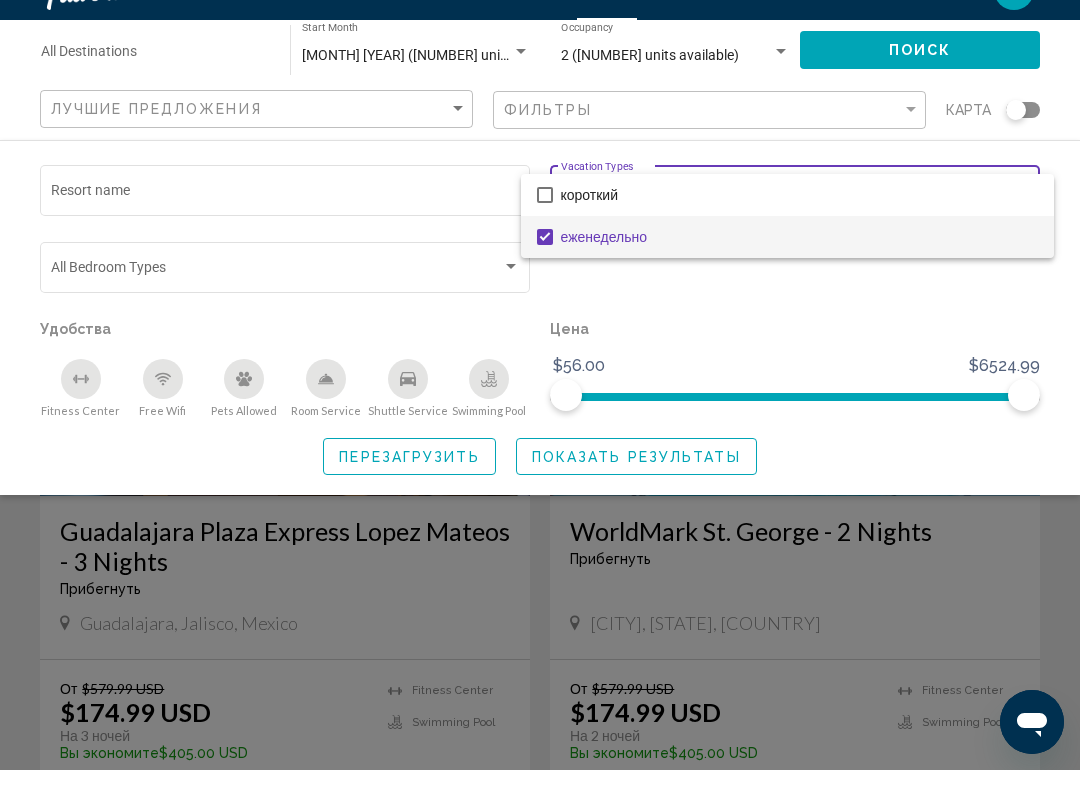 click at bounding box center [540, 405] 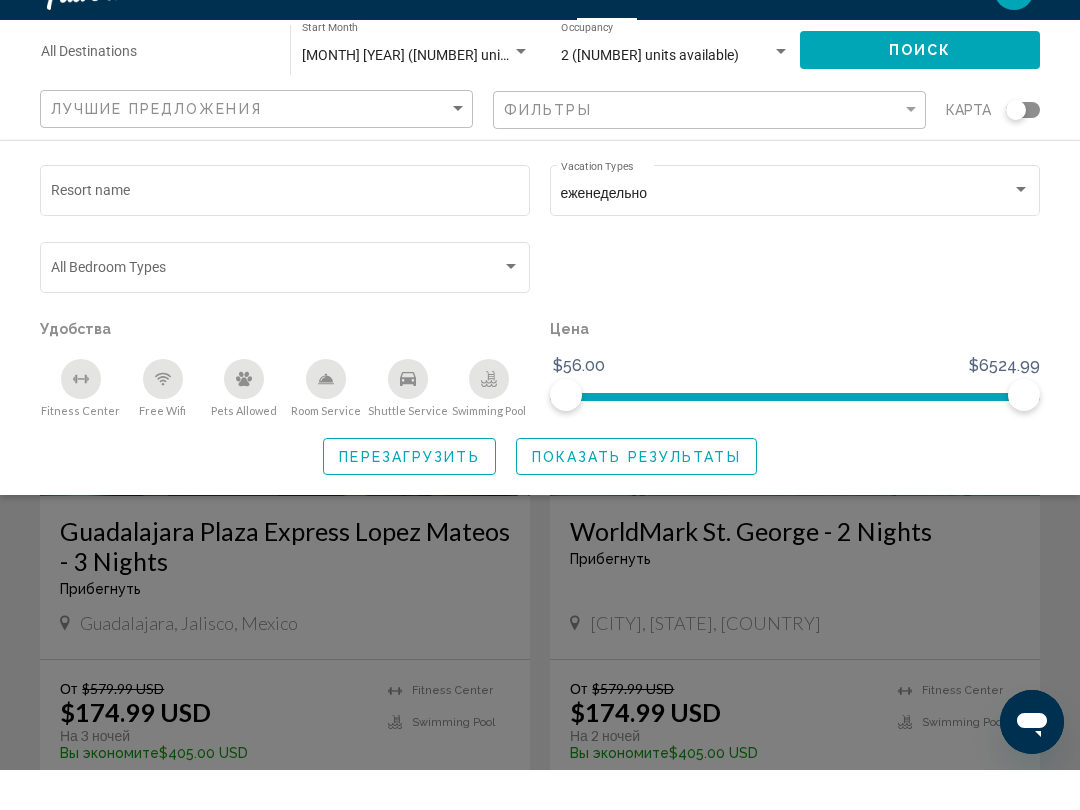 click on "Перезагрузить" 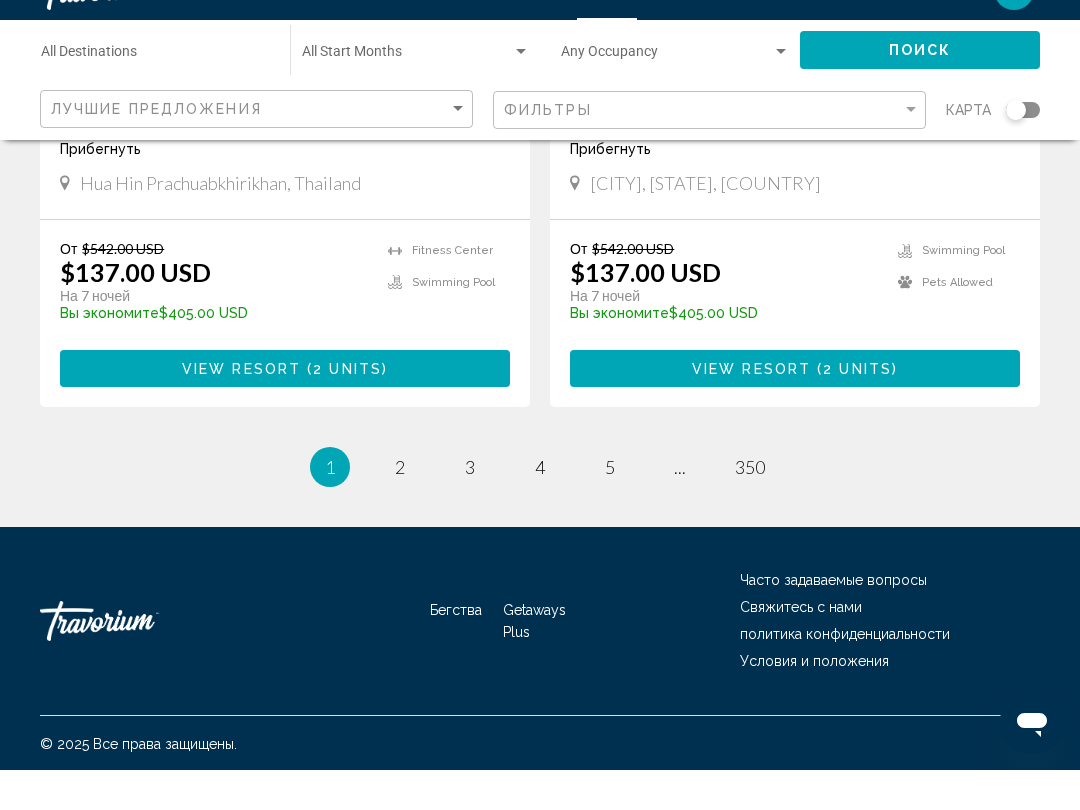 scroll, scrollTop: 3936, scrollLeft: 0, axis: vertical 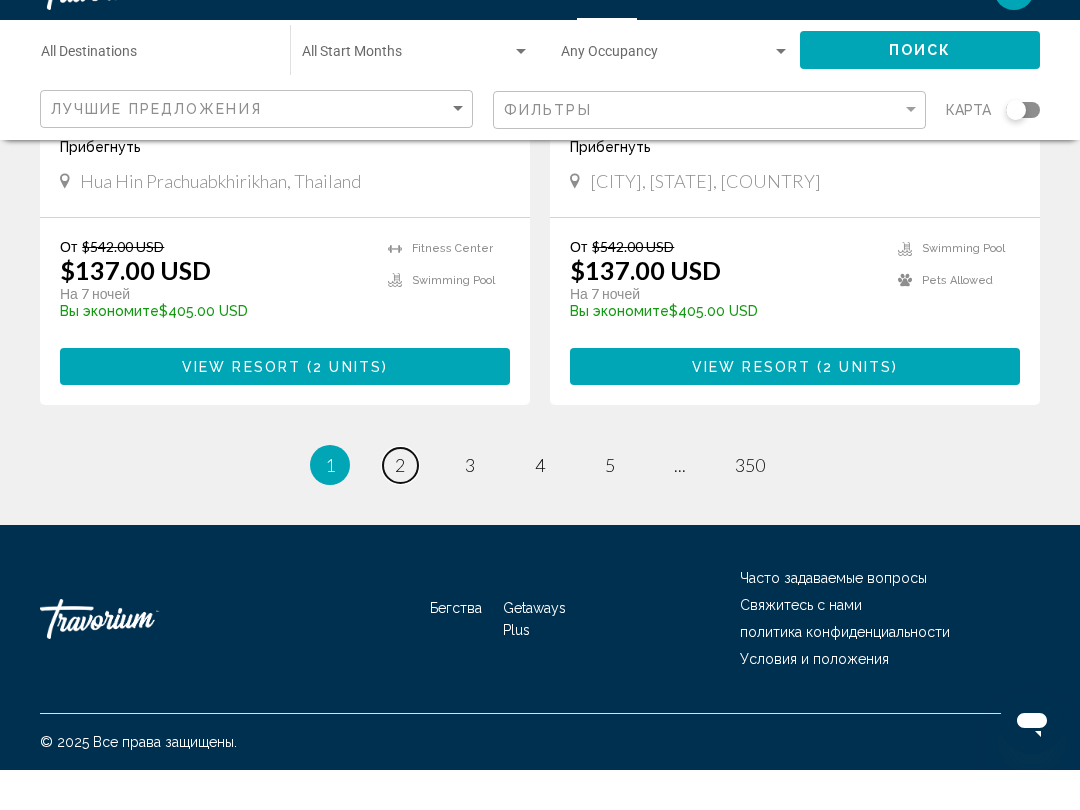 click on "2" at bounding box center [400, 505] 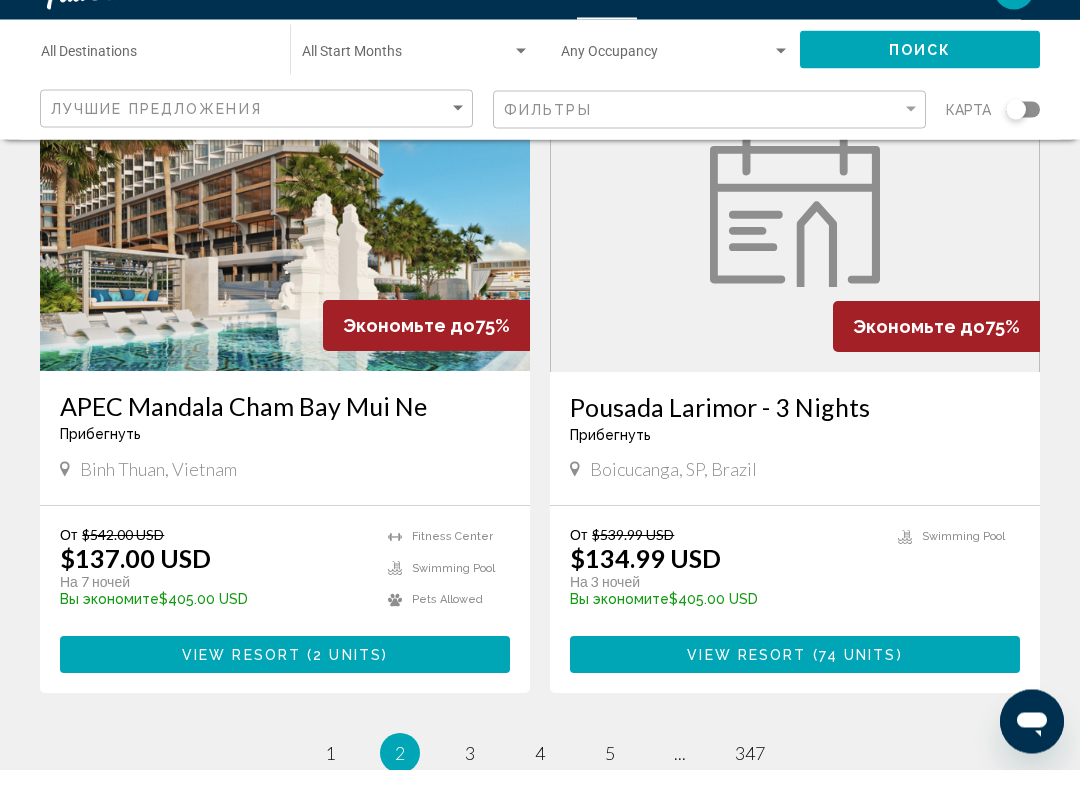 scroll, scrollTop: 3616, scrollLeft: 0, axis: vertical 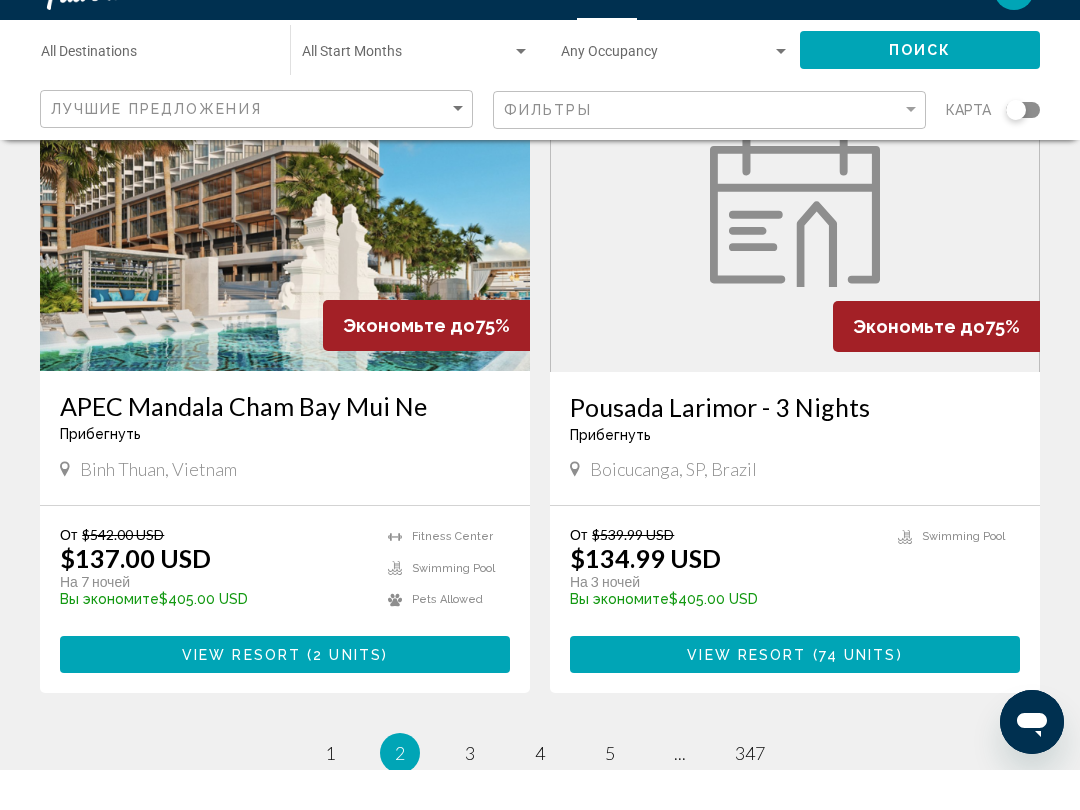 click at bounding box center (285, 251) 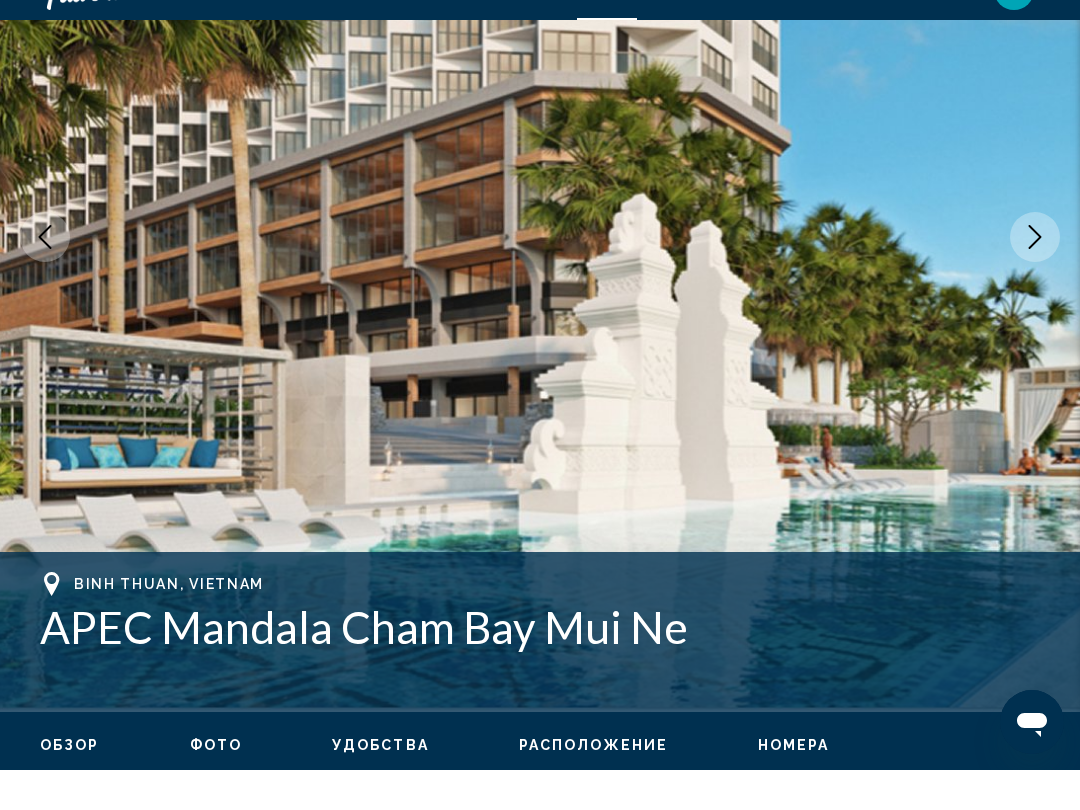 scroll, scrollTop: 282, scrollLeft: 0, axis: vertical 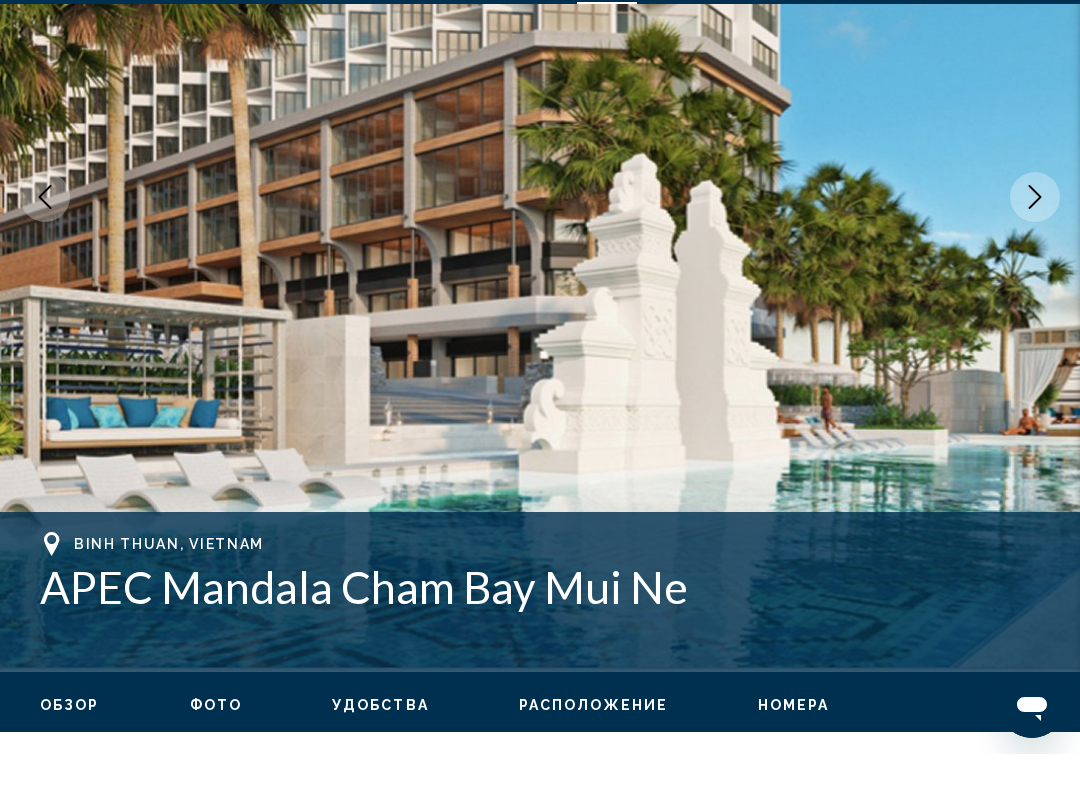 click 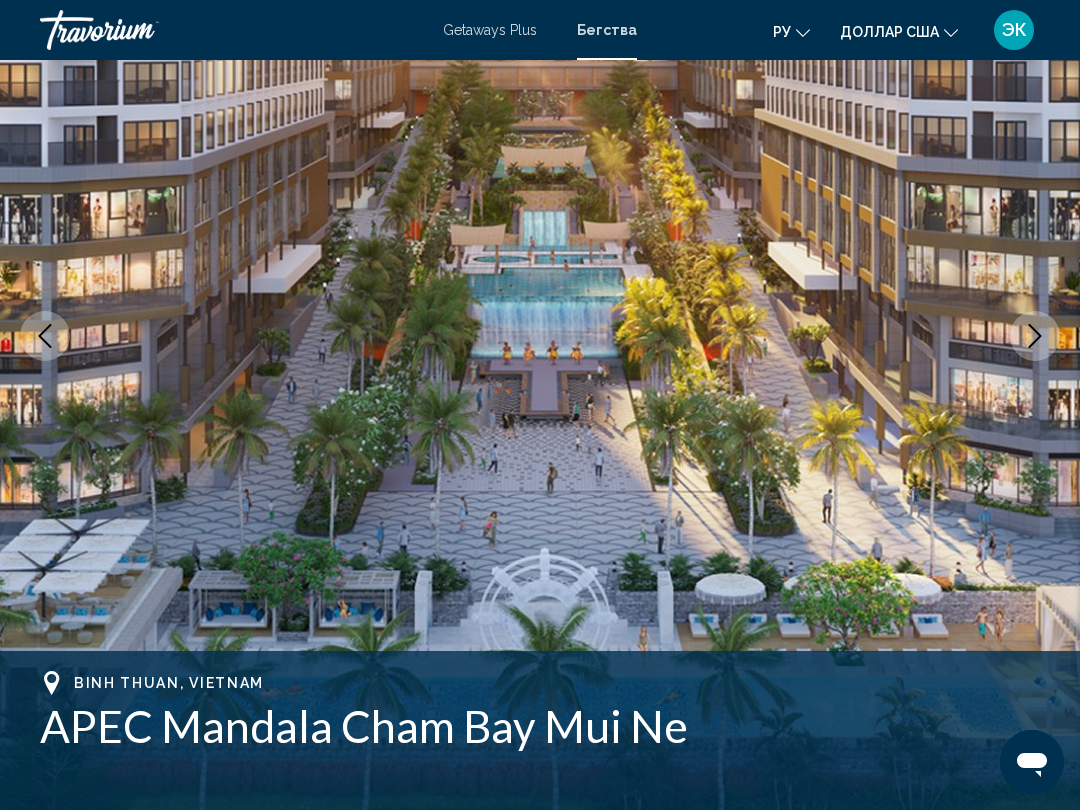 scroll, scrollTop: 198, scrollLeft: 0, axis: vertical 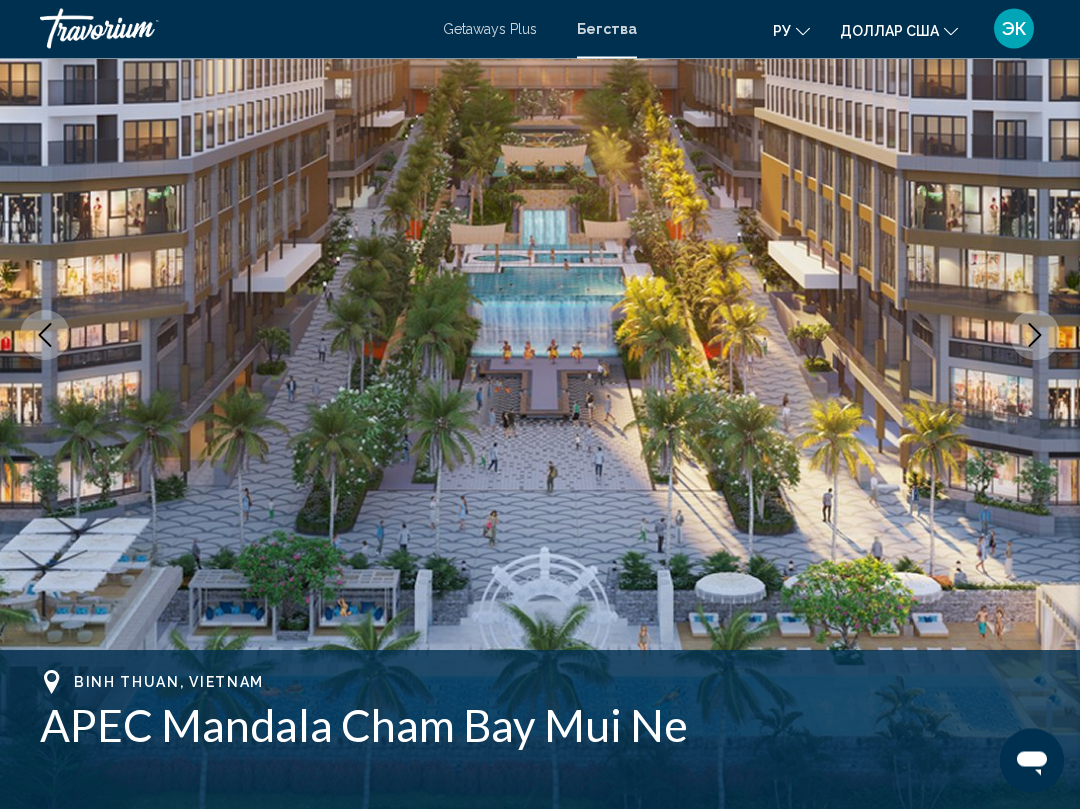 click 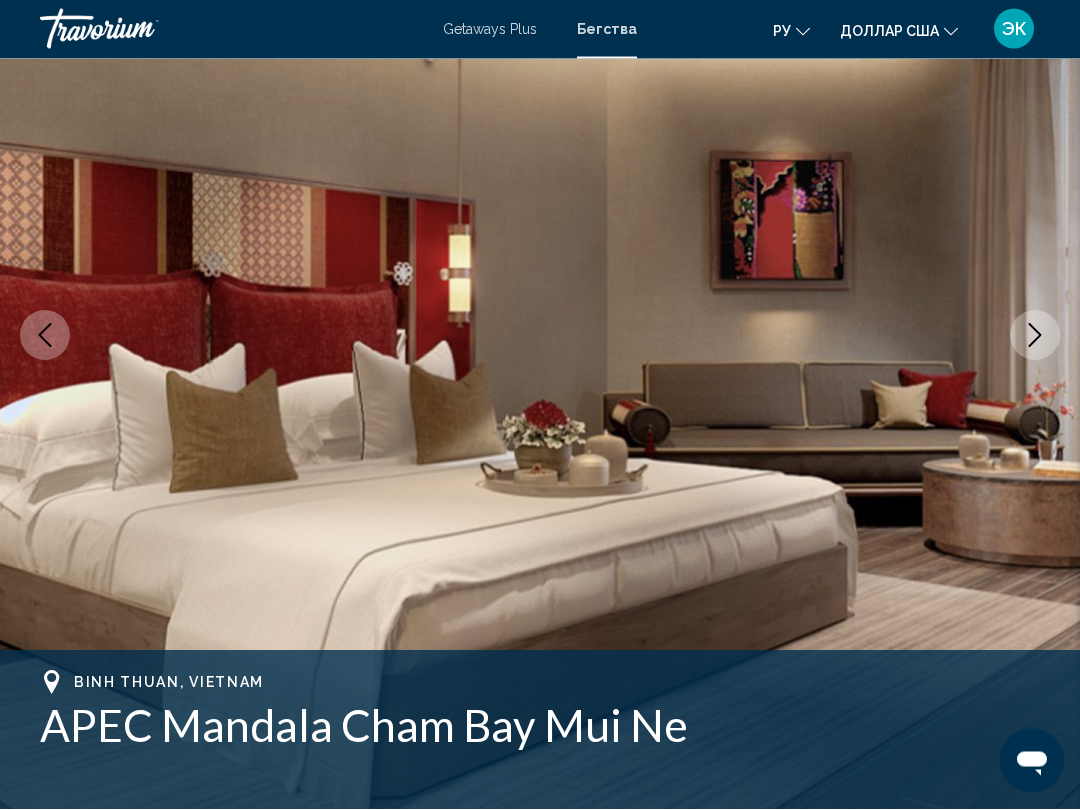 click 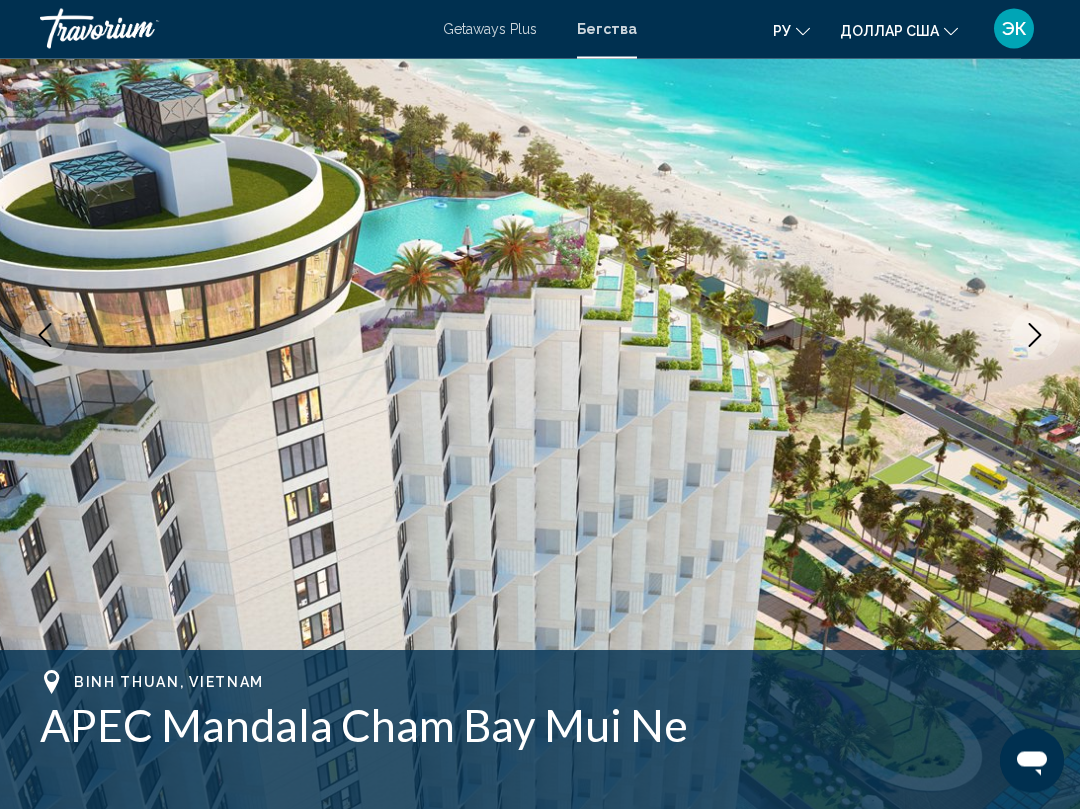 click 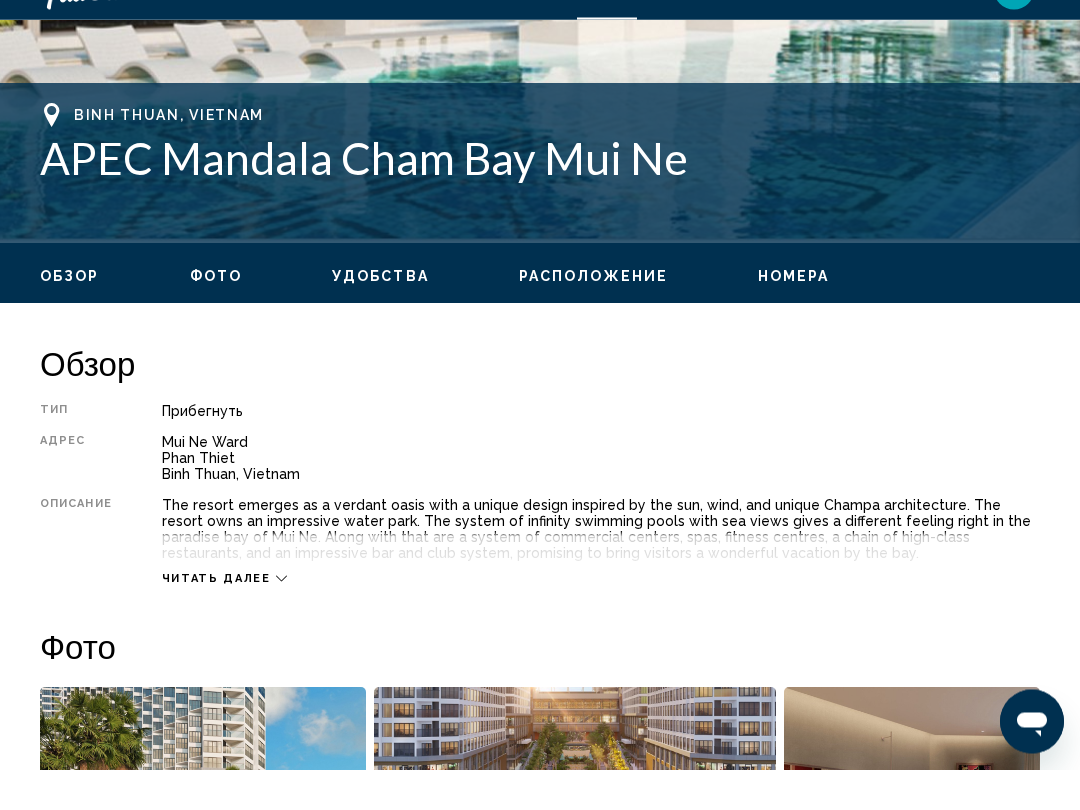 scroll, scrollTop: 728, scrollLeft: 0, axis: vertical 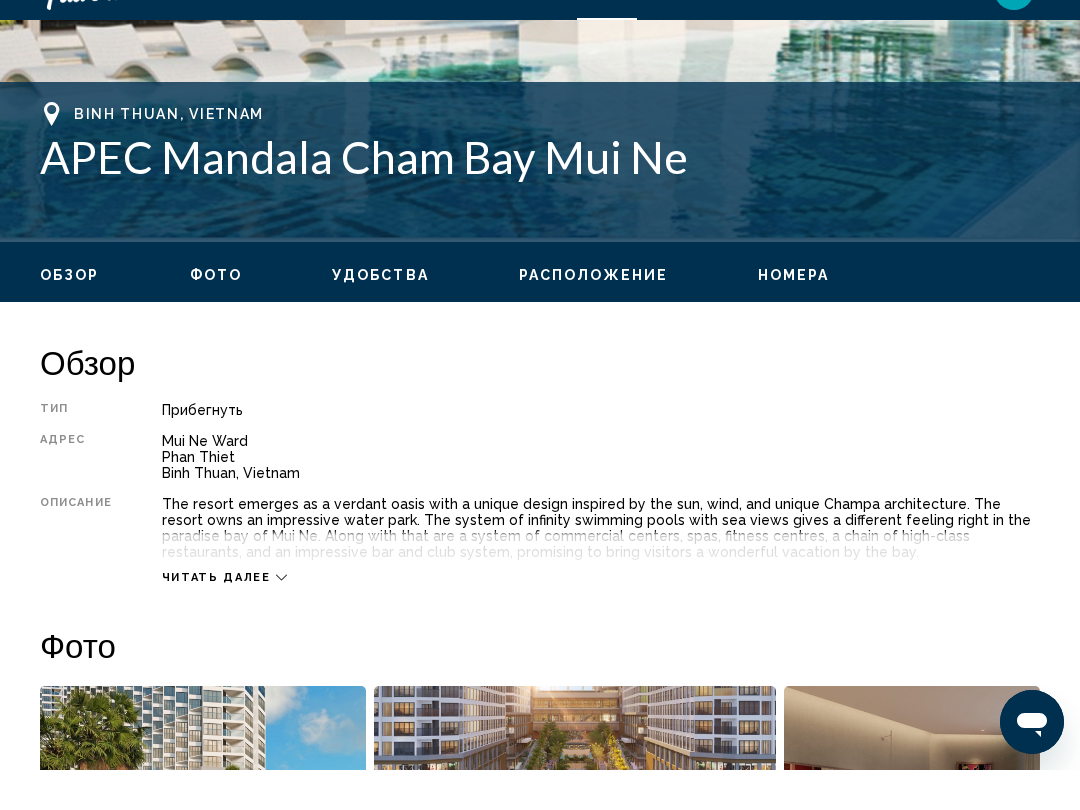 click 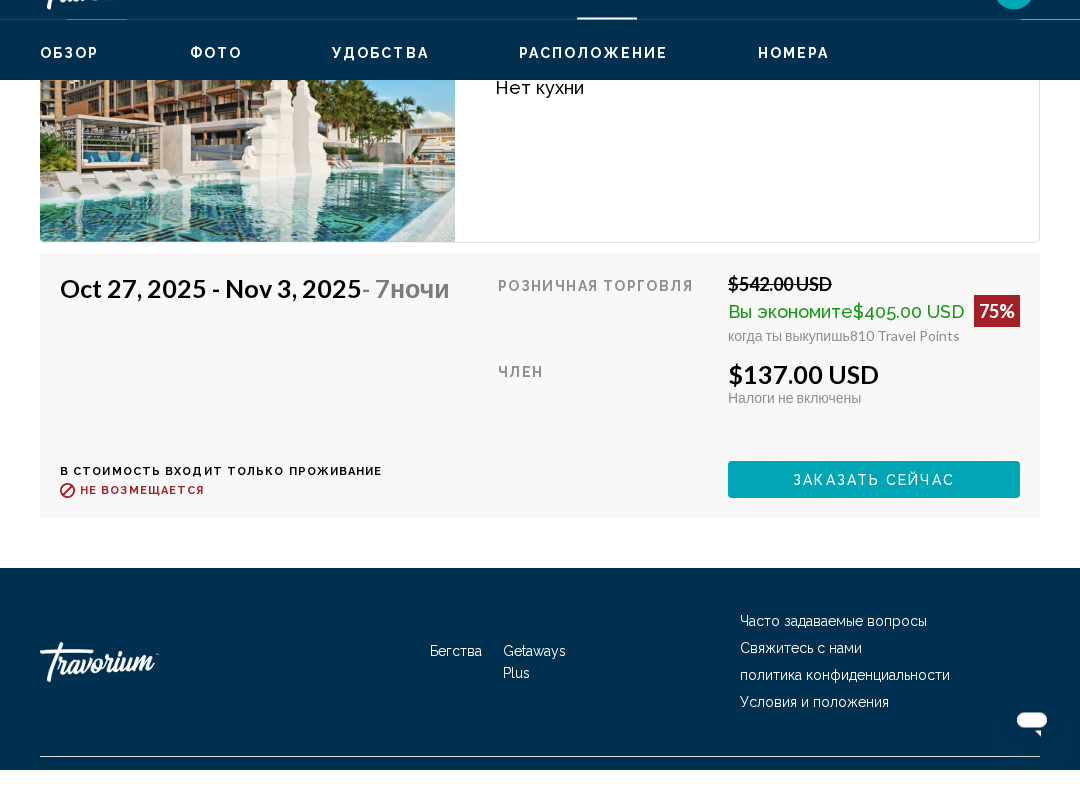 scroll, scrollTop: 3832, scrollLeft: 0, axis: vertical 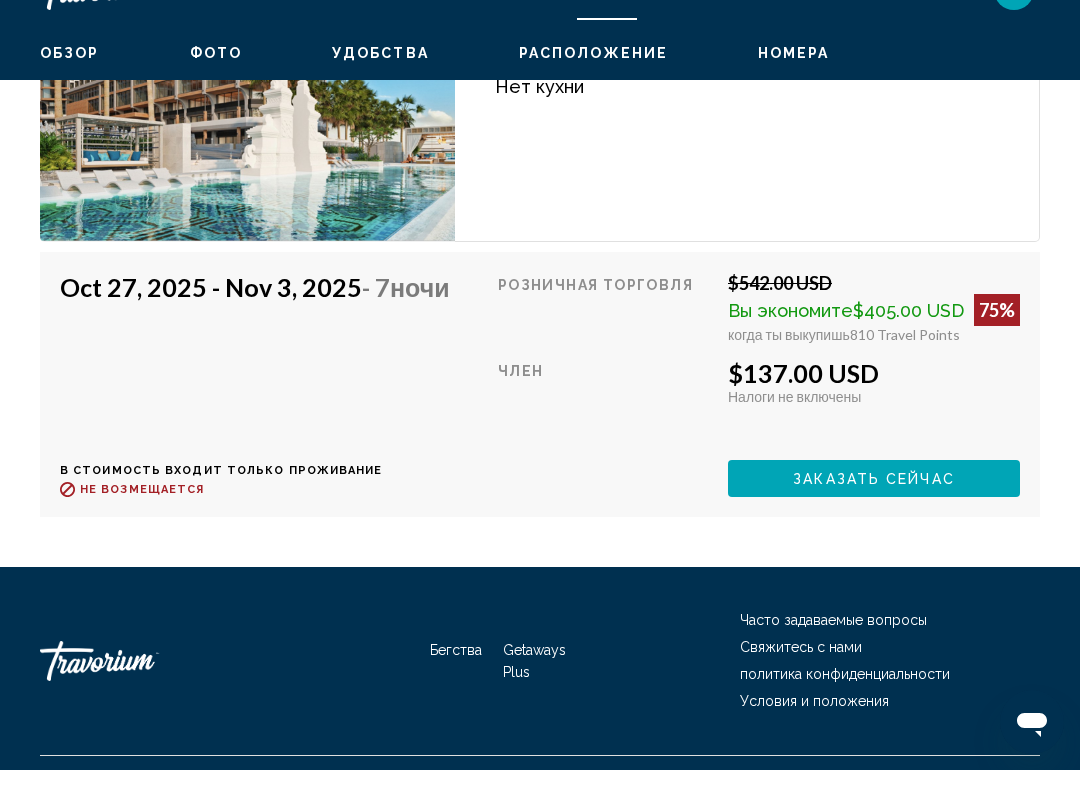 click on "Заказать сейчас" at bounding box center (874, 519) 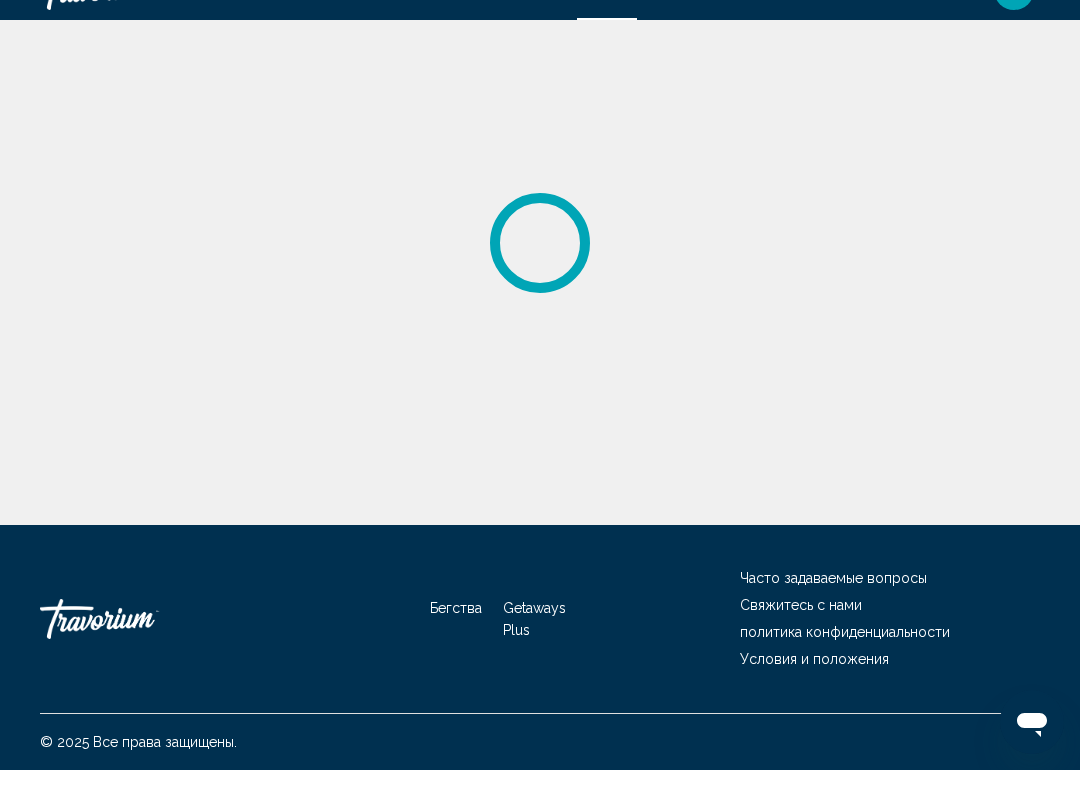 scroll, scrollTop: 0, scrollLeft: 0, axis: both 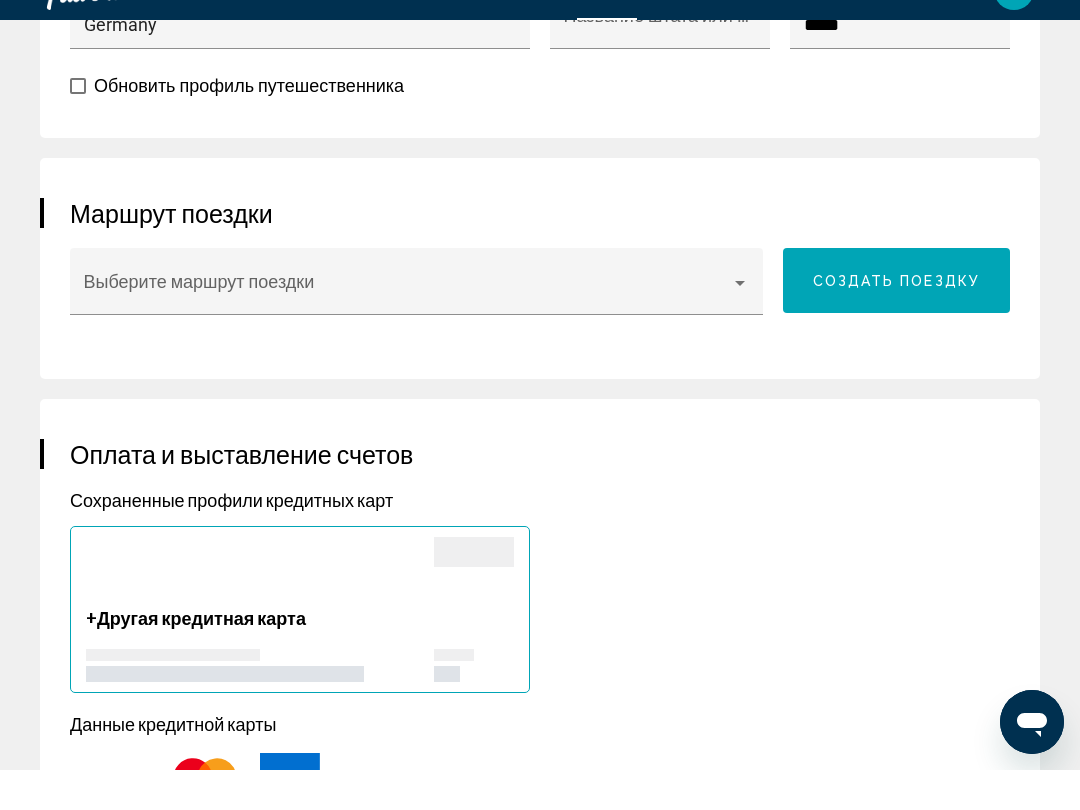 click at bounding box center [740, 323] 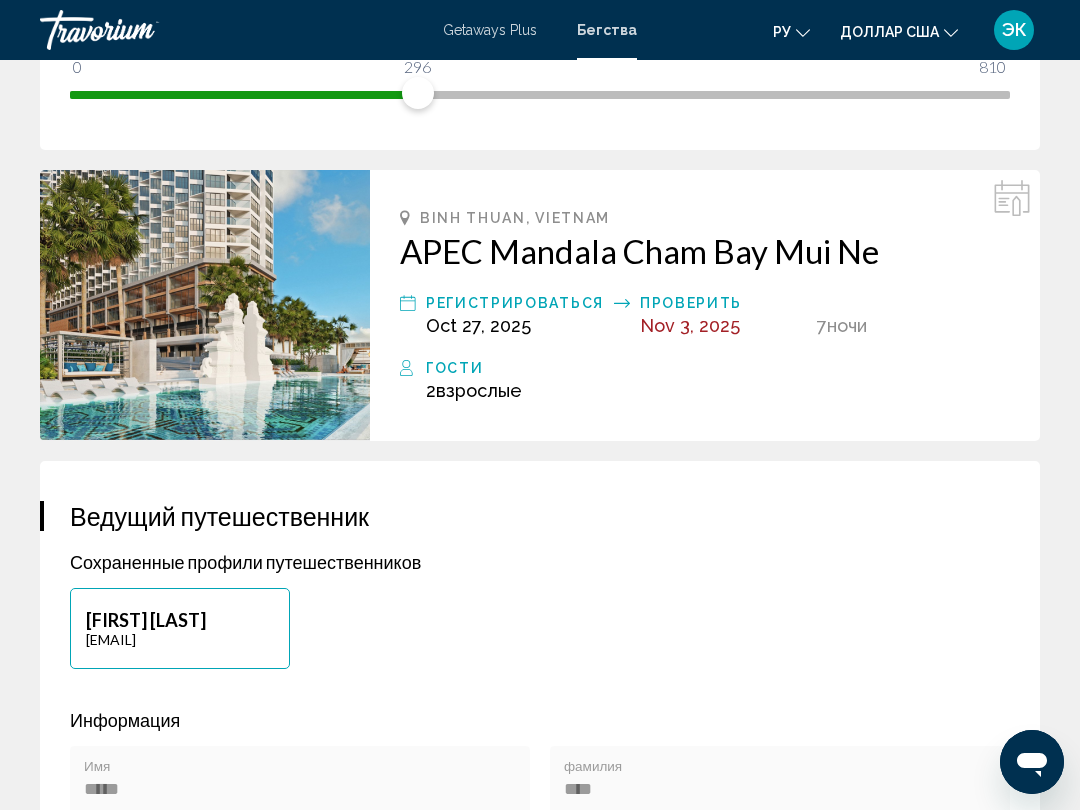 scroll, scrollTop: 467, scrollLeft: 0, axis: vertical 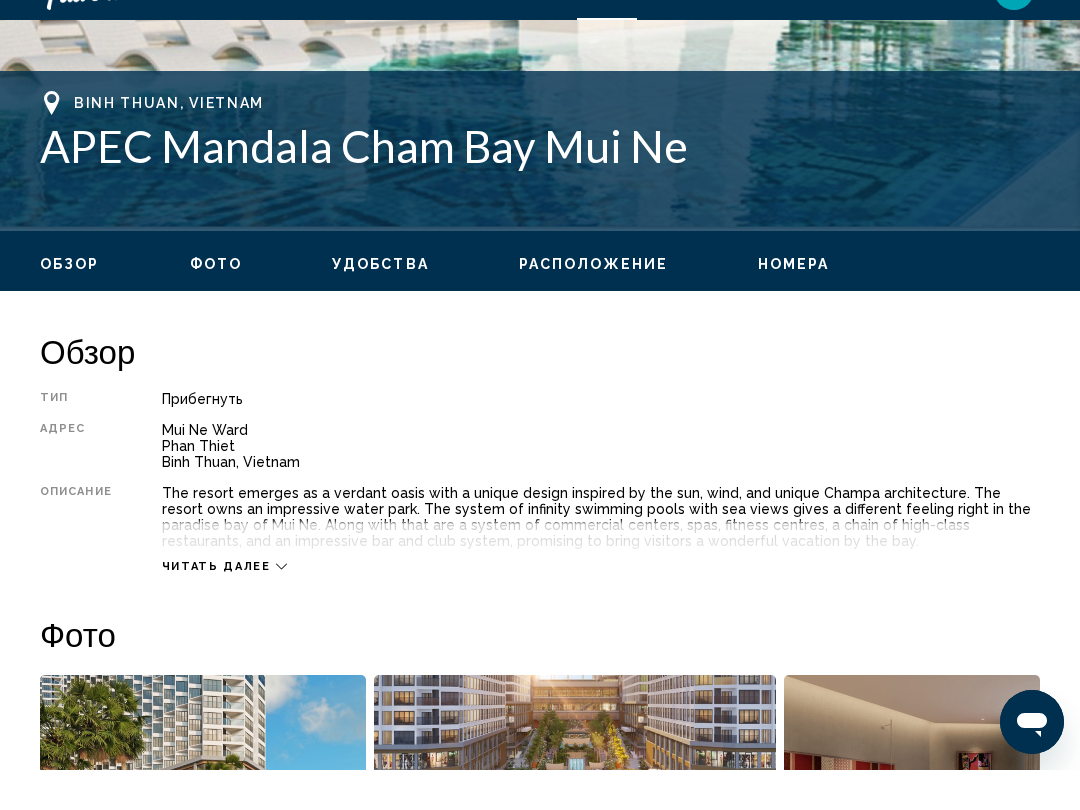 click on "Читать далее" at bounding box center (216, 606) 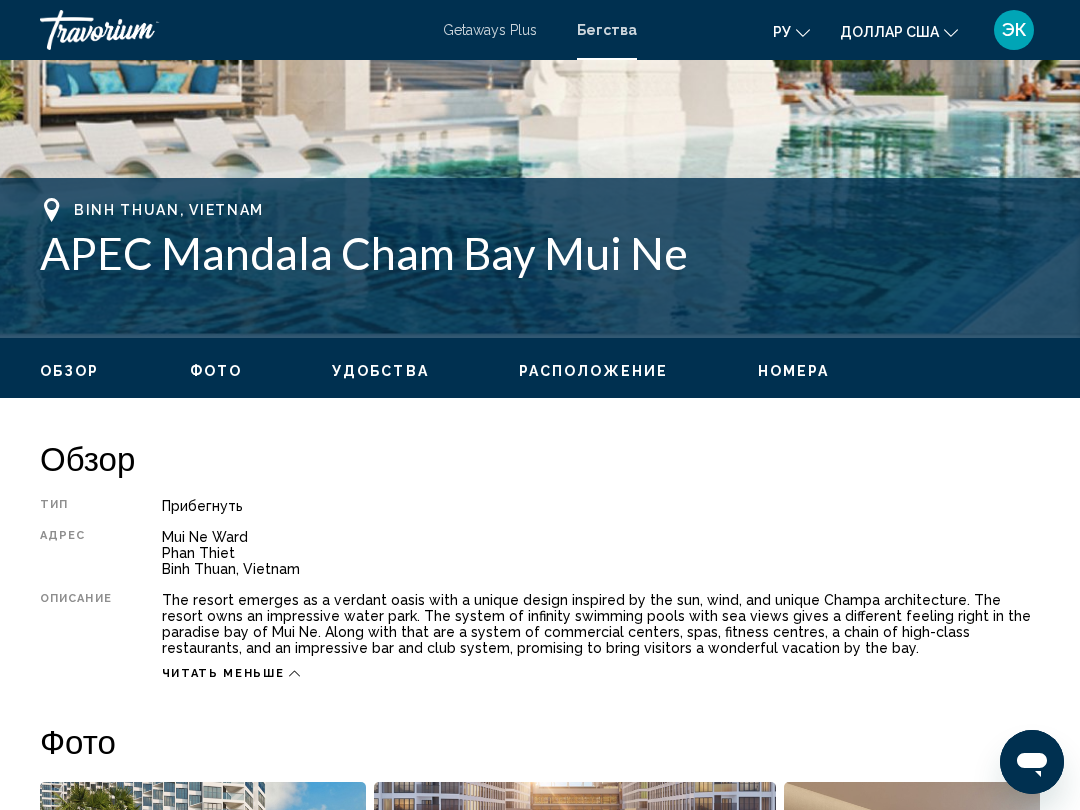 scroll, scrollTop: 671, scrollLeft: 0, axis: vertical 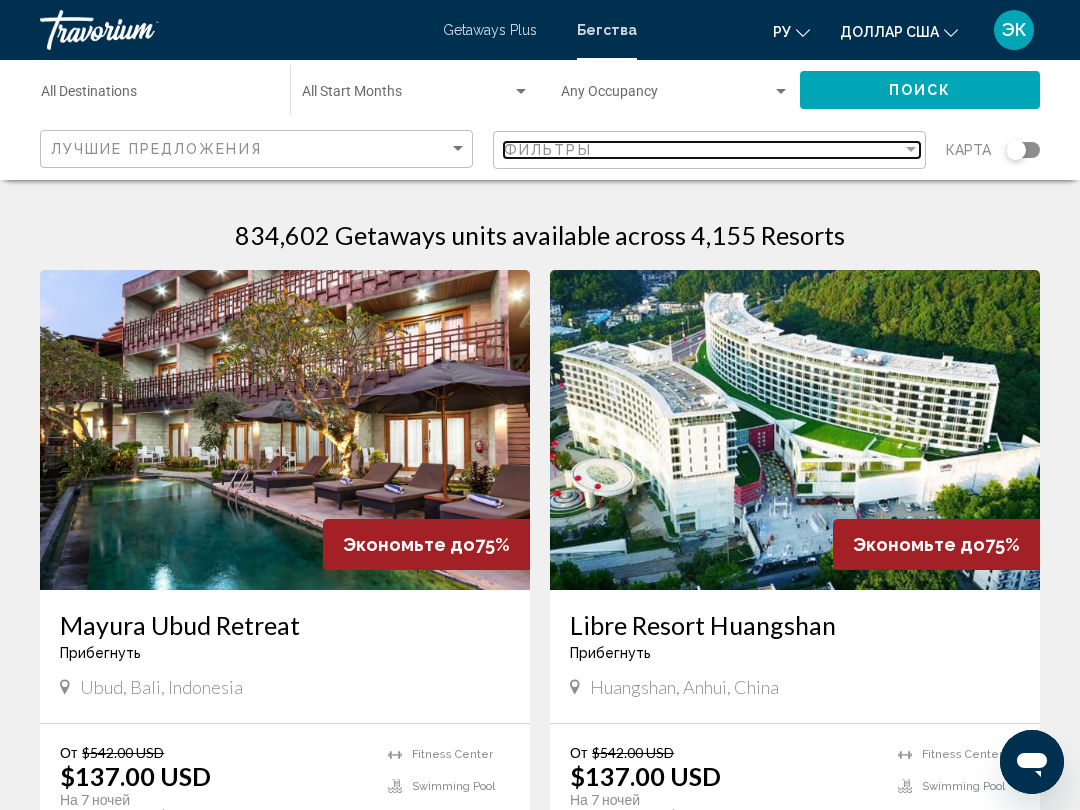 click on "Фильтры" at bounding box center [703, 150] 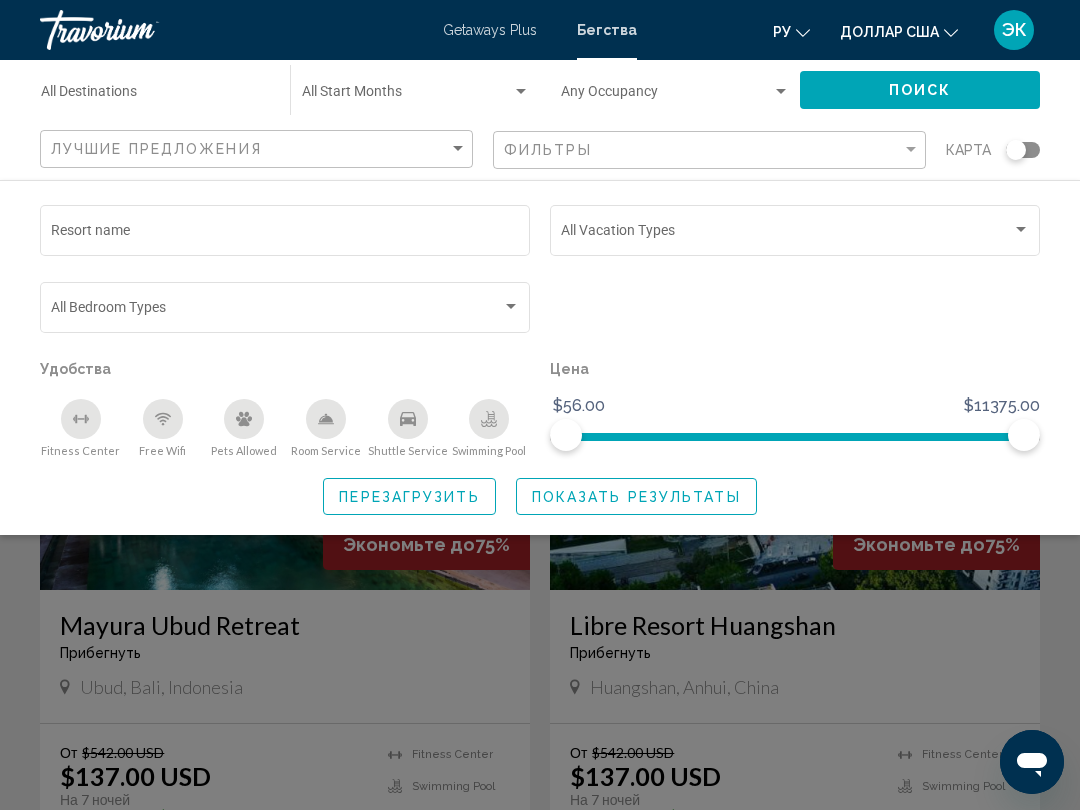 click on "Vacation Types All Vacation Types" 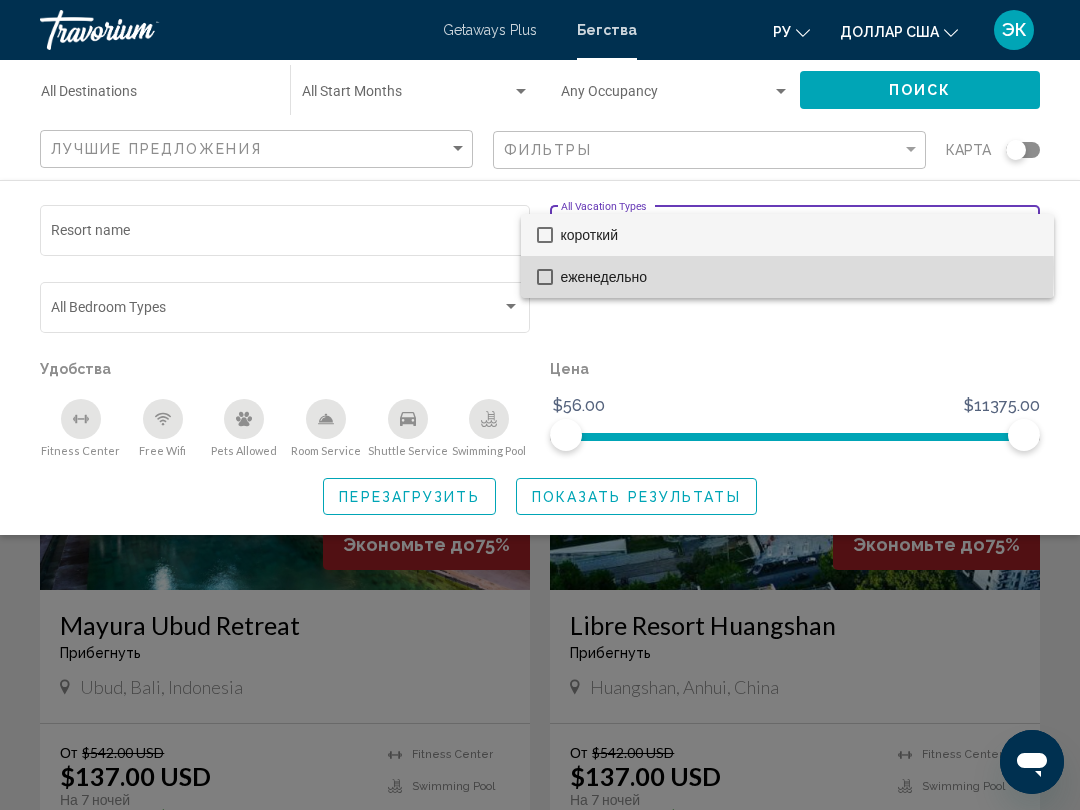 click at bounding box center [545, 277] 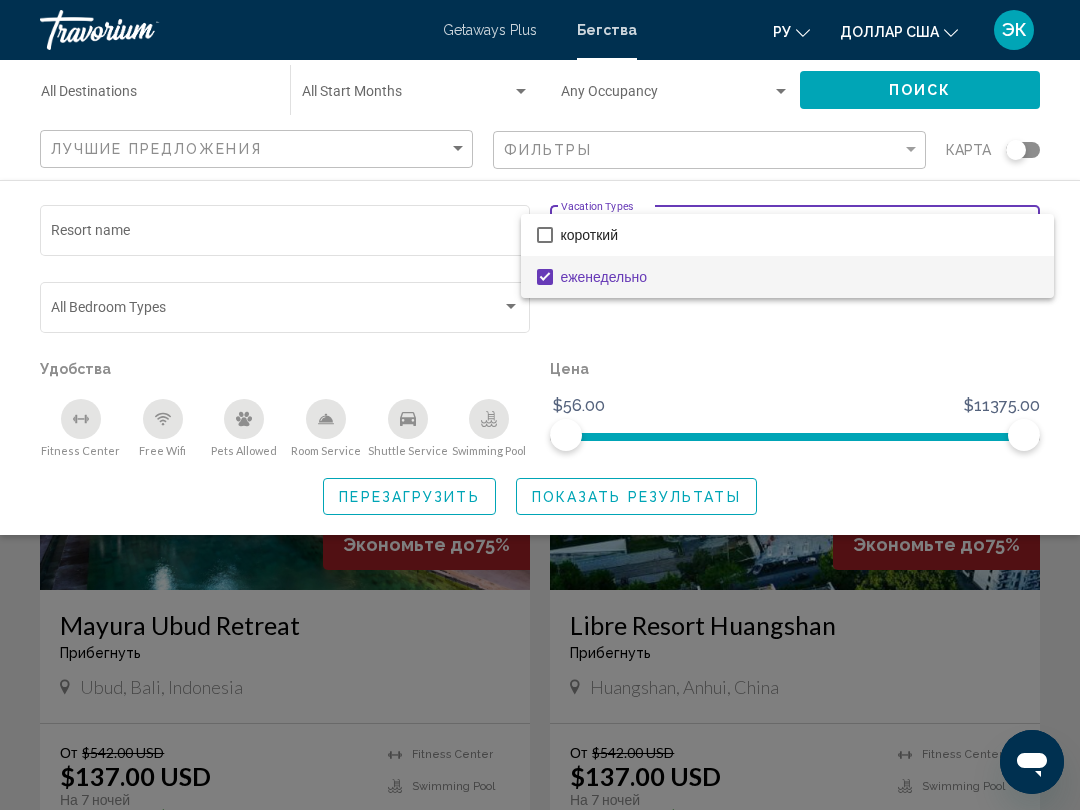 click at bounding box center (540, 405) 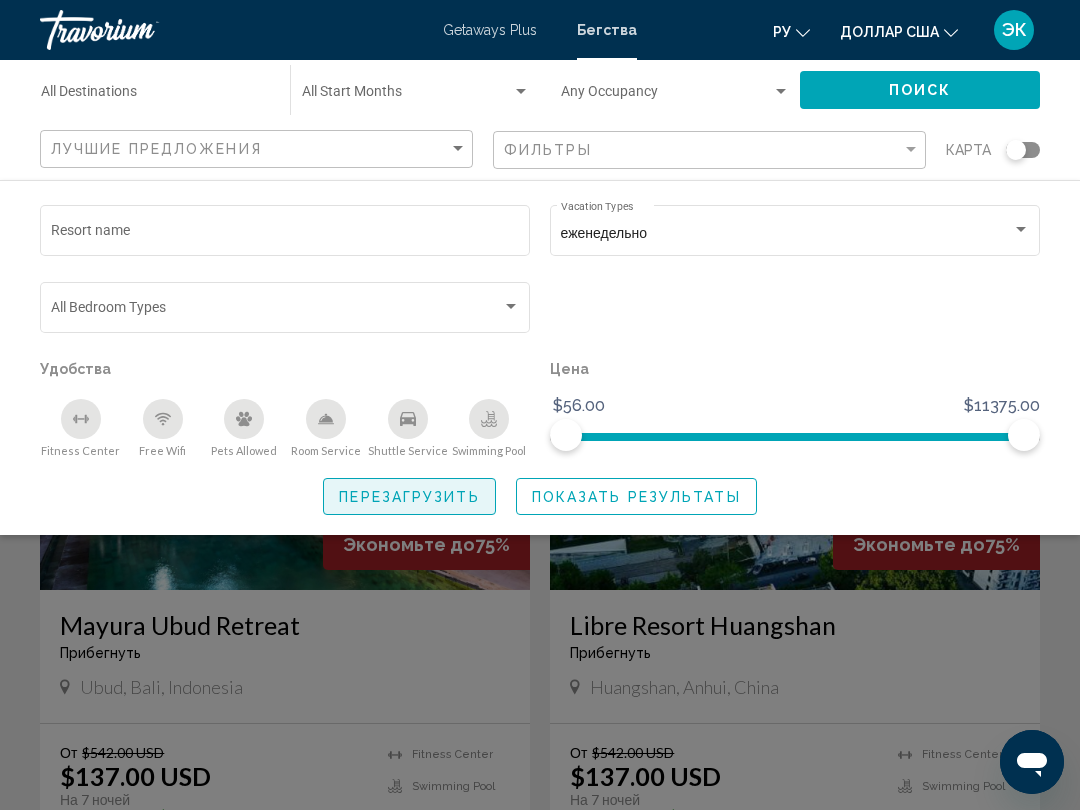 click on "Перезагрузить" 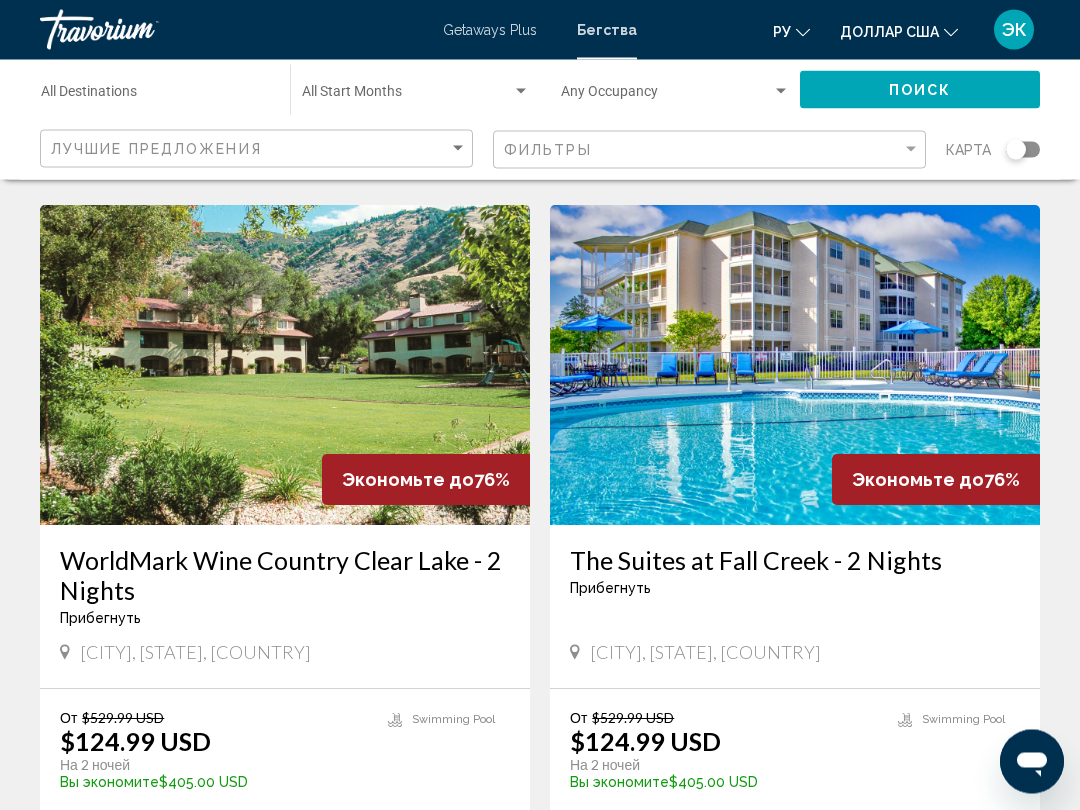 scroll, scrollTop: 1414, scrollLeft: 0, axis: vertical 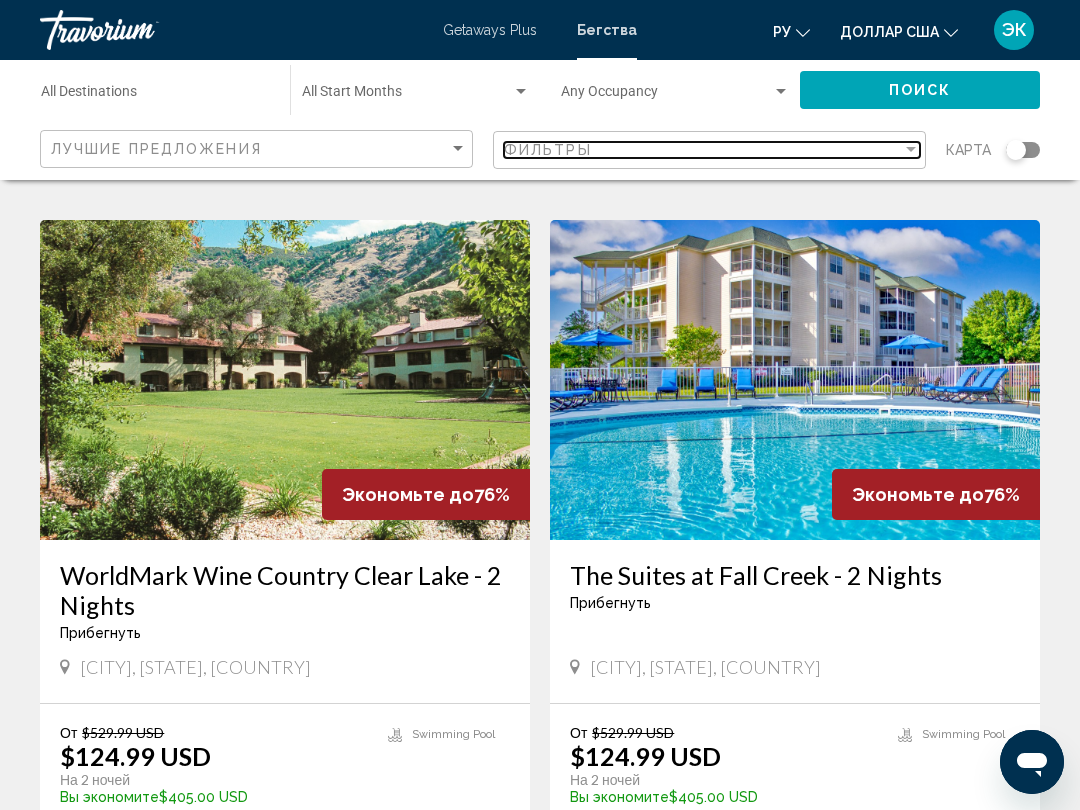 click at bounding box center (911, 150) 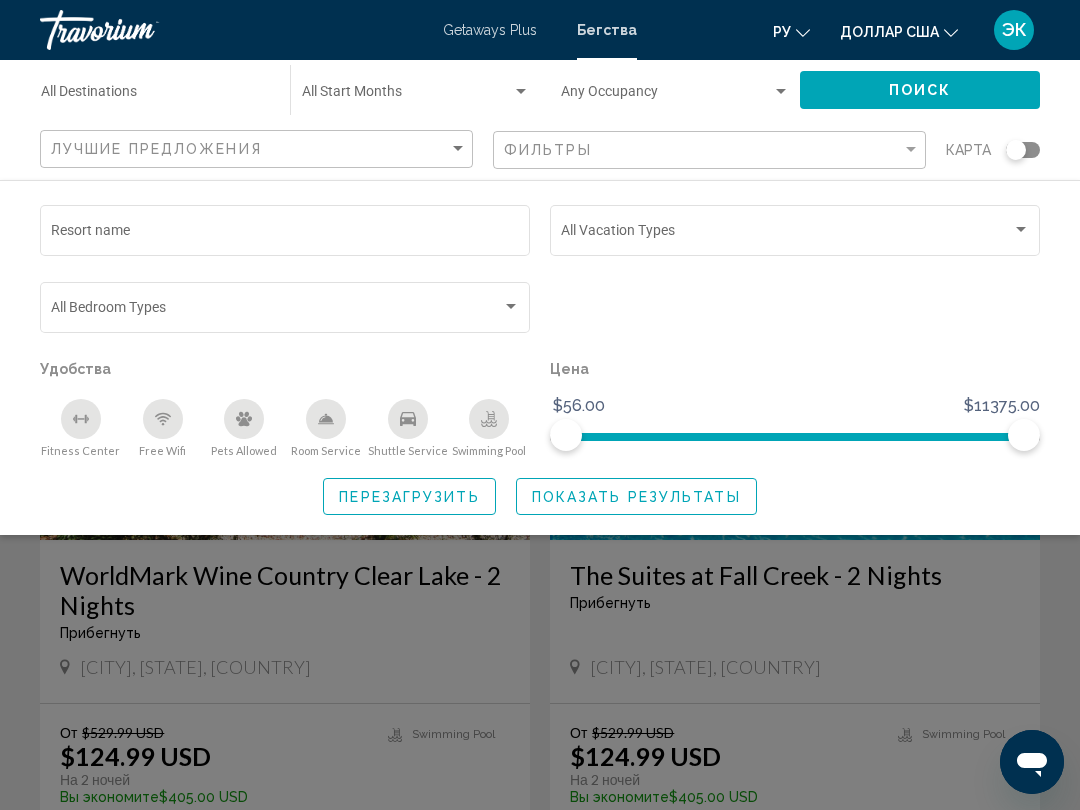 click at bounding box center (1021, 230) 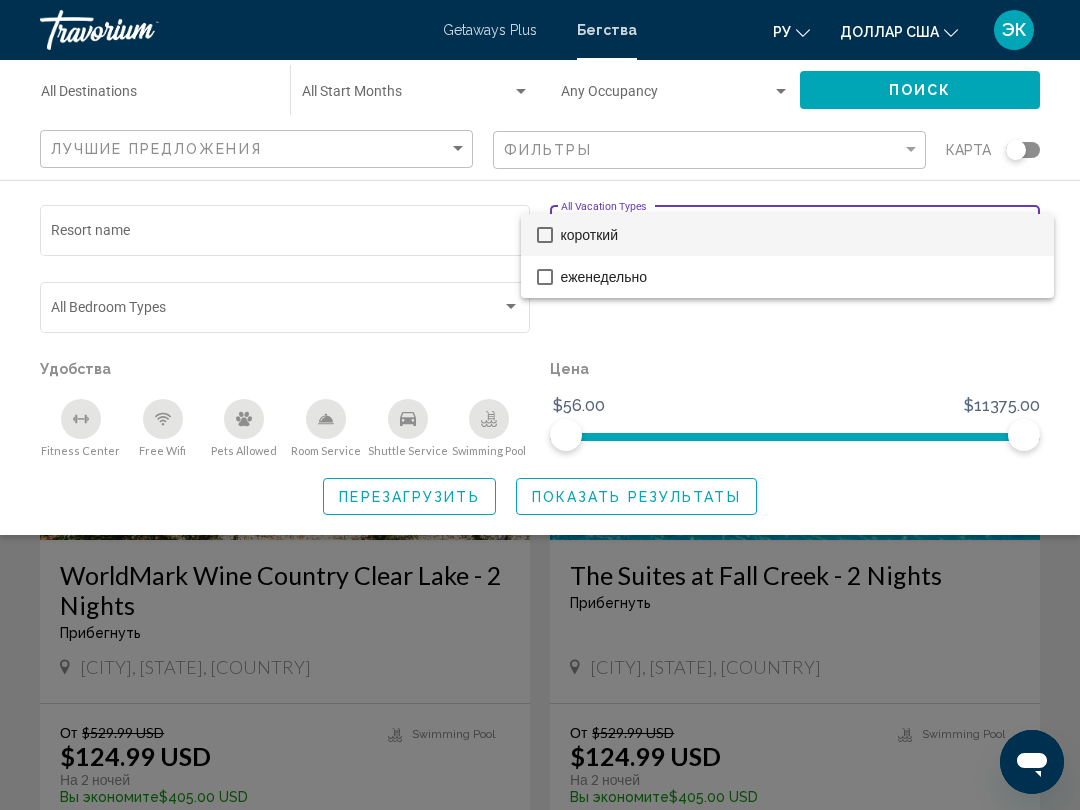 click at bounding box center (545, 277) 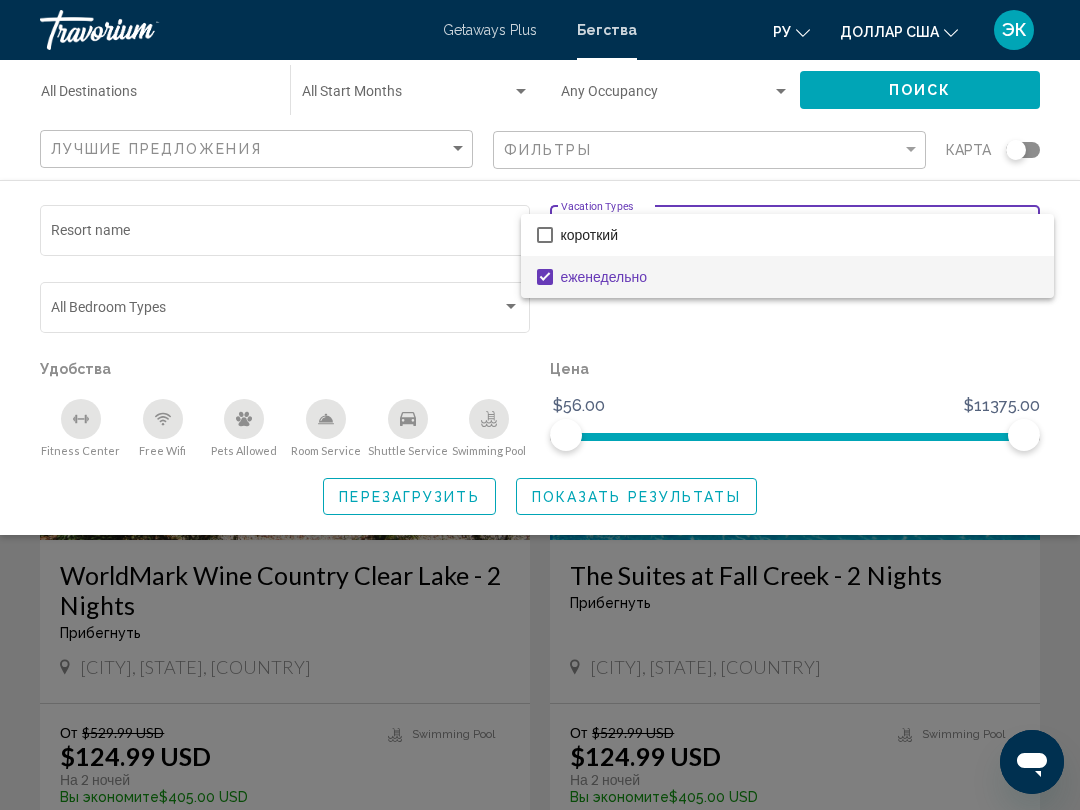 click at bounding box center (540, 405) 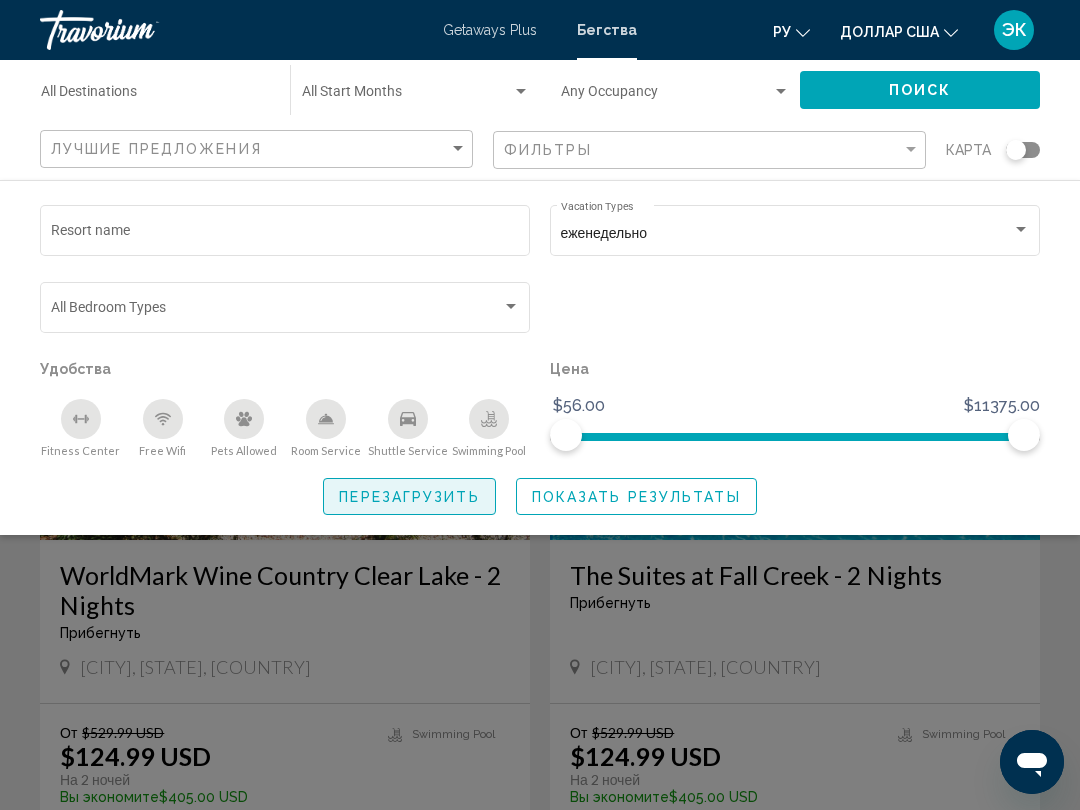 click on "Перезагрузить" 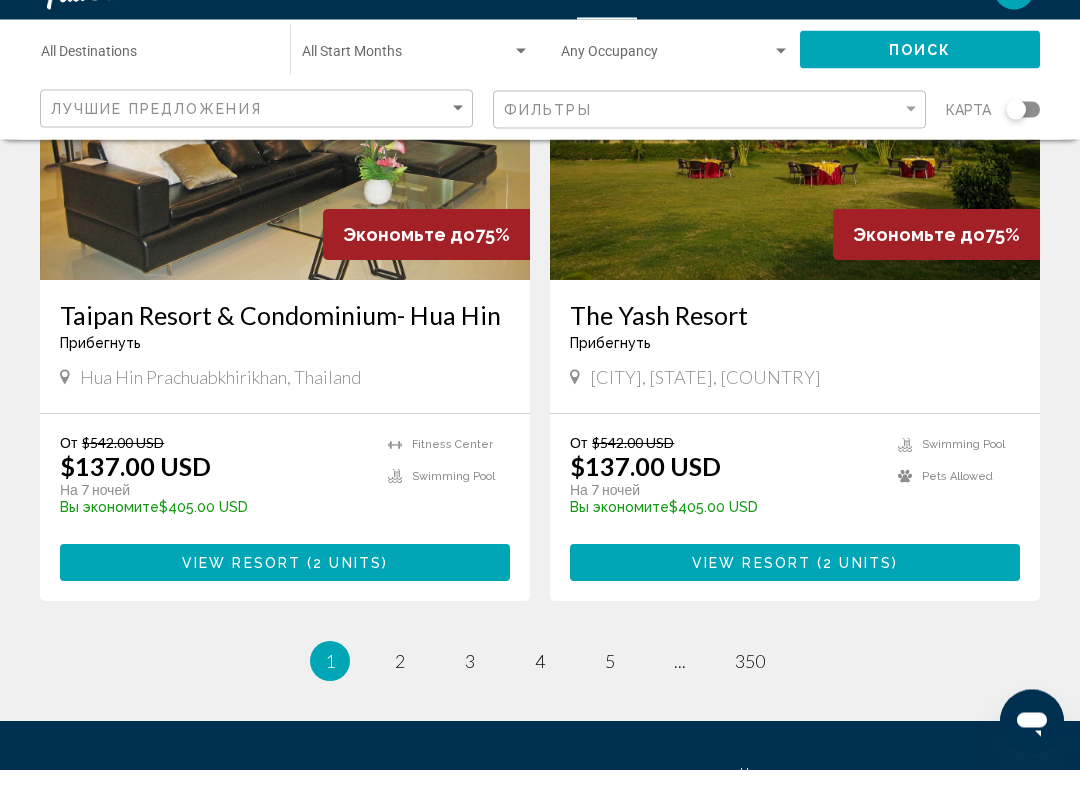 scroll, scrollTop: 3739, scrollLeft: 0, axis: vertical 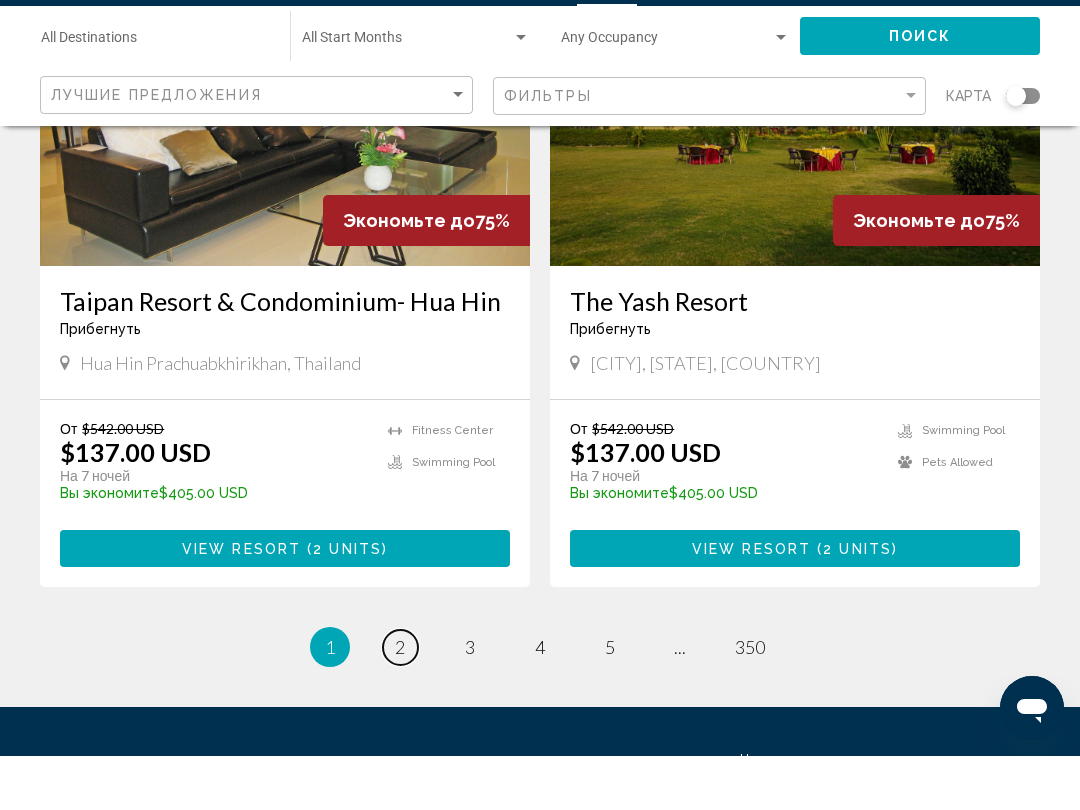 click on "2" at bounding box center [400, 701] 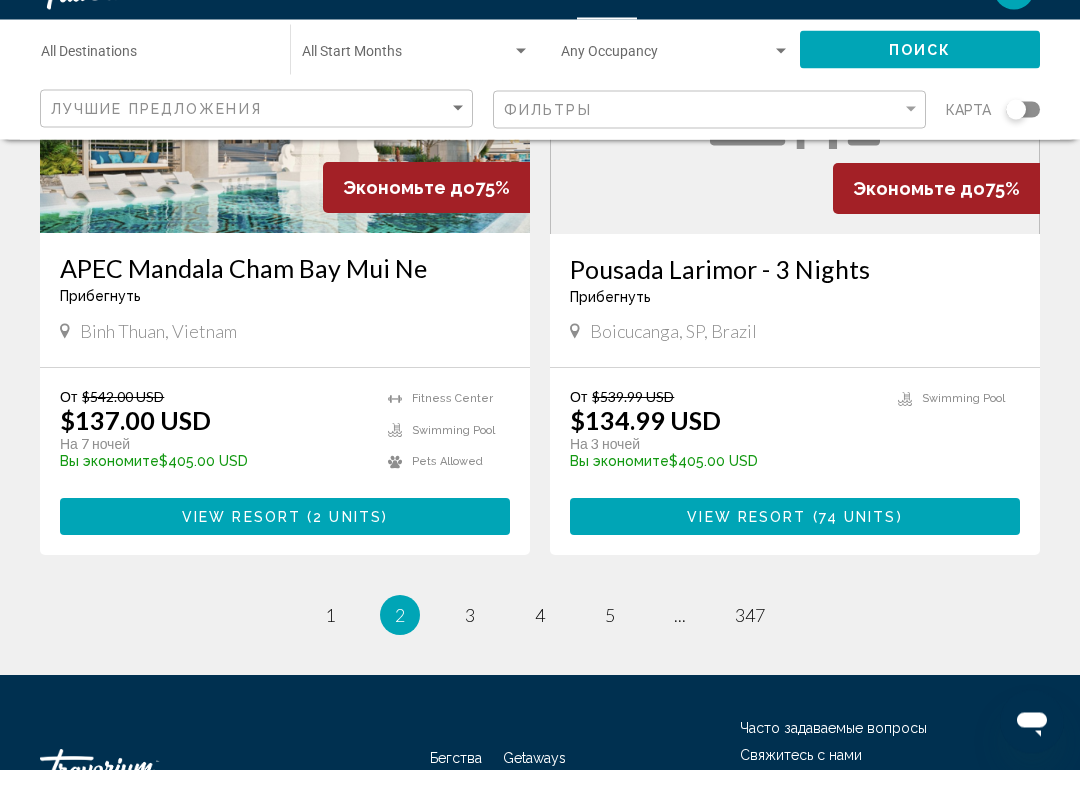 scroll, scrollTop: 3754, scrollLeft: 0, axis: vertical 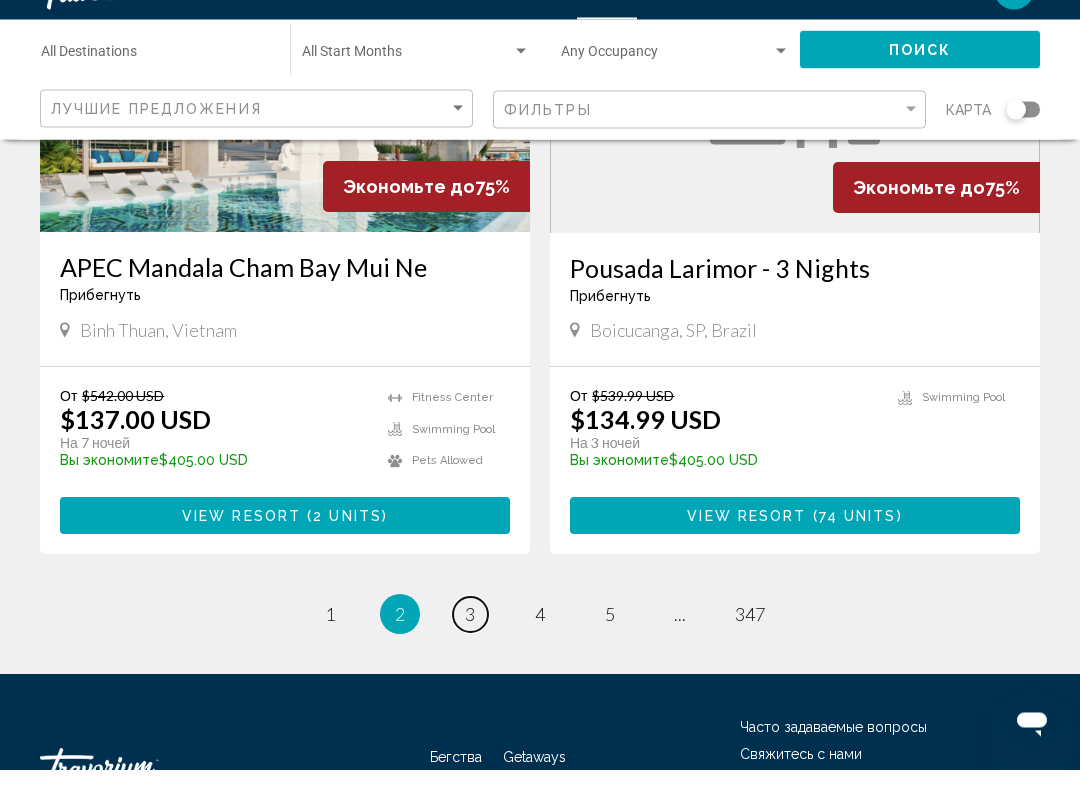 click on "3" at bounding box center (470, 655) 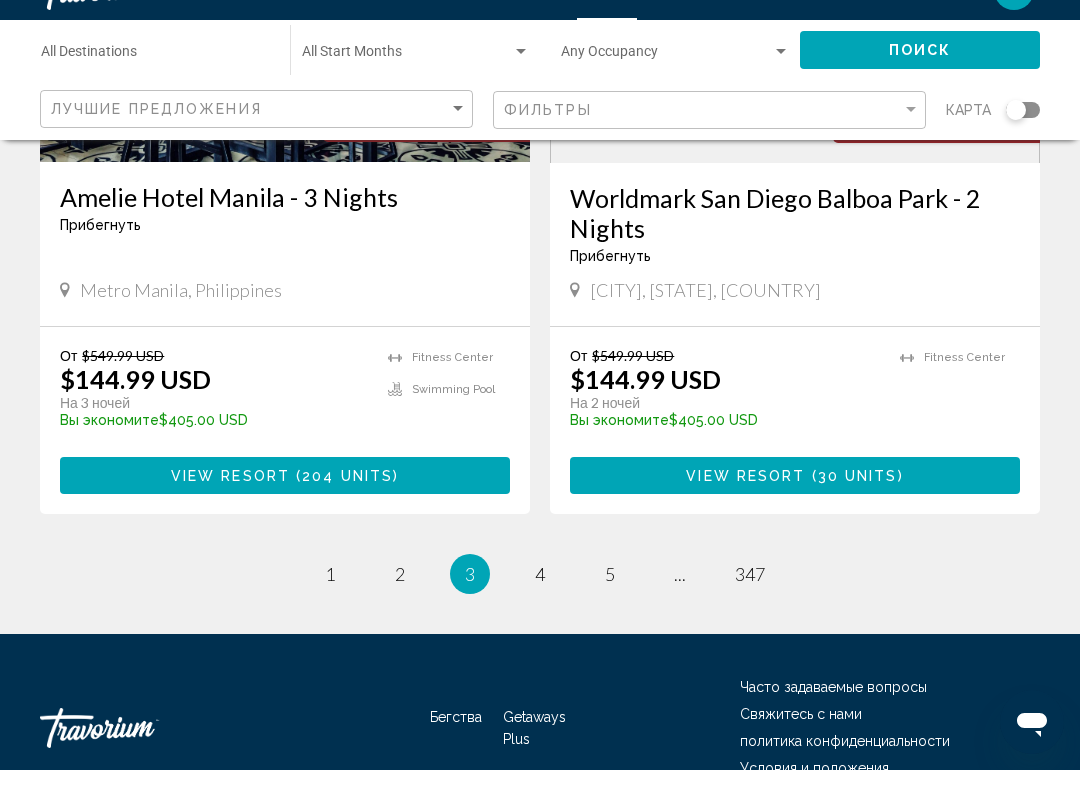 scroll, scrollTop: 3965, scrollLeft: 0, axis: vertical 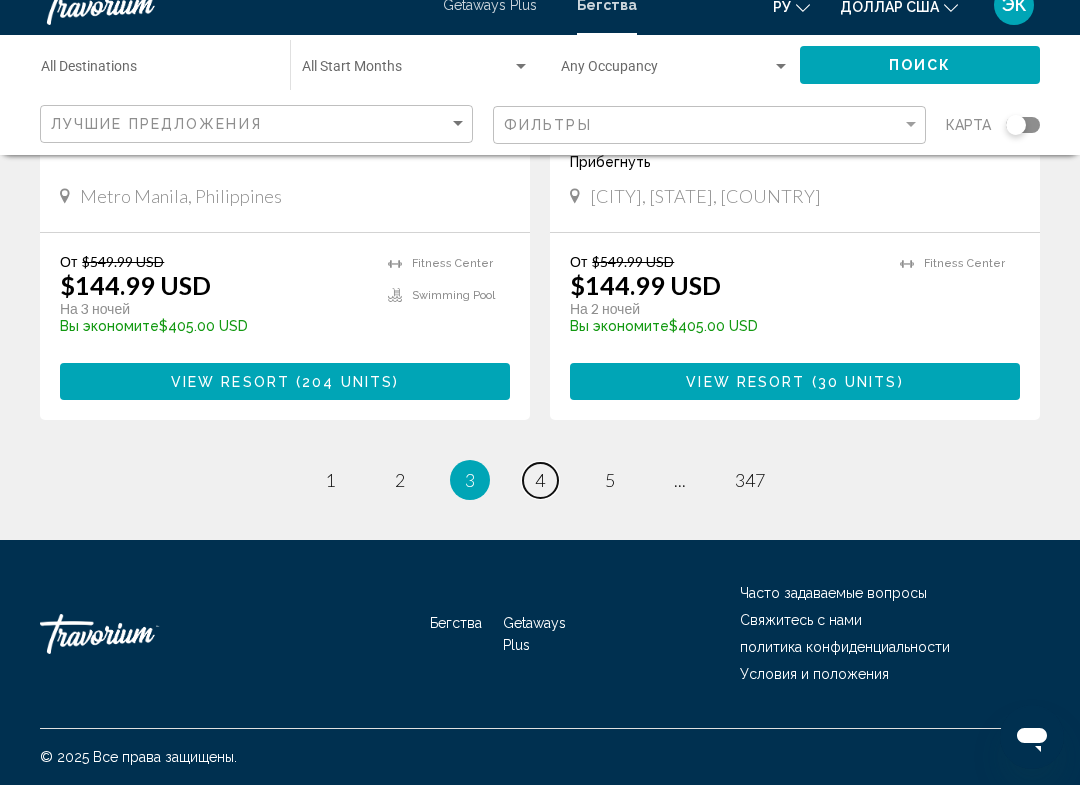 click on "page  4" at bounding box center (540, 505) 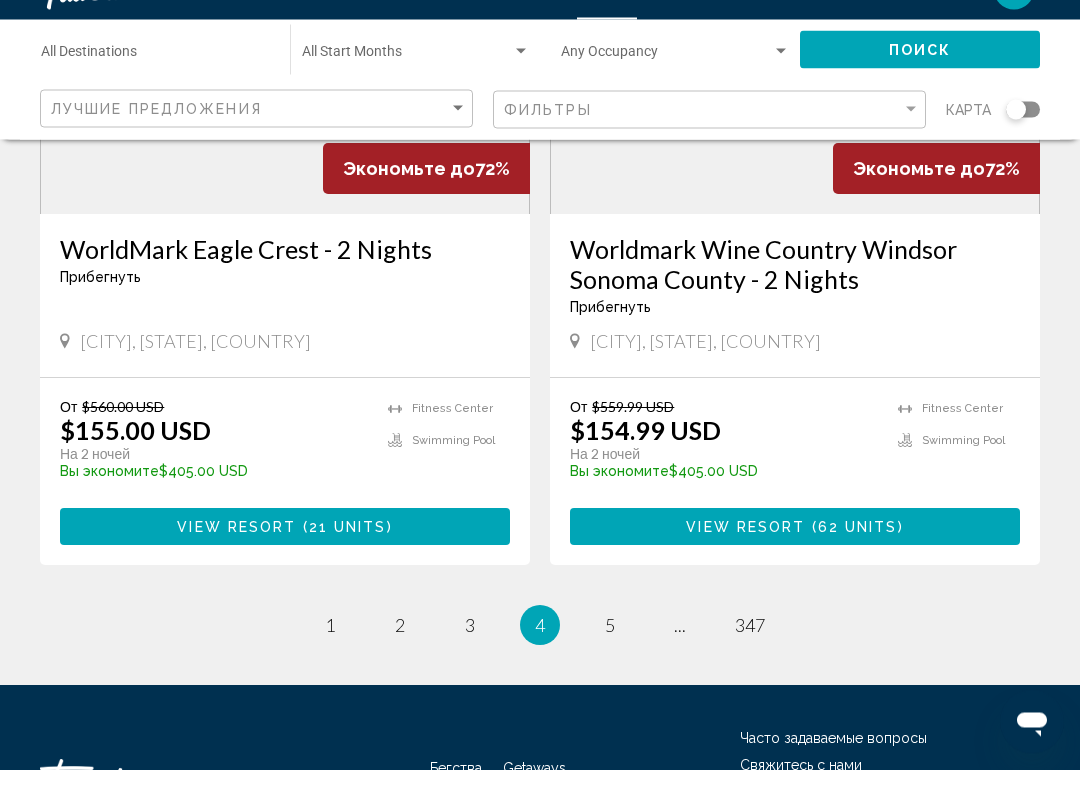 scroll, scrollTop: 3837, scrollLeft: 0, axis: vertical 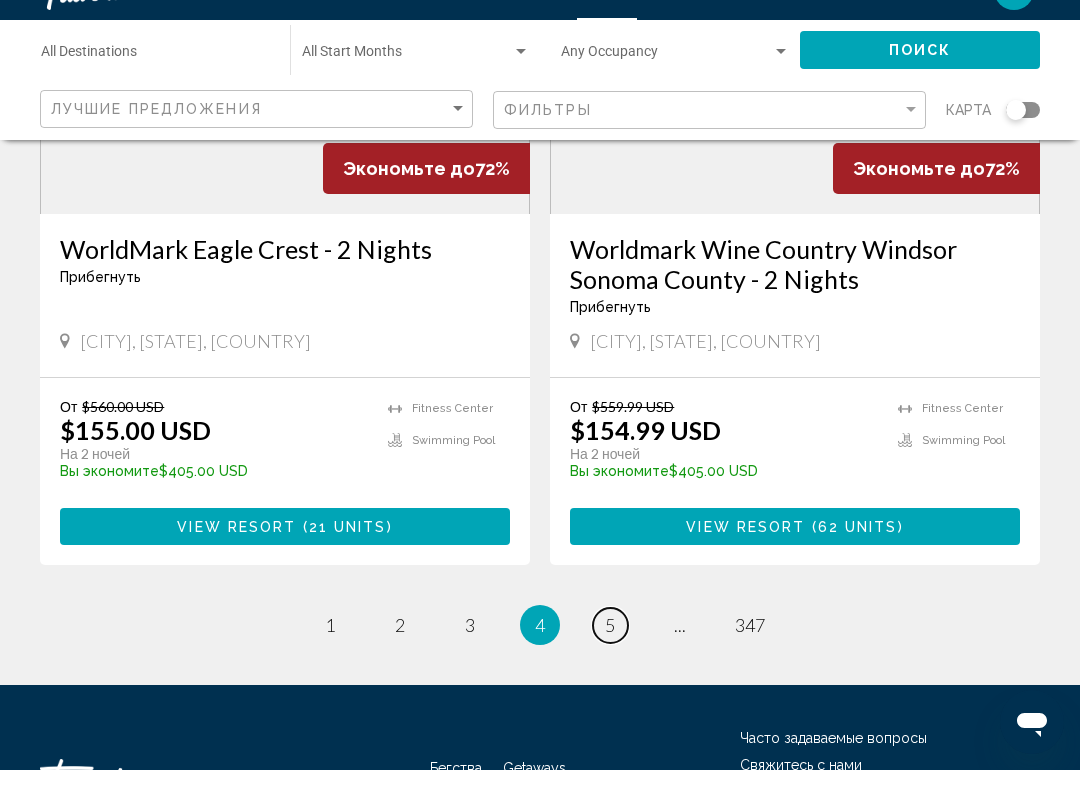 click on "page  5" at bounding box center (610, 665) 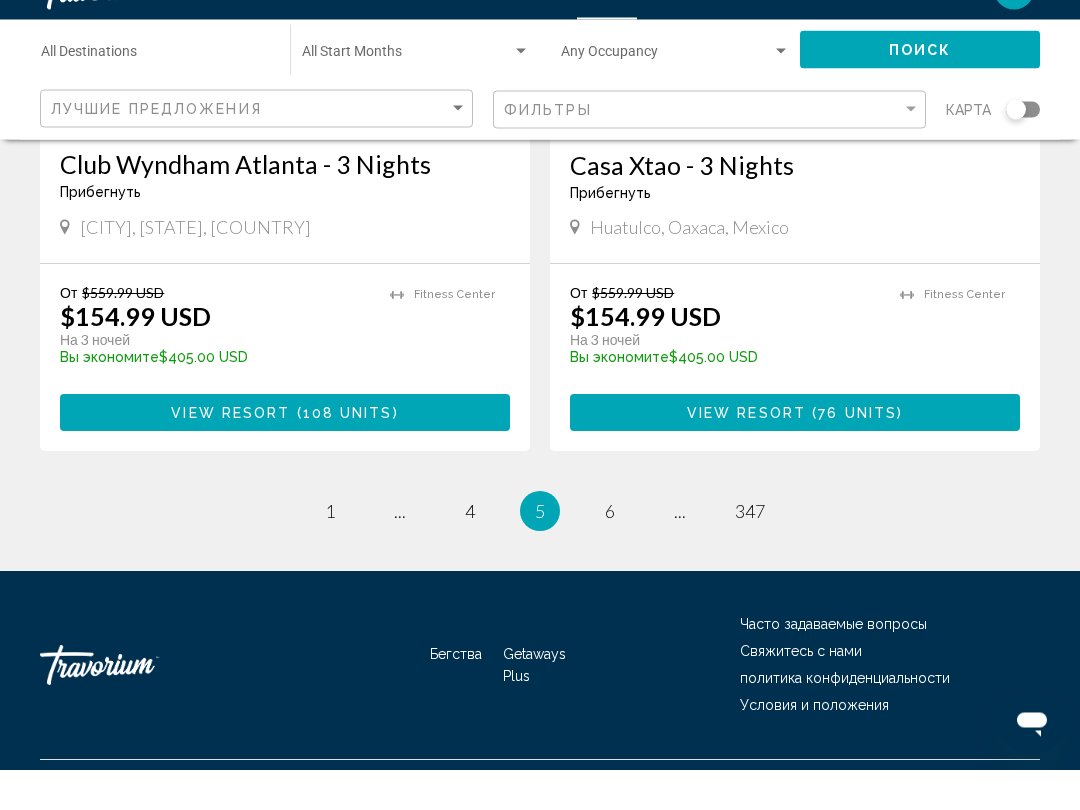 scroll, scrollTop: 3869, scrollLeft: 0, axis: vertical 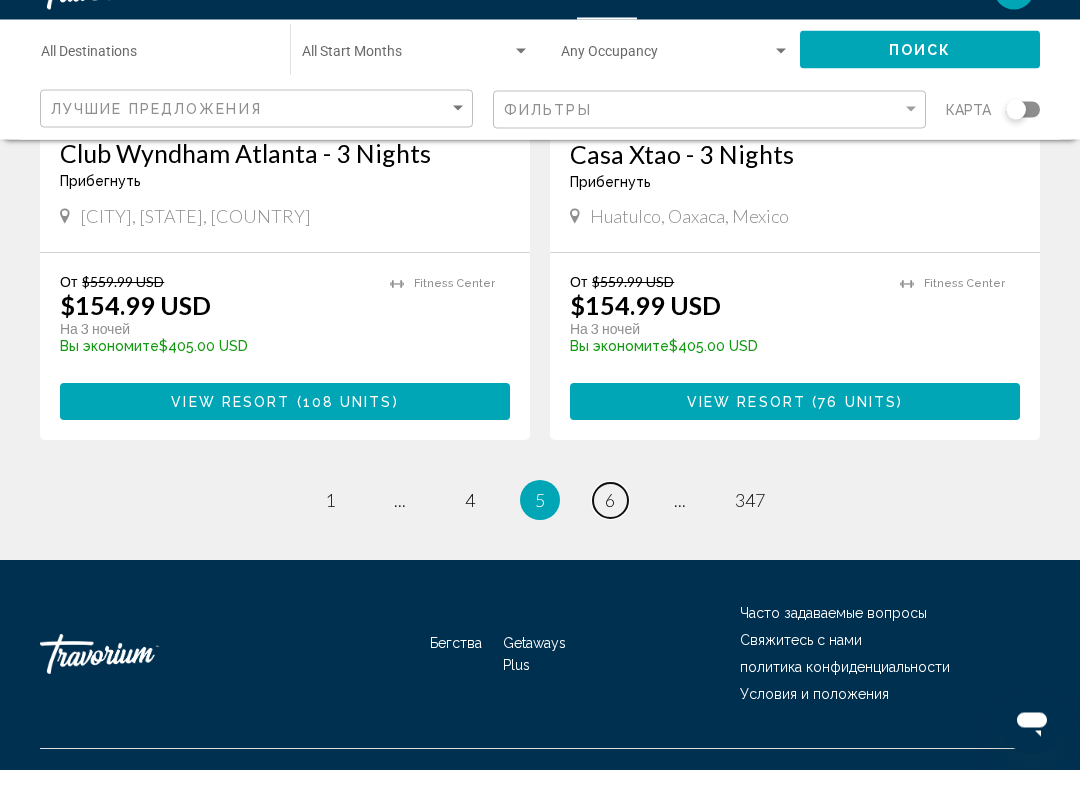 click on "6" at bounding box center (610, 541) 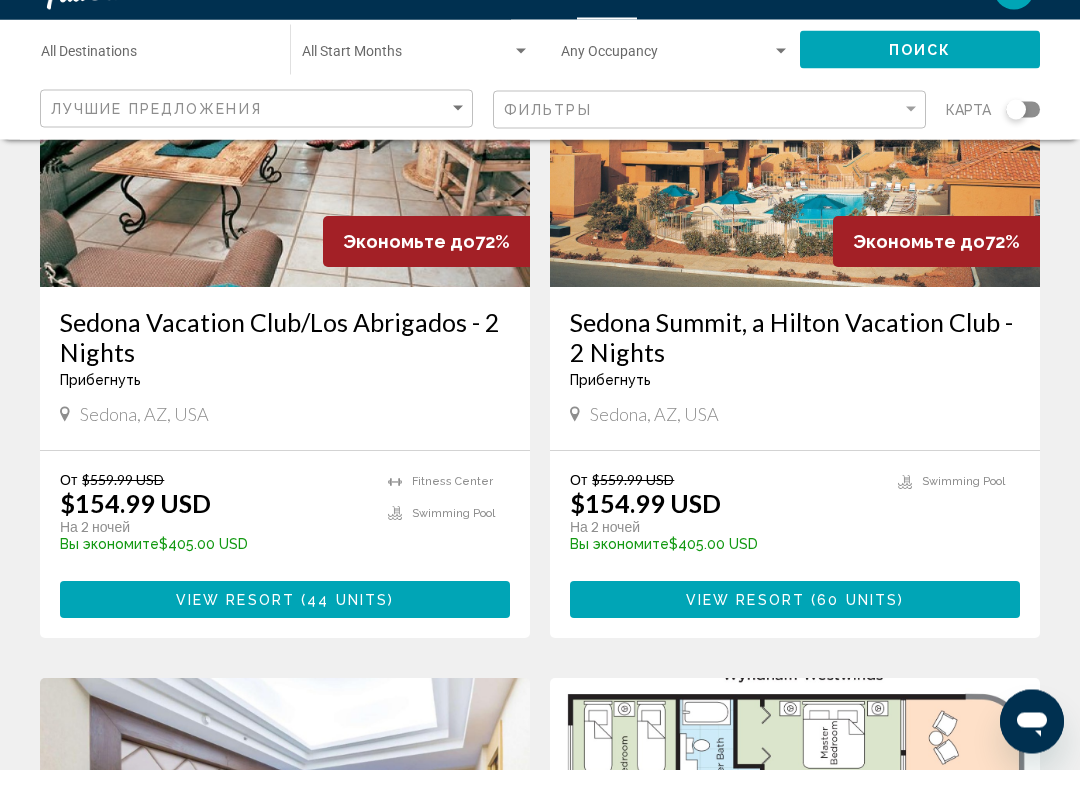 scroll, scrollTop: 1629, scrollLeft: 0, axis: vertical 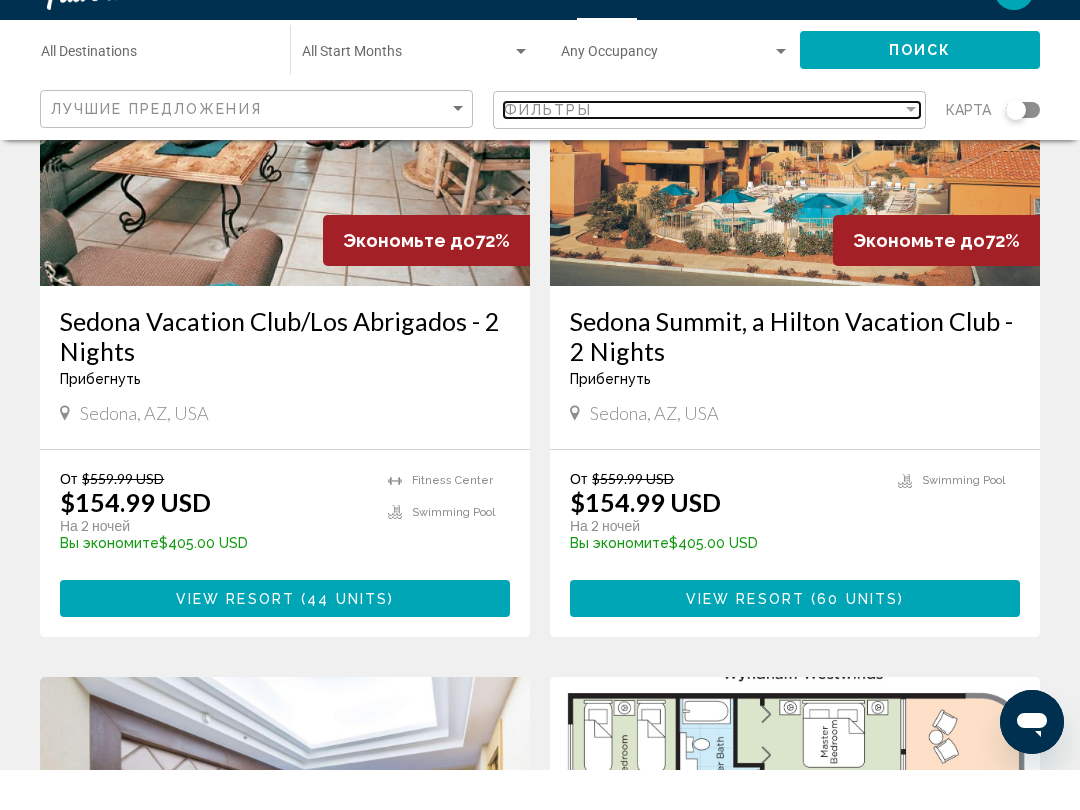 click at bounding box center (911, 150) 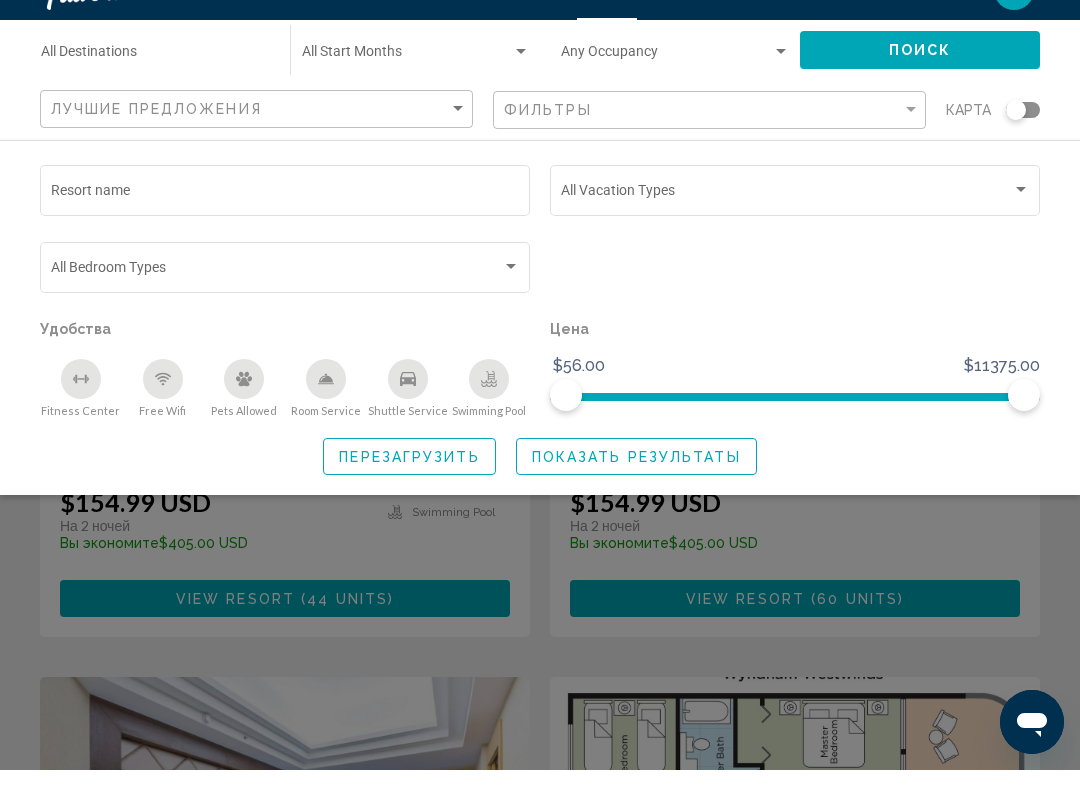 click on "Vacation Types All Vacation Types" 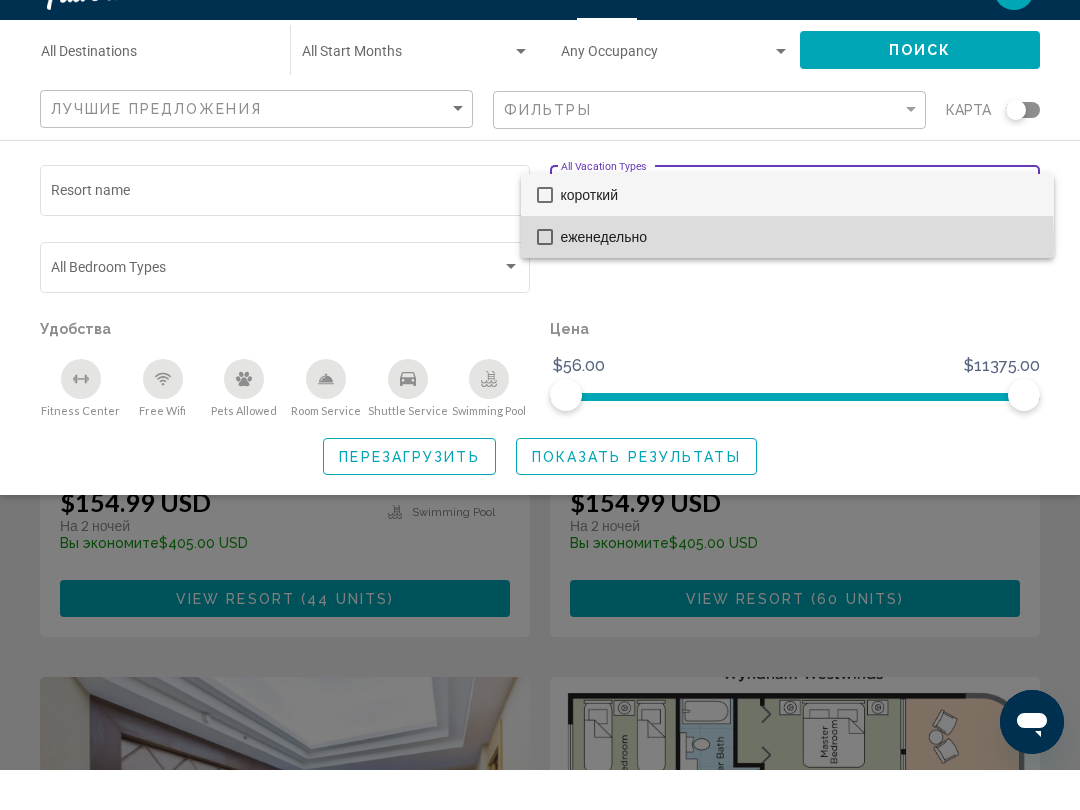 click at bounding box center [545, 277] 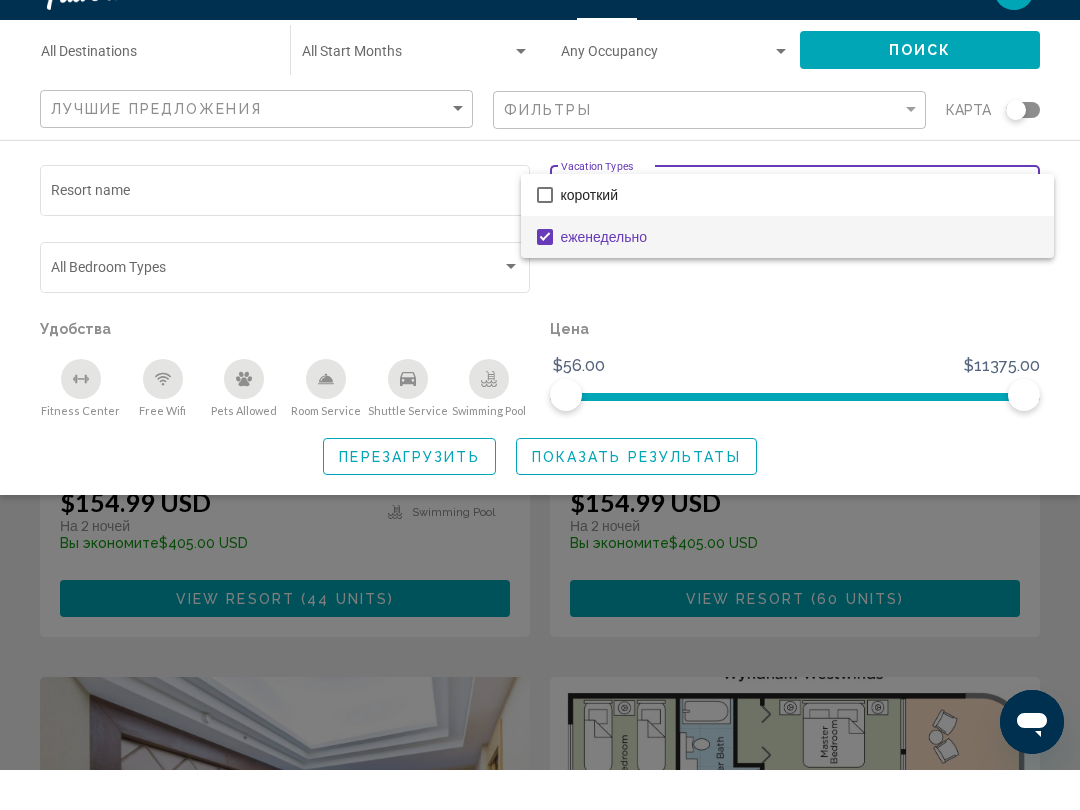 click at bounding box center [540, 405] 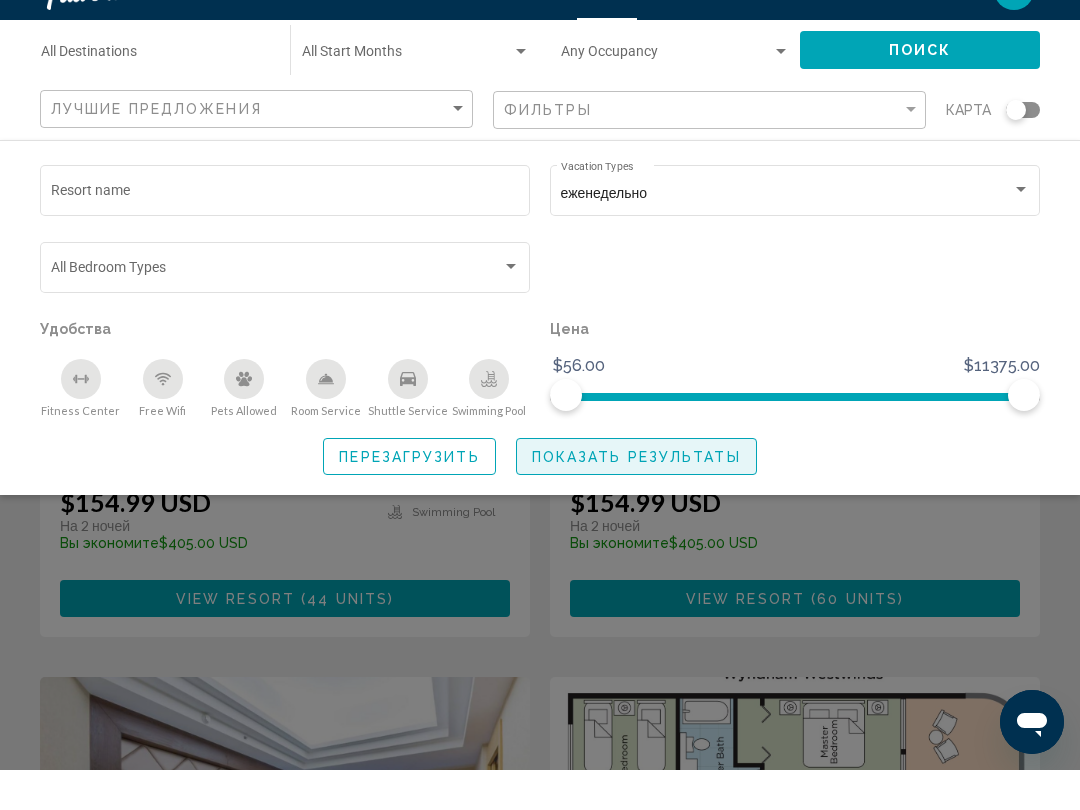click on "Показать результаты" 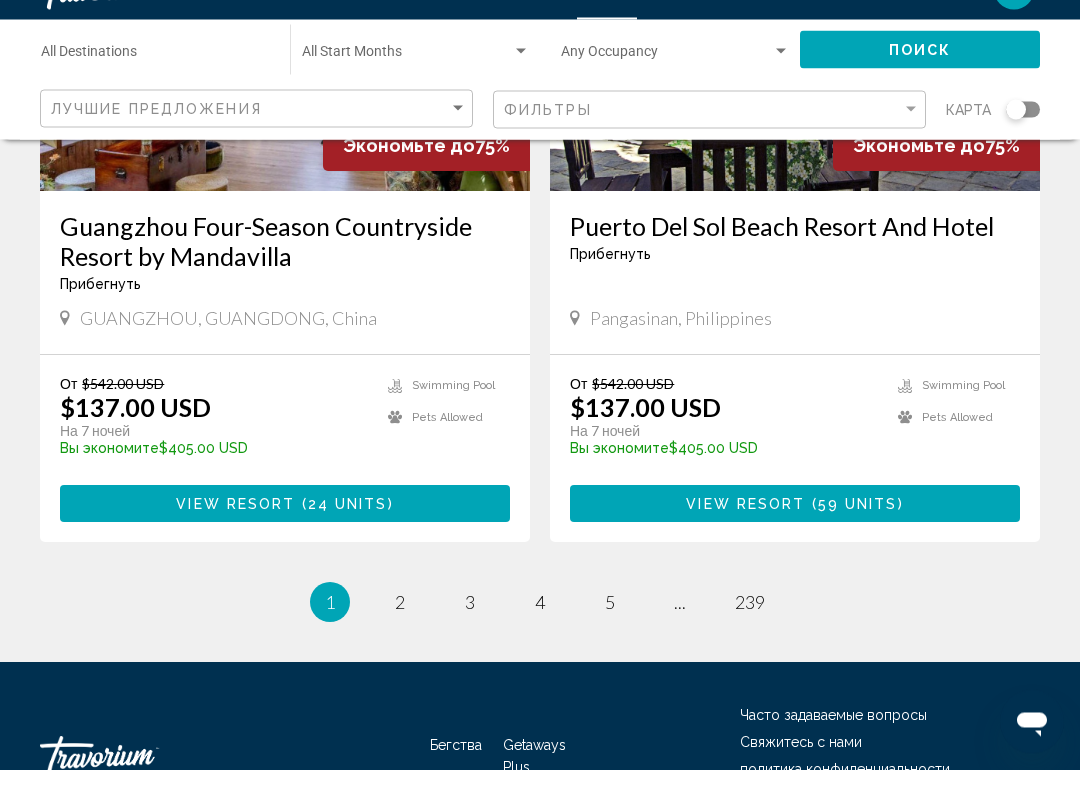 scroll, scrollTop: 3767, scrollLeft: 0, axis: vertical 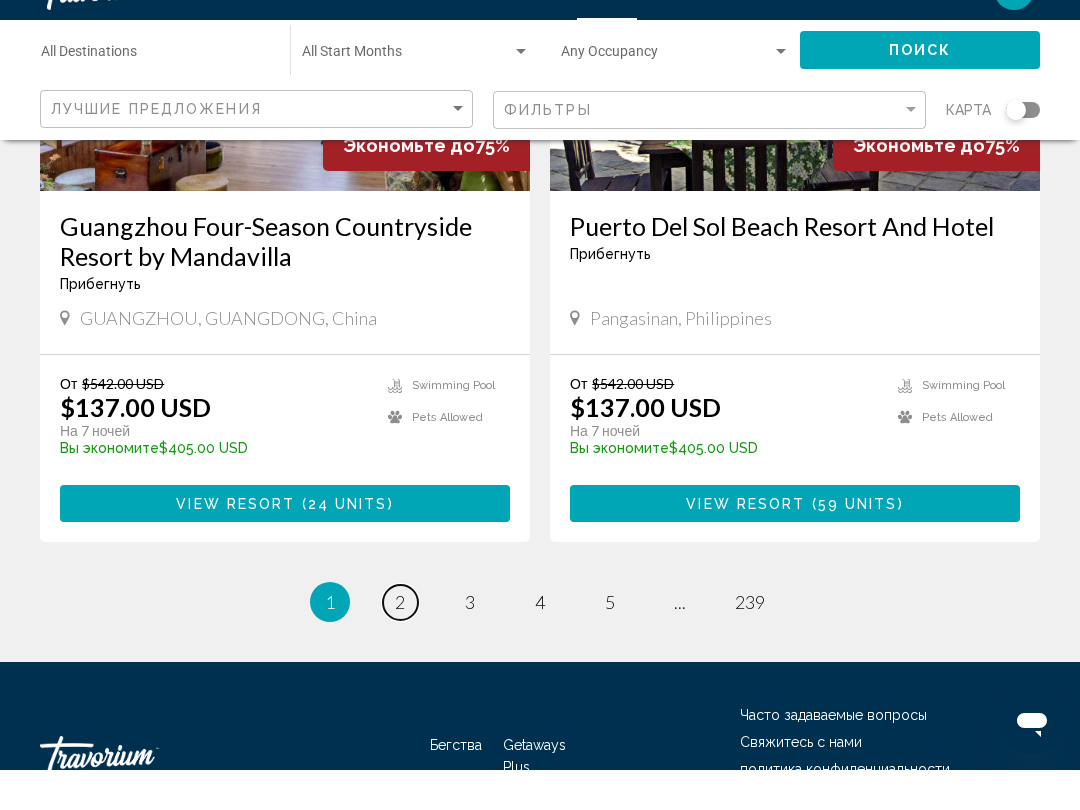 click on "2" at bounding box center [400, 642] 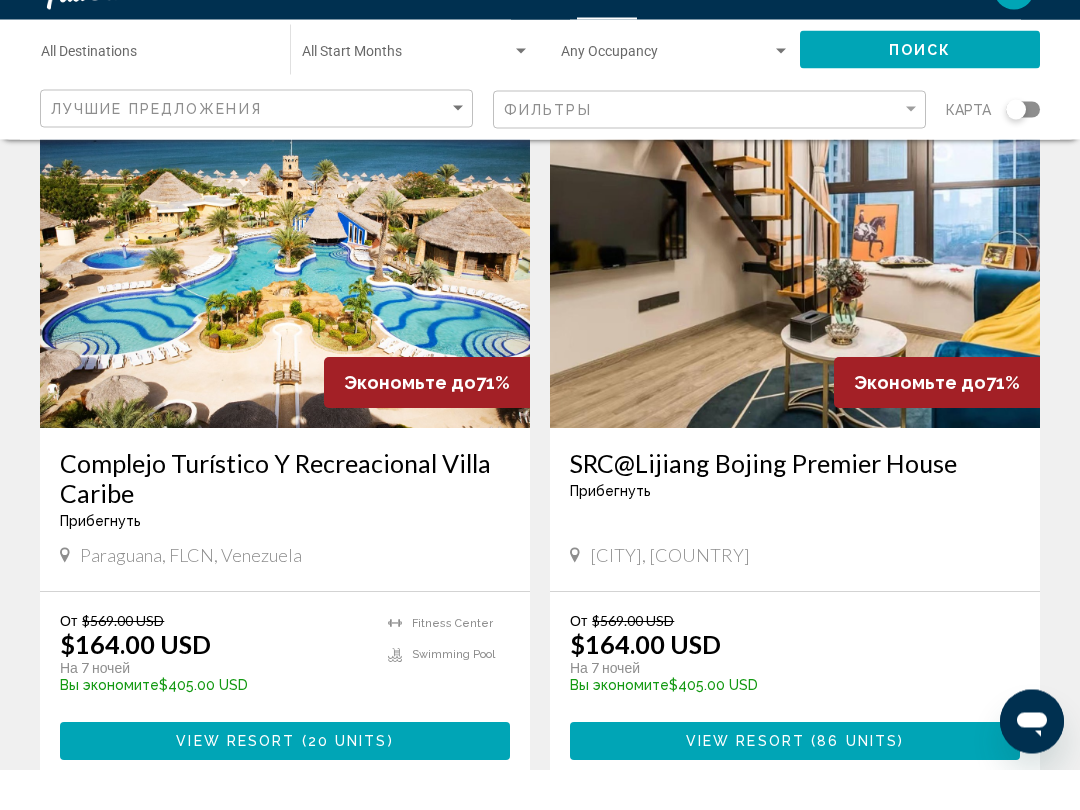 scroll, scrollTop: 2847, scrollLeft: 0, axis: vertical 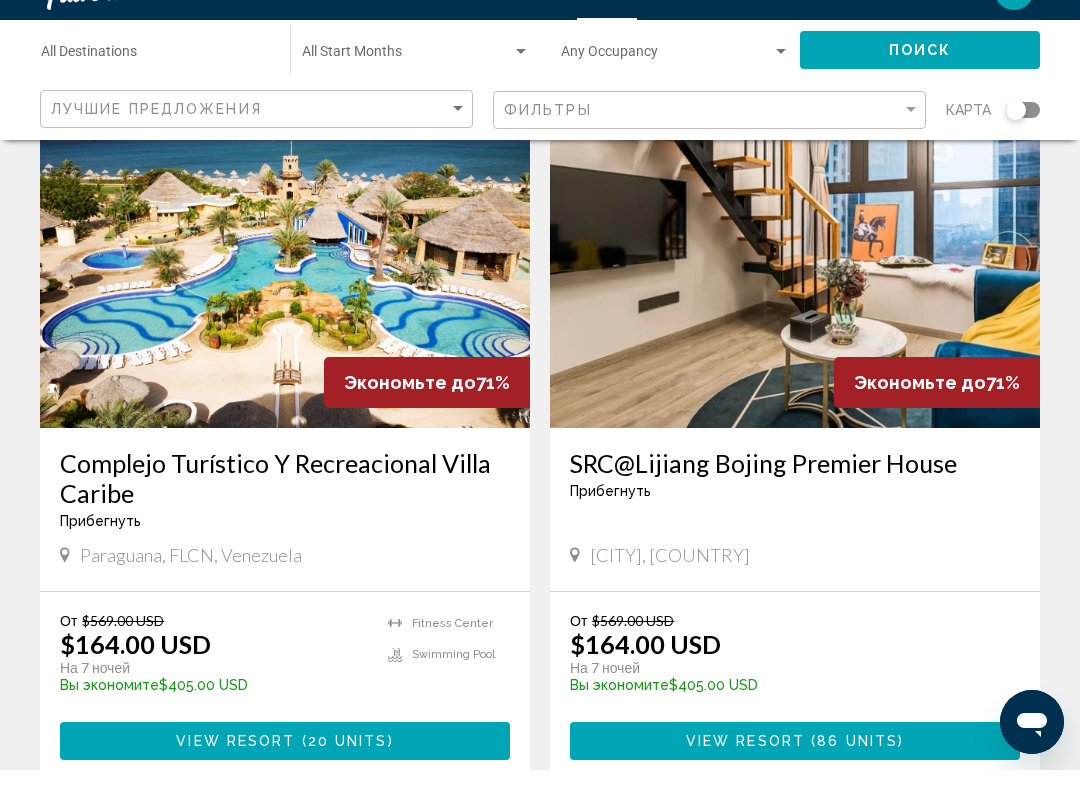 click at bounding box center (285, 308) 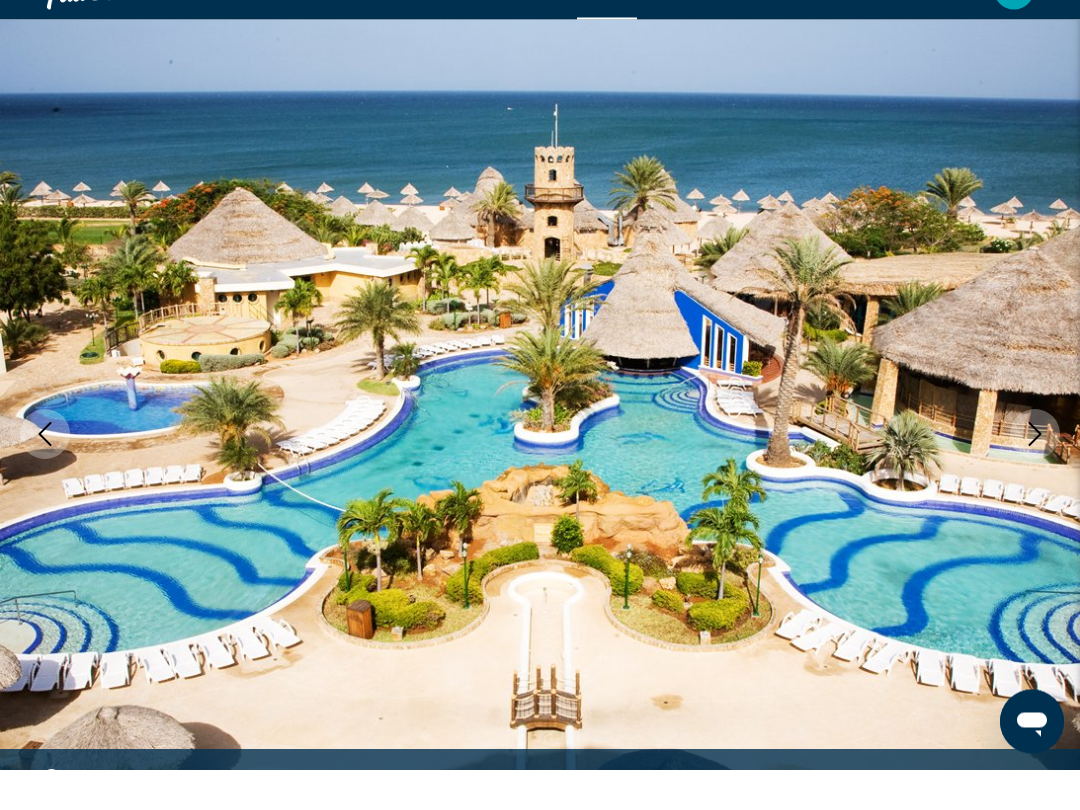 scroll, scrollTop: 61, scrollLeft: 0, axis: vertical 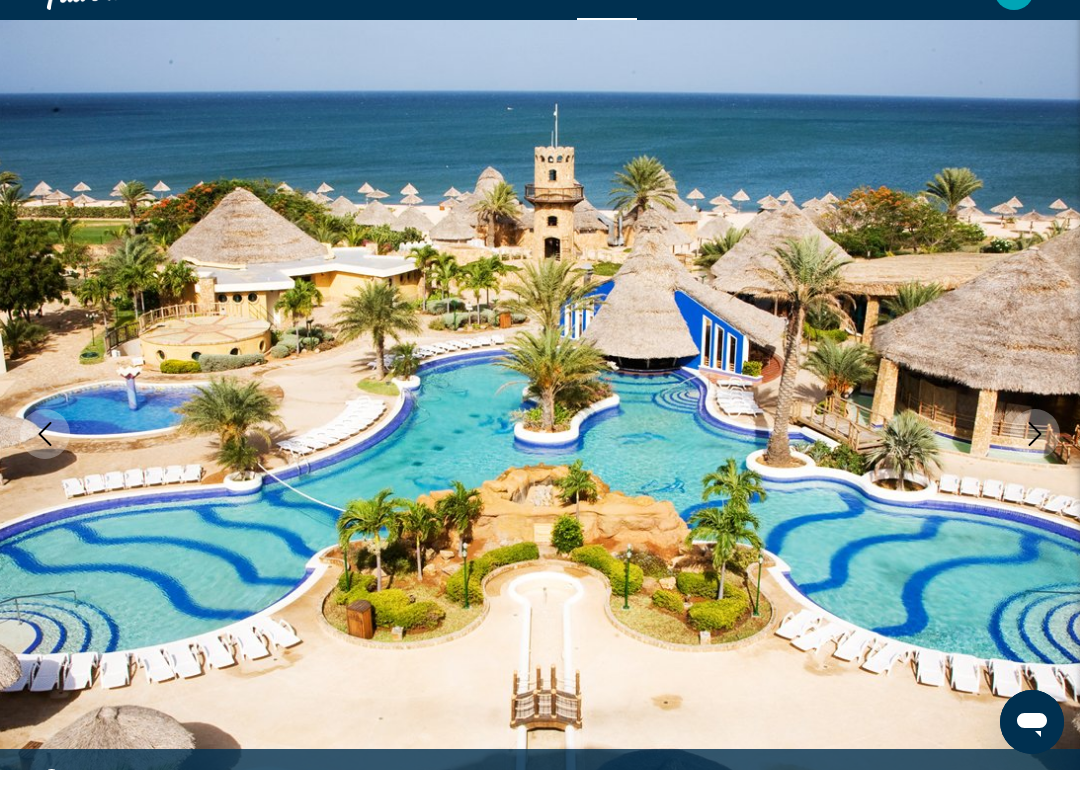 click 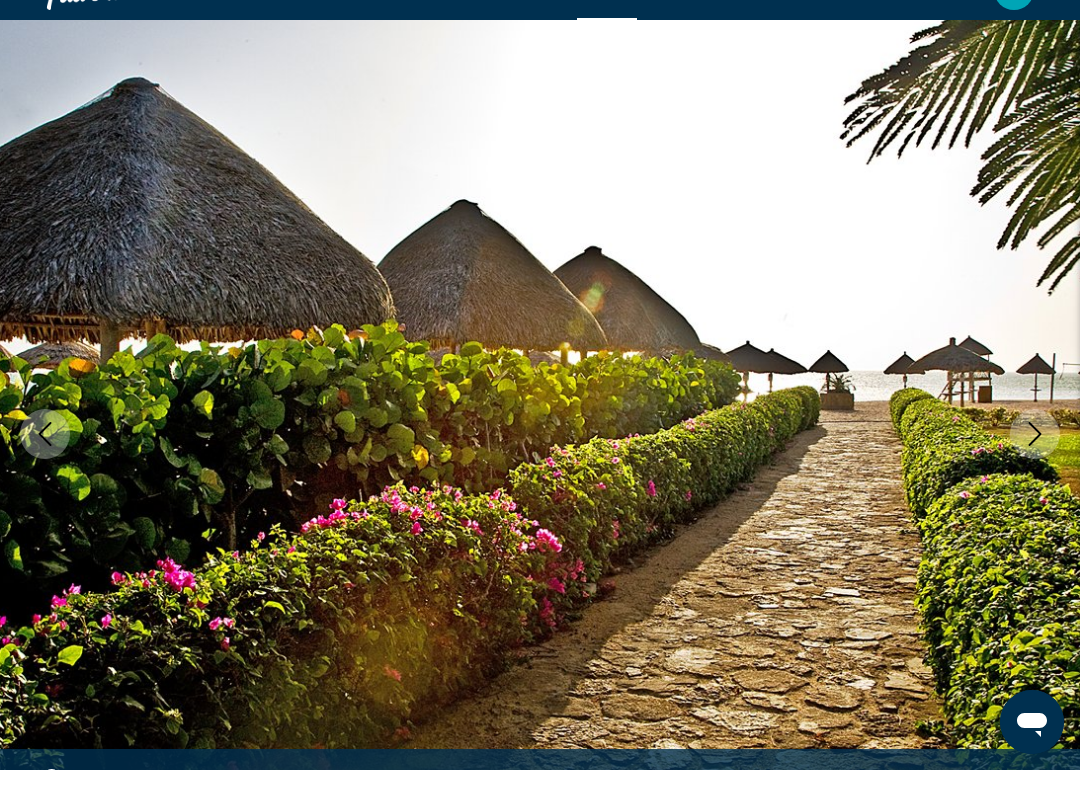 click at bounding box center [1035, 474] 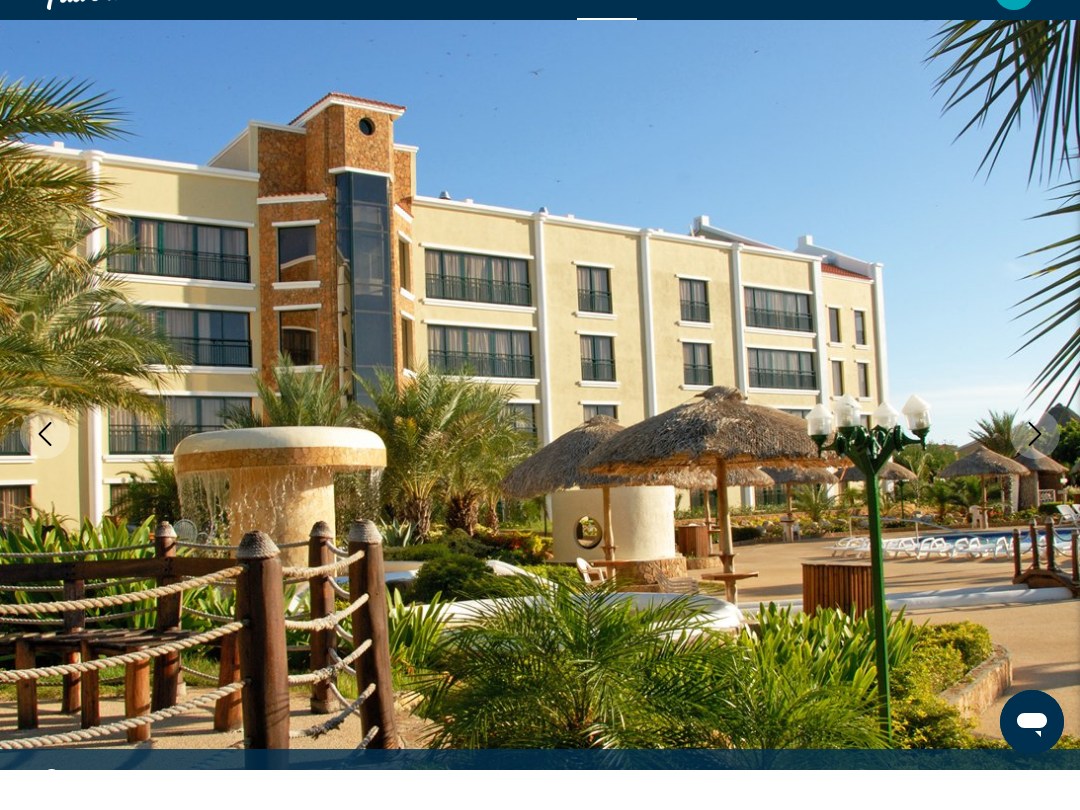 click at bounding box center [1035, 474] 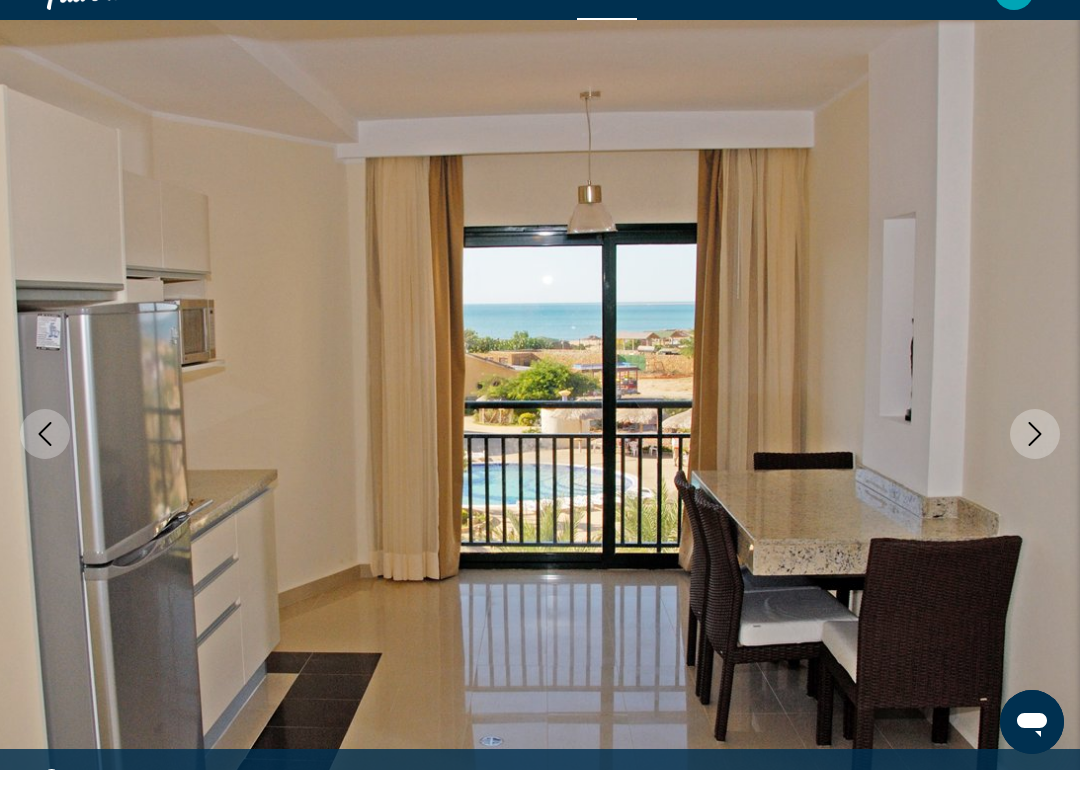 click 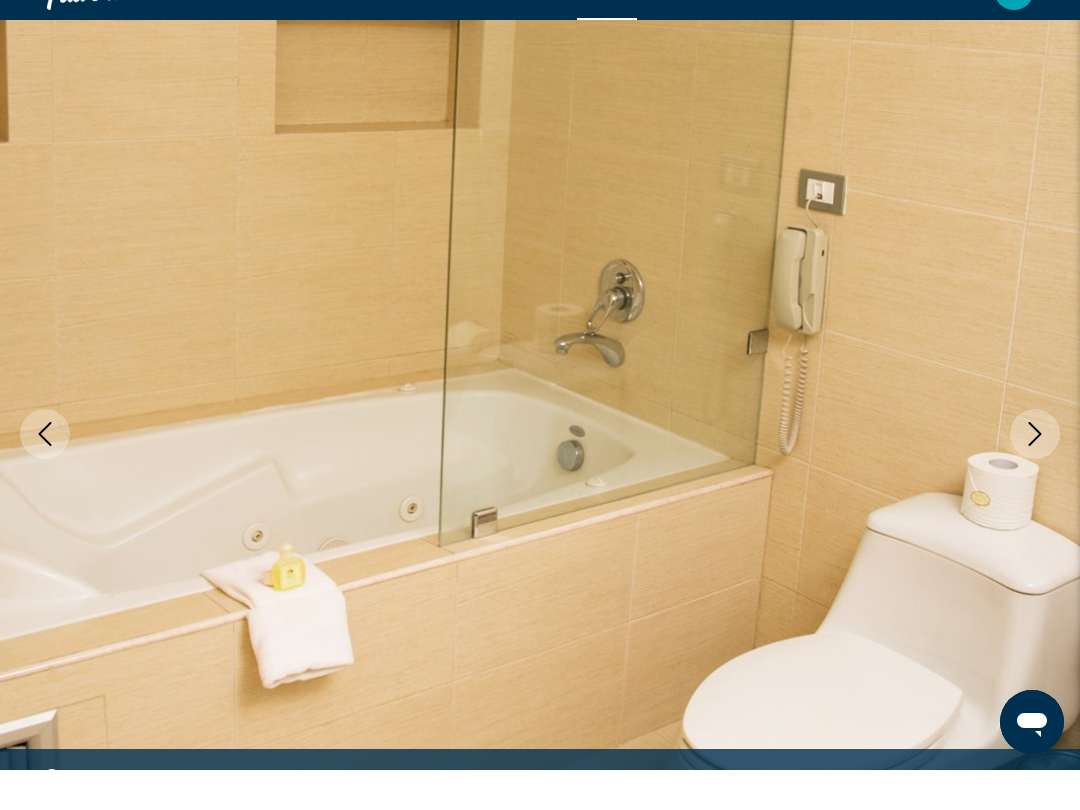 click 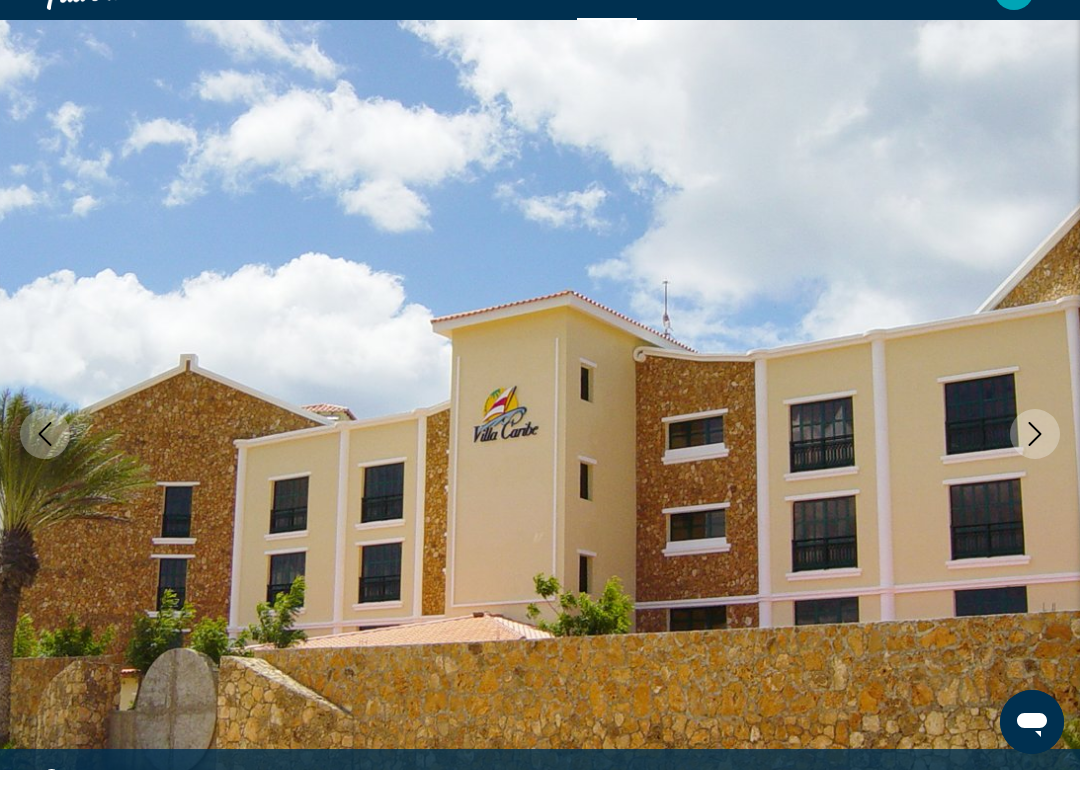 click 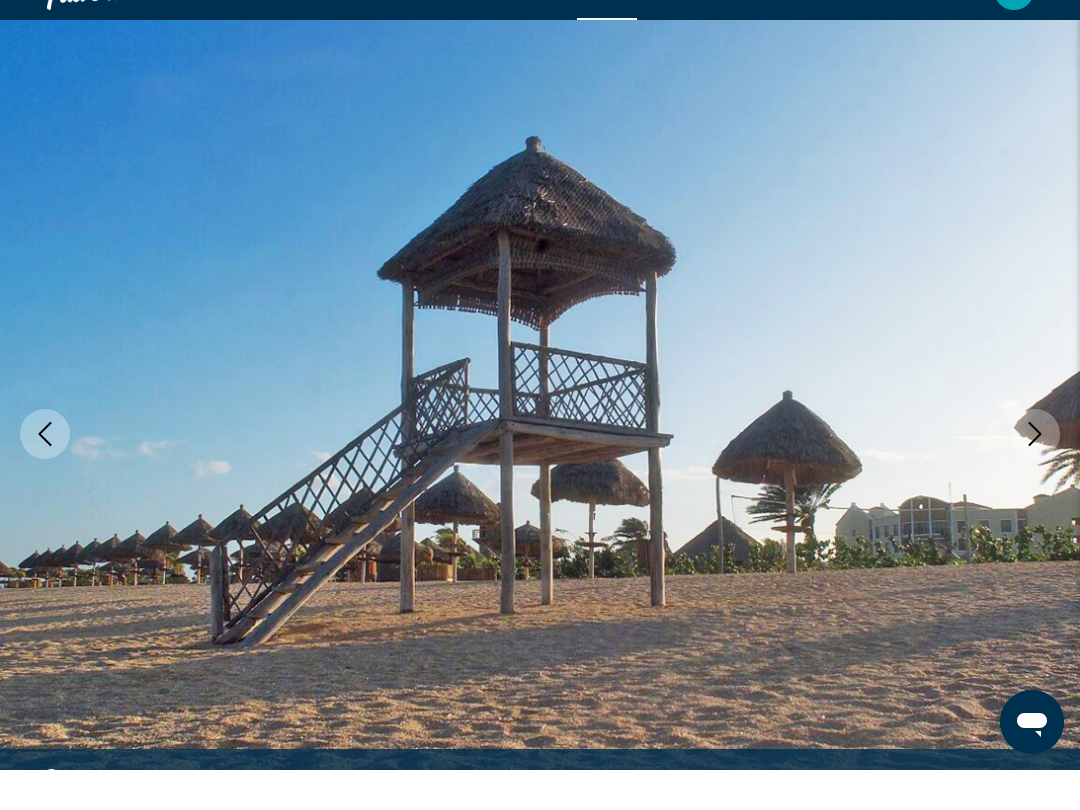 click at bounding box center [1035, 474] 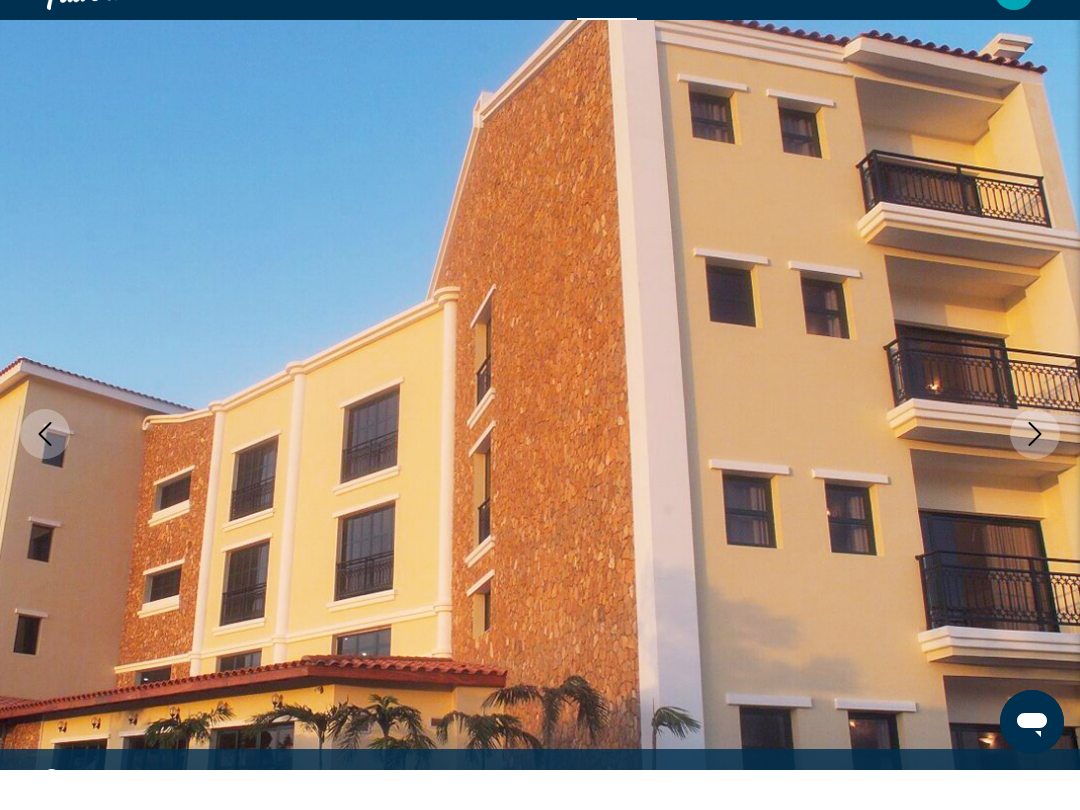 click 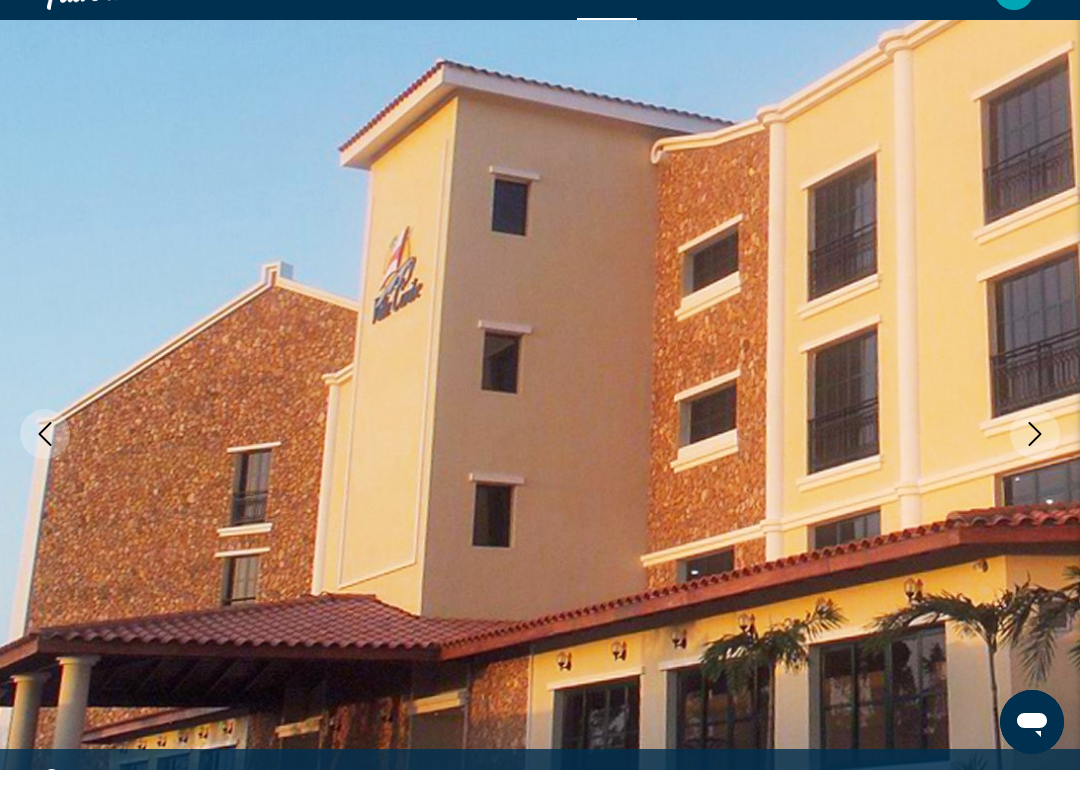 click 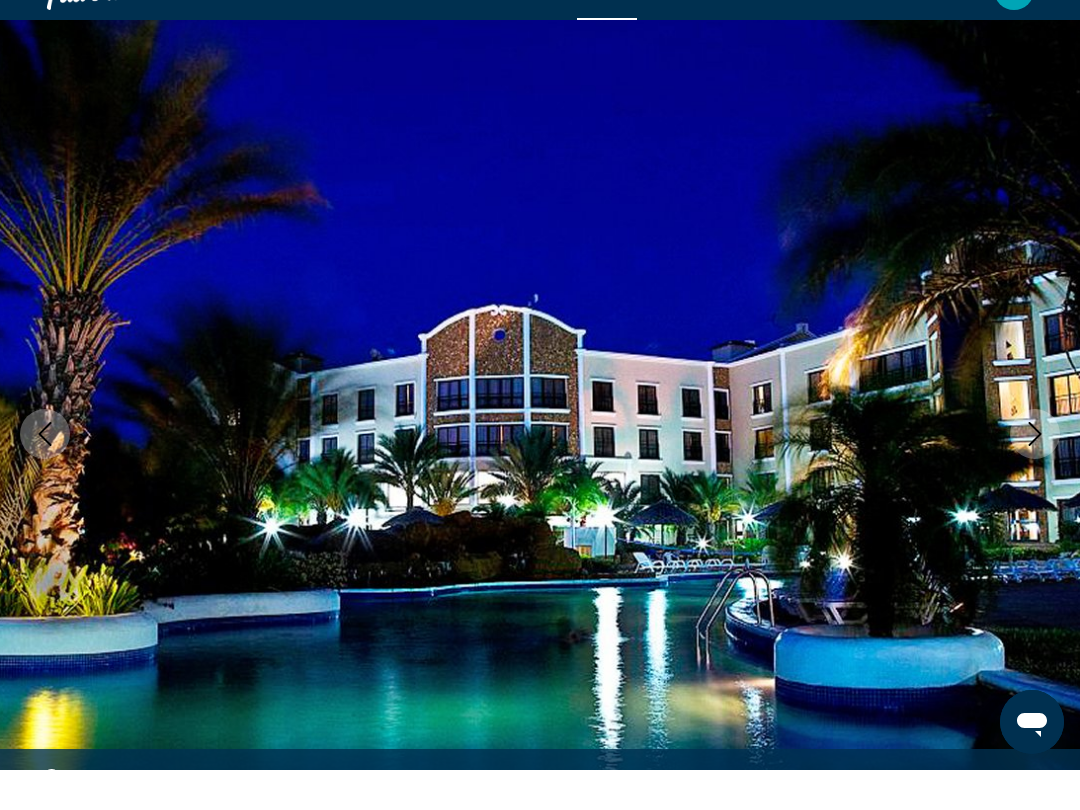 click 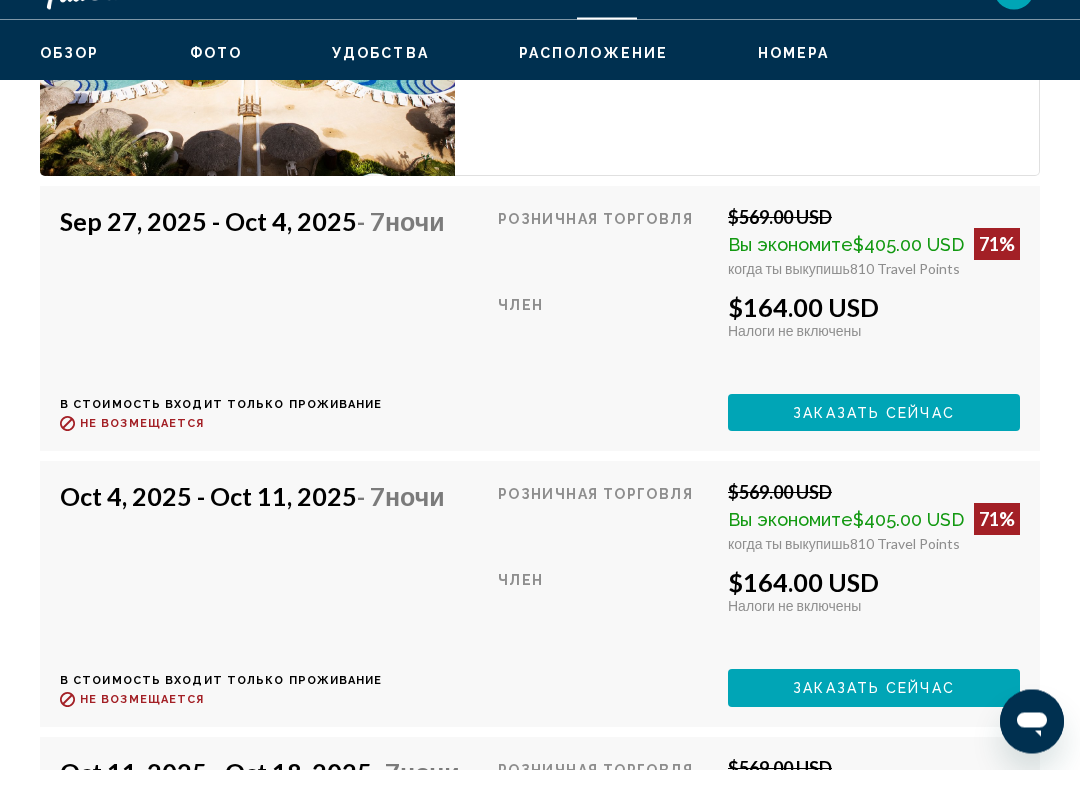 scroll, scrollTop: 3863, scrollLeft: 0, axis: vertical 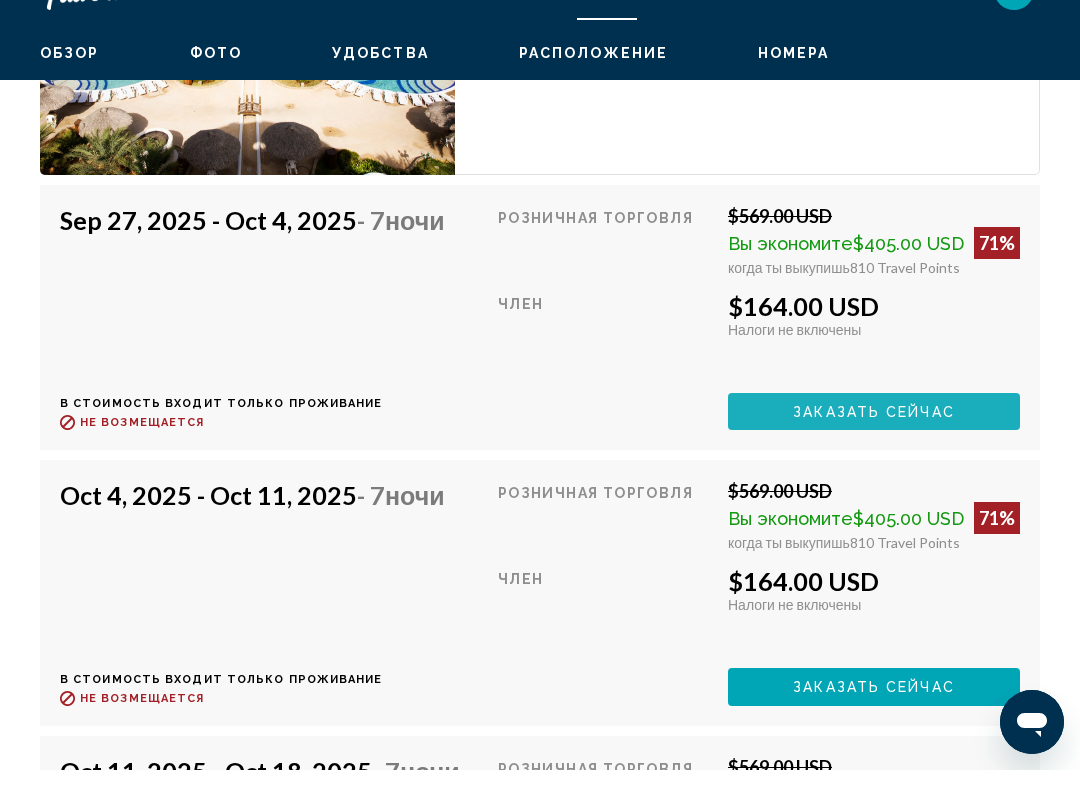 click on "Заказать сейчас" at bounding box center (874, 452) 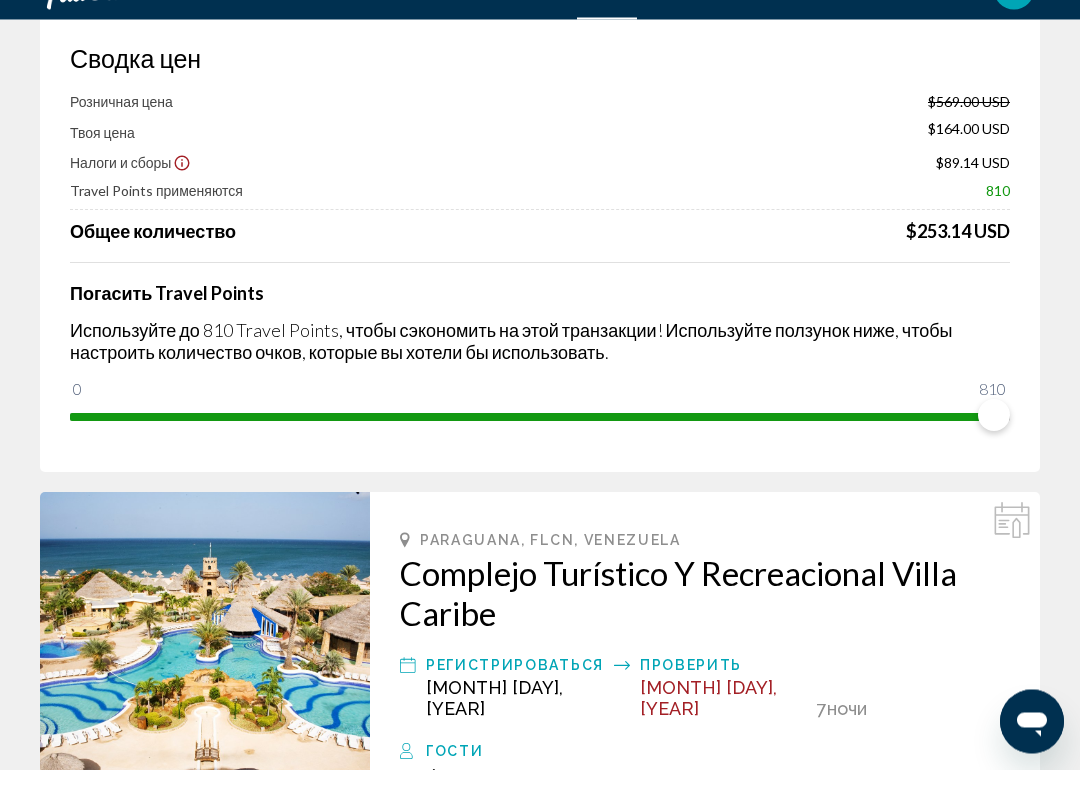 scroll, scrollTop: 107, scrollLeft: 0, axis: vertical 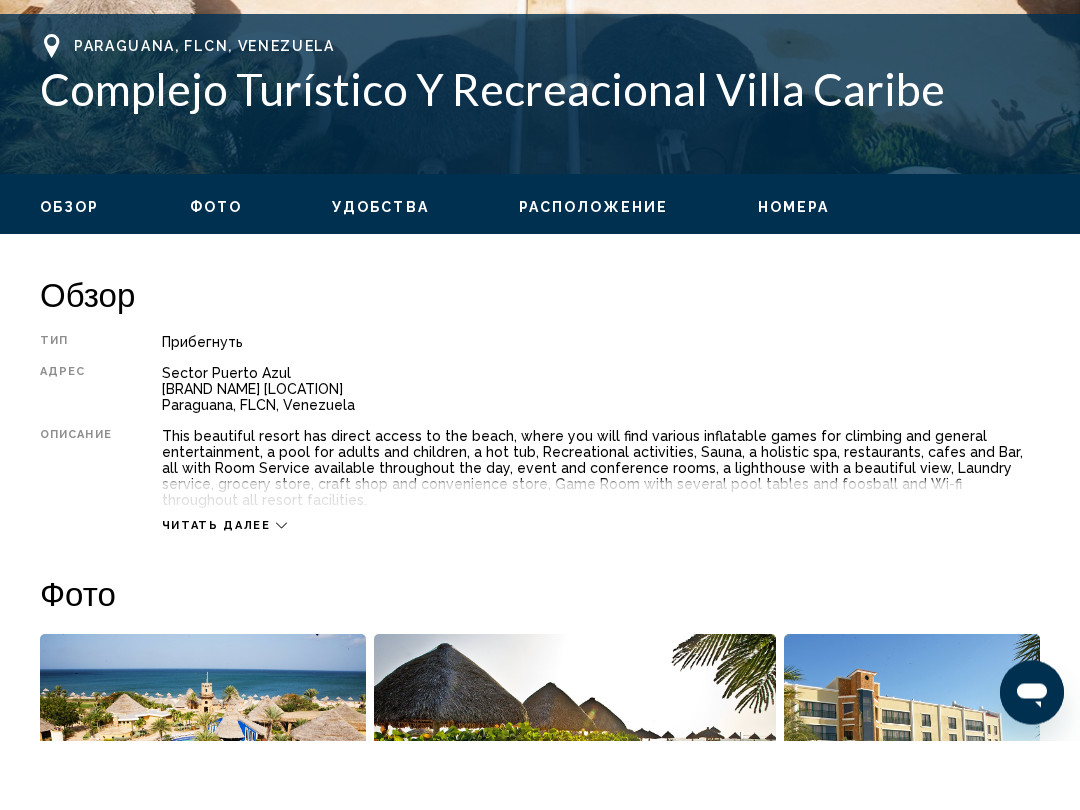 click on "Расположение" at bounding box center [593, 277] 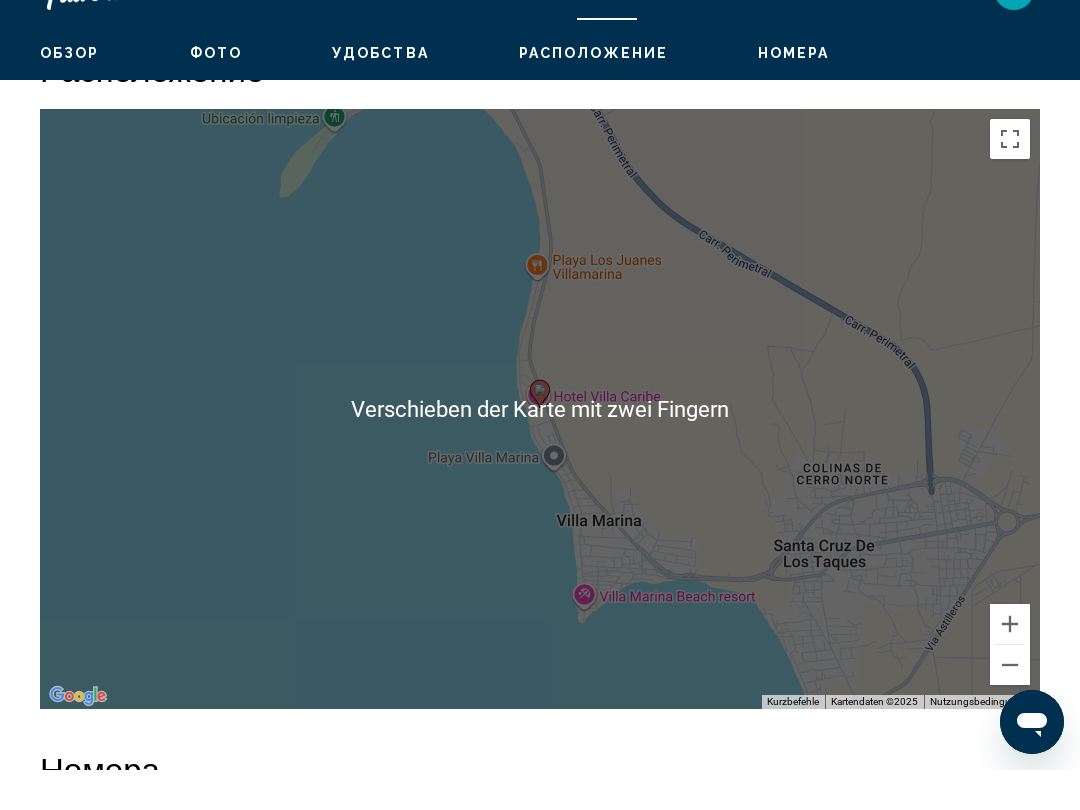 scroll, scrollTop: 2915, scrollLeft: 0, axis: vertical 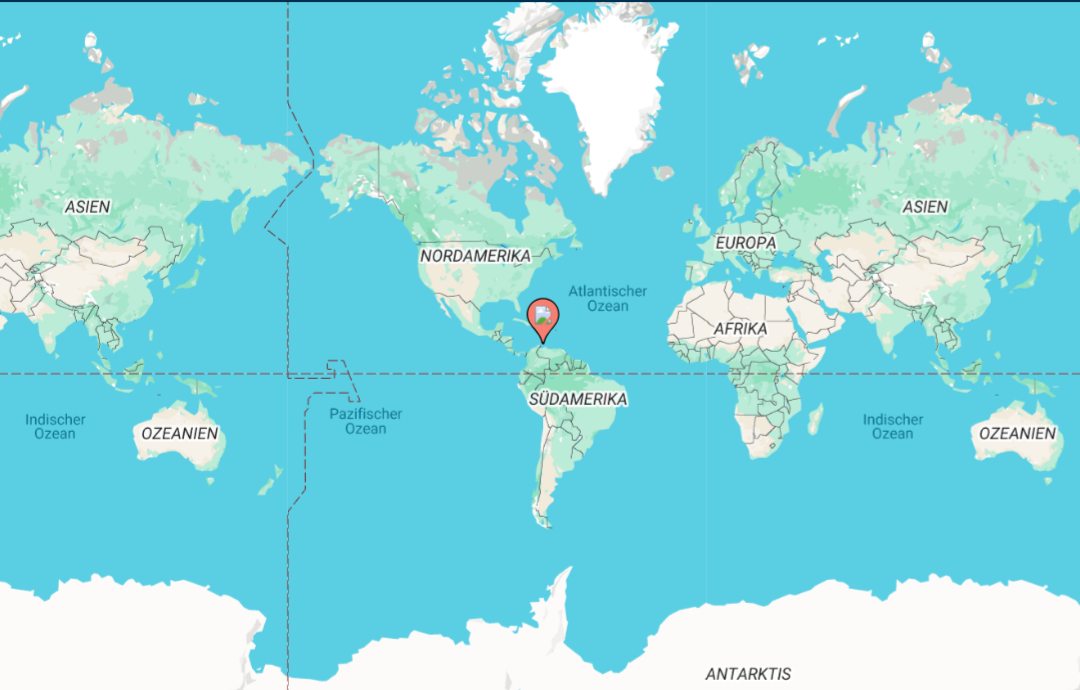 click on "Um den Modus zum Ziehen mit der Tastatur zu aktivieren, drückst du Alt + Eingabetaste. Wenn du den Modus aktiviert hast, kannst du die Markierung mit den Pfeiltasten verschieben. Nachdem du sie an die gewünschte Stelle gezogen bzw. verschoben hast, drückst du einfach die Eingabetaste. Durch Drücken der Esc-Taste kannst du den Vorgang abbrechen." at bounding box center (540, 350) 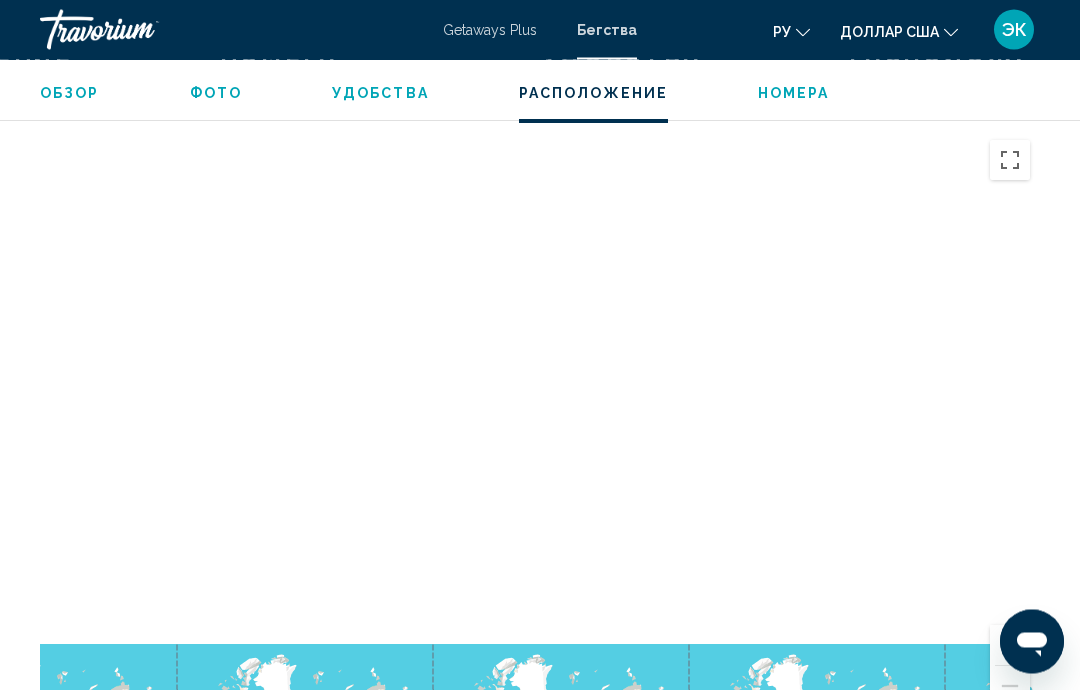 scroll, scrollTop: 2932, scrollLeft: 0, axis: vertical 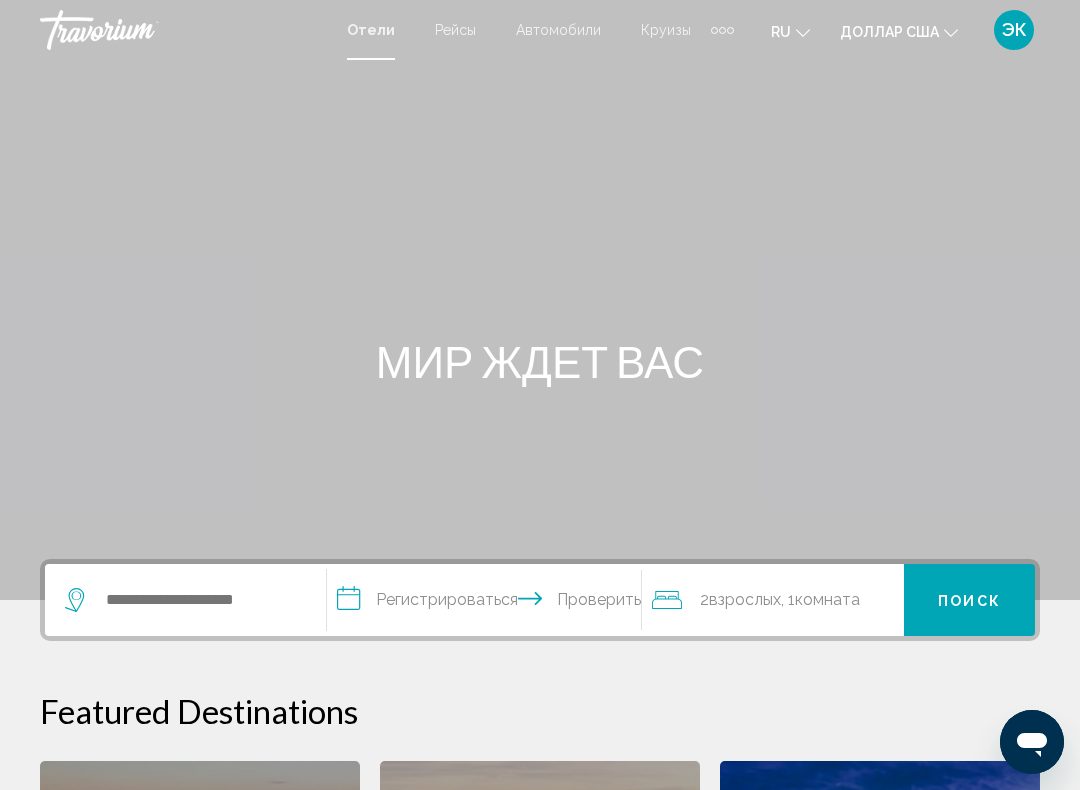 click on "Рейсы" at bounding box center (455, 30) 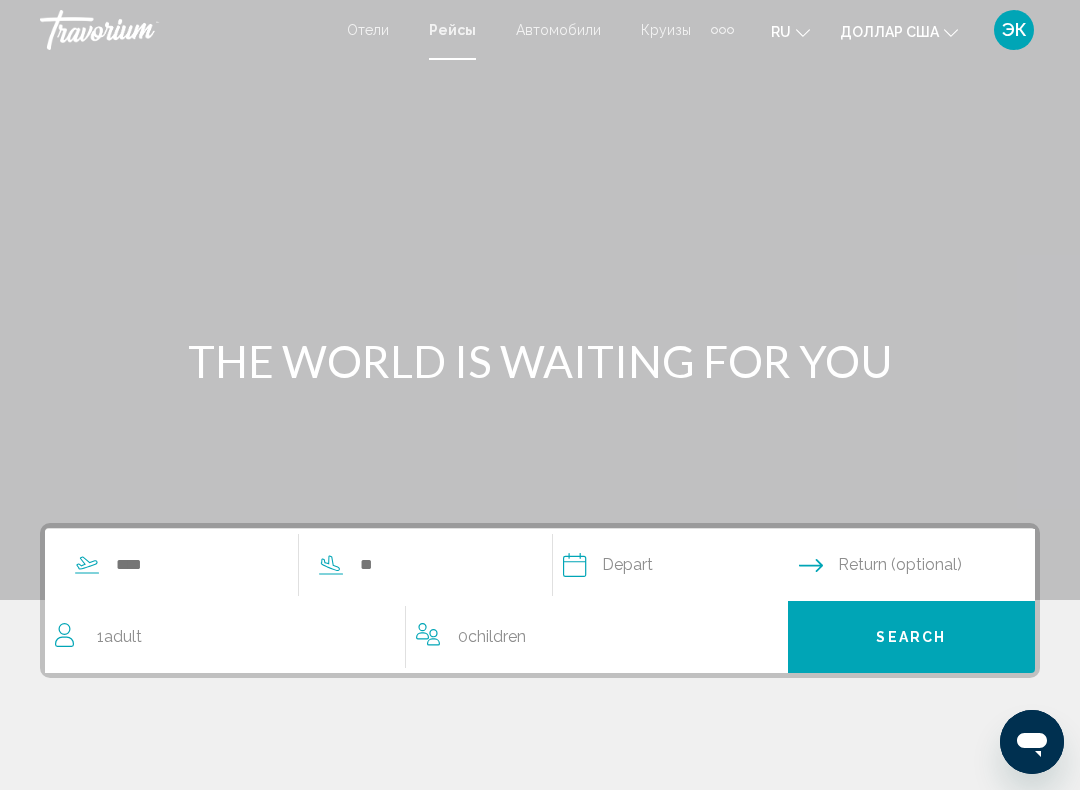 scroll, scrollTop: 0, scrollLeft: 0, axis: both 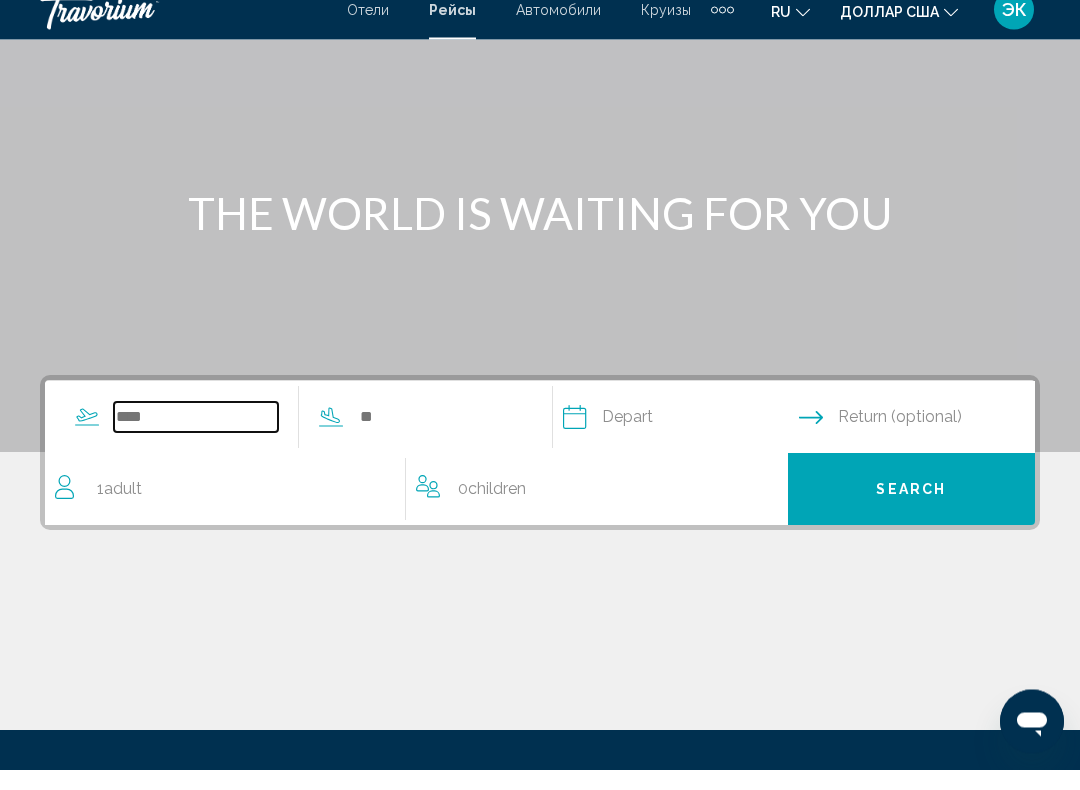 click at bounding box center (196, 438) 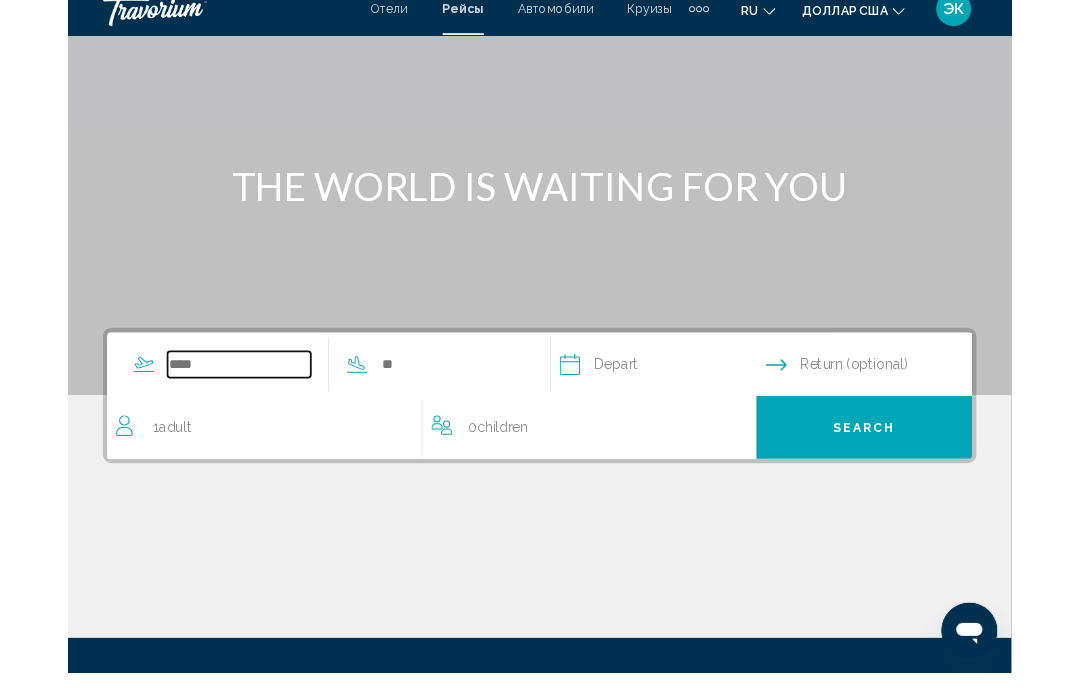 scroll, scrollTop: 127, scrollLeft: 0, axis: vertical 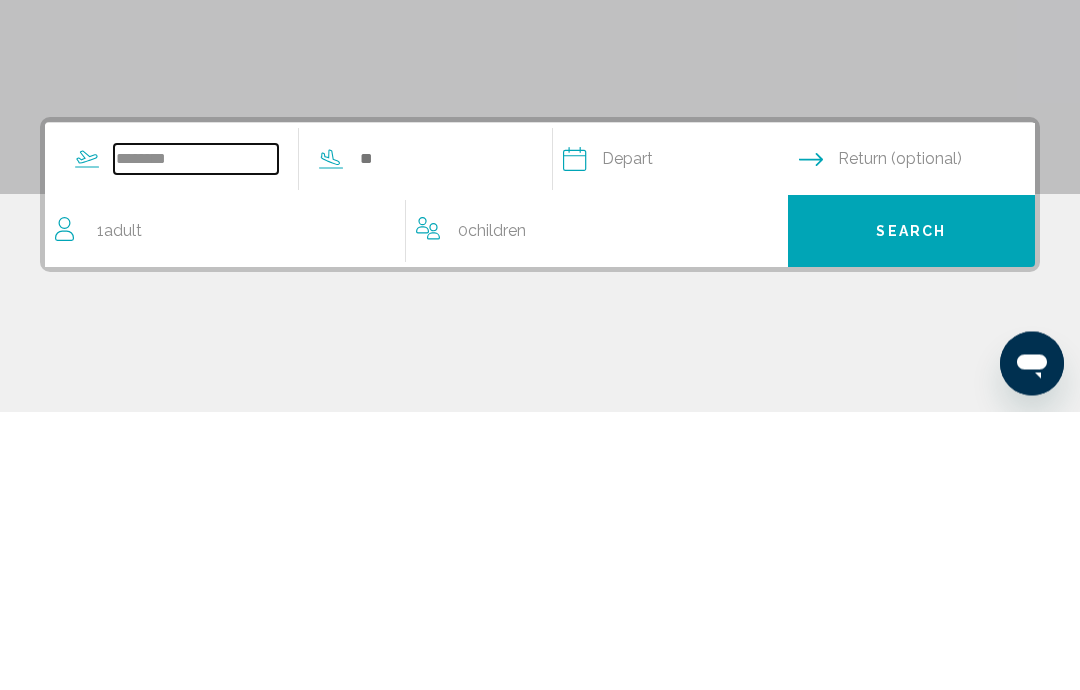 type on "*******" 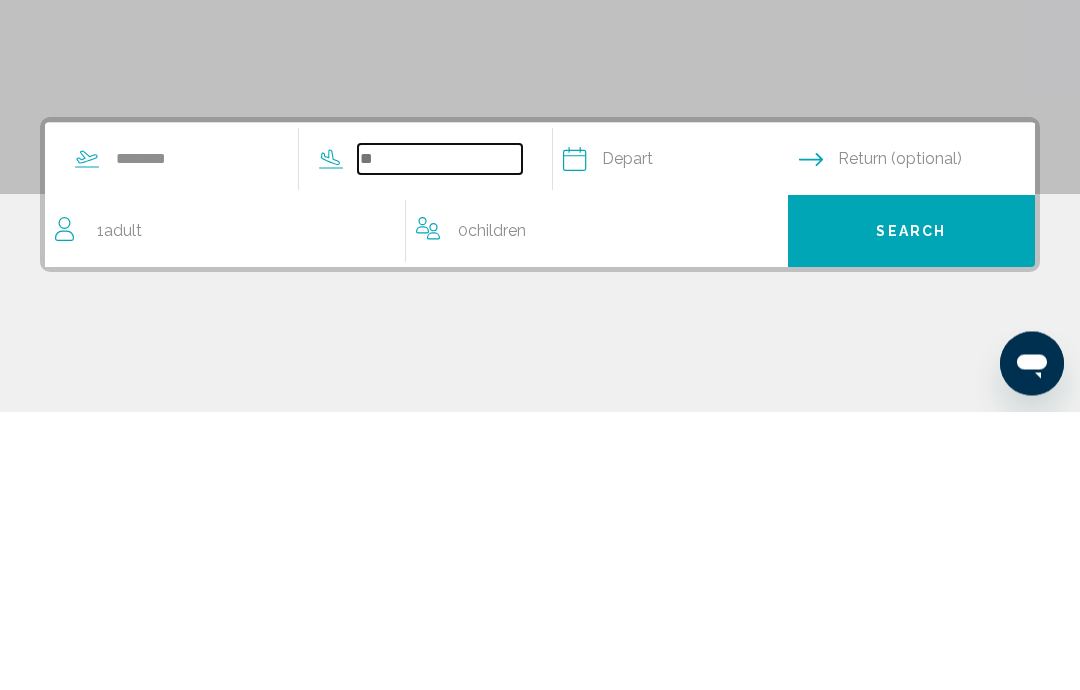 click at bounding box center (440, 438) 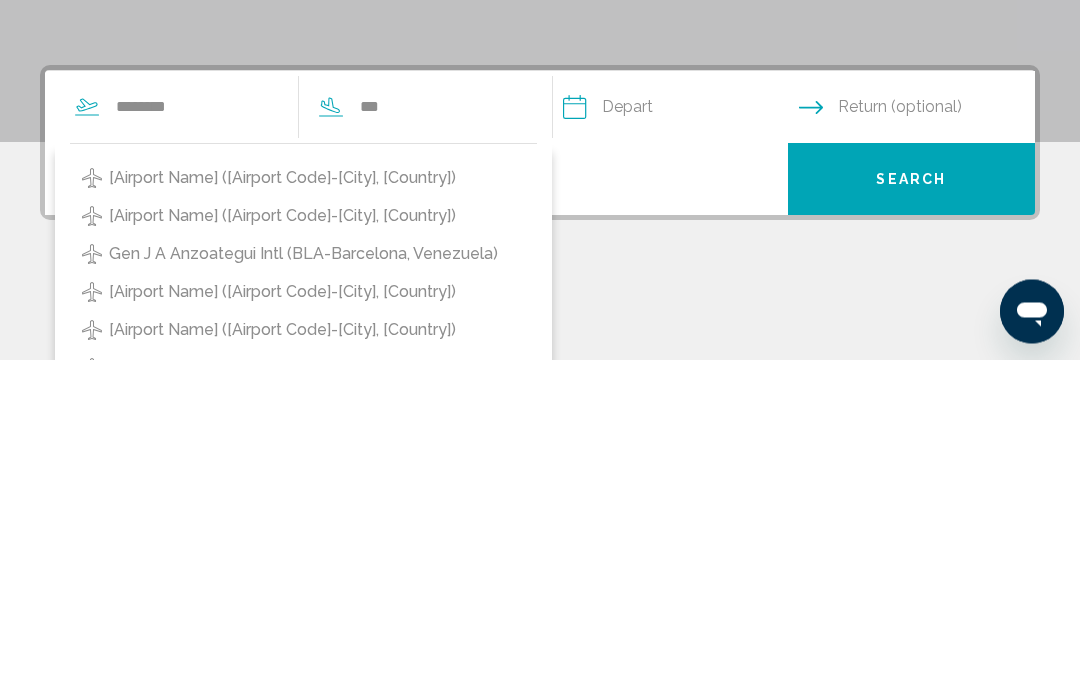 click on "Gen J A Anzoategui Intl  (BLA-Barcelona, Venezuela)" at bounding box center [303, 585] 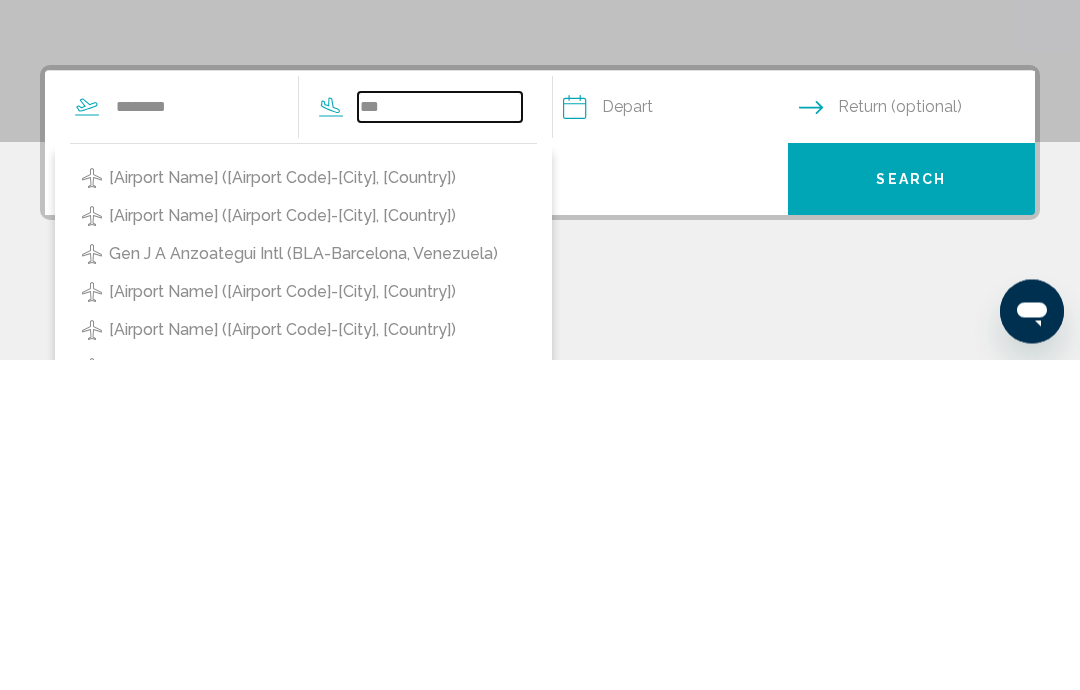 type on "**********" 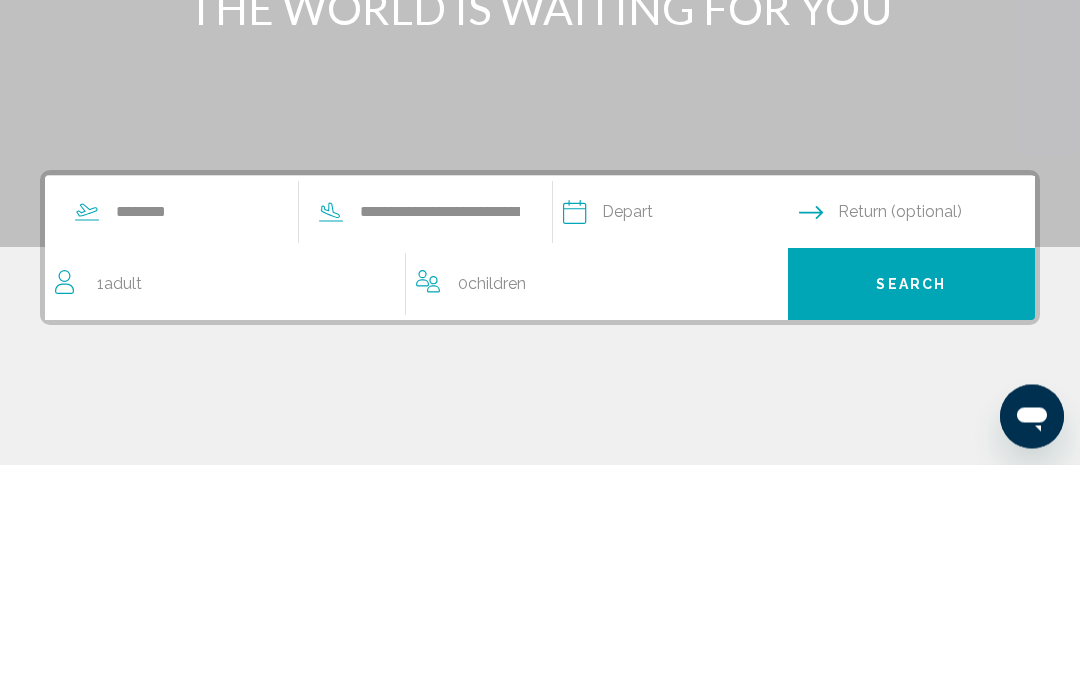 click at bounding box center (680, 441) 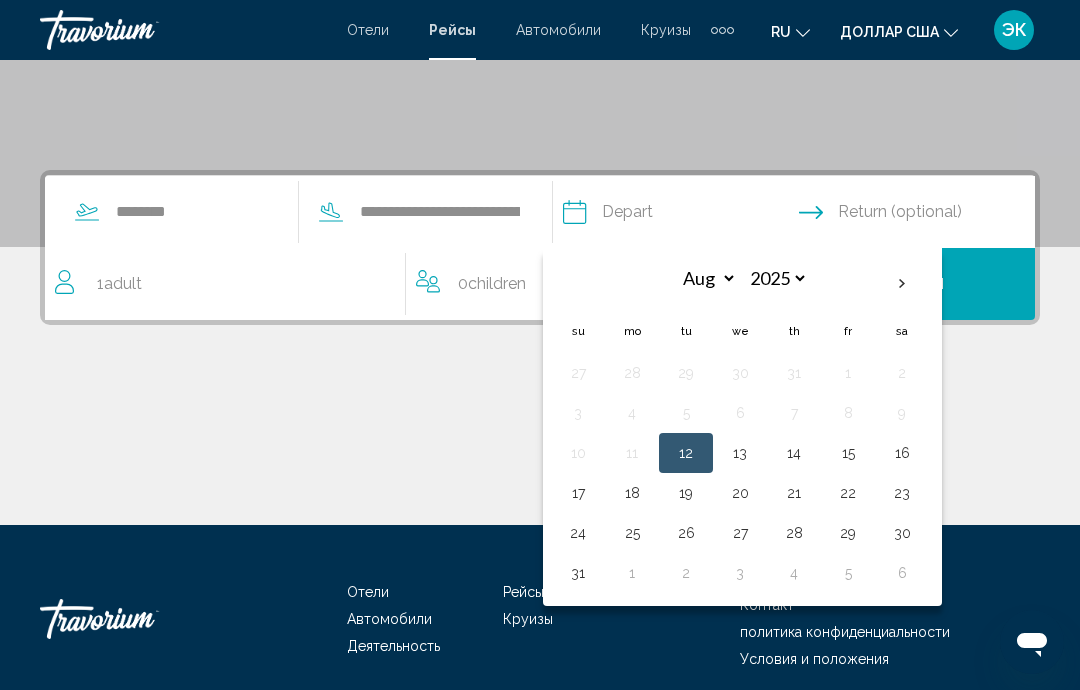 click at bounding box center (902, 284) 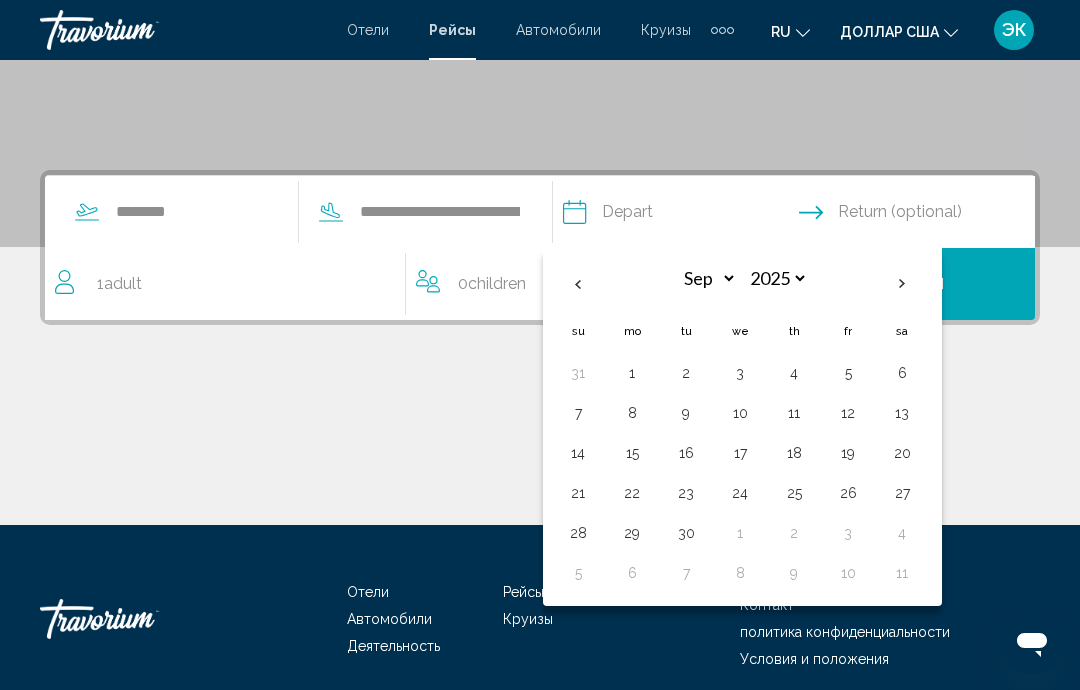 click on "27" at bounding box center [902, 493] 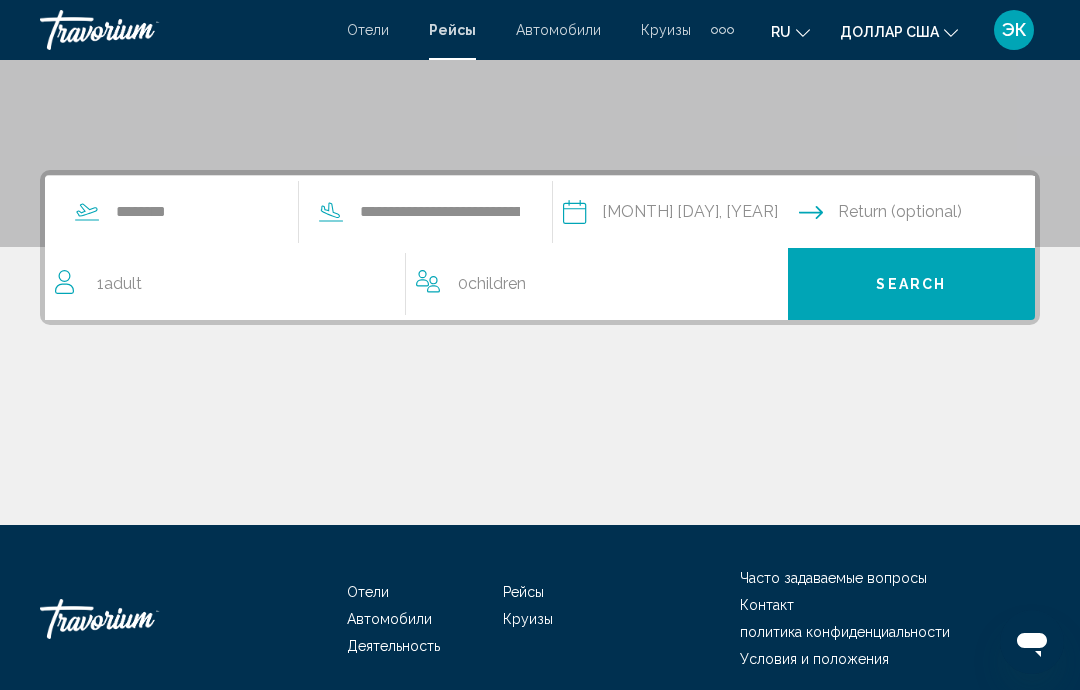 click at bounding box center [921, 215] 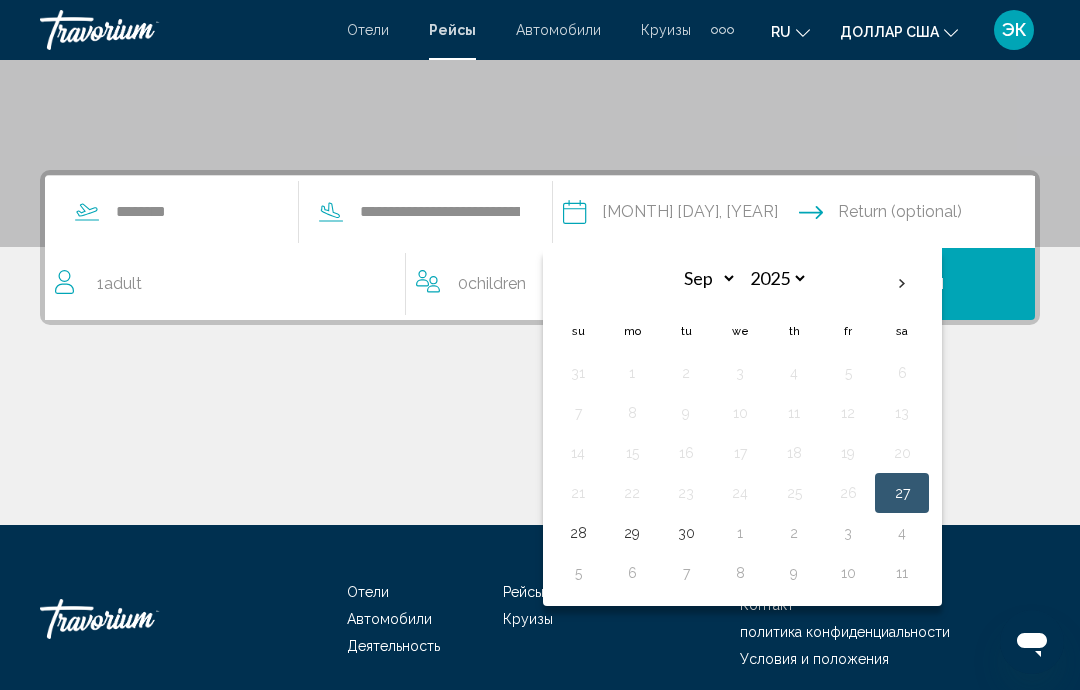 click at bounding box center (902, 284) 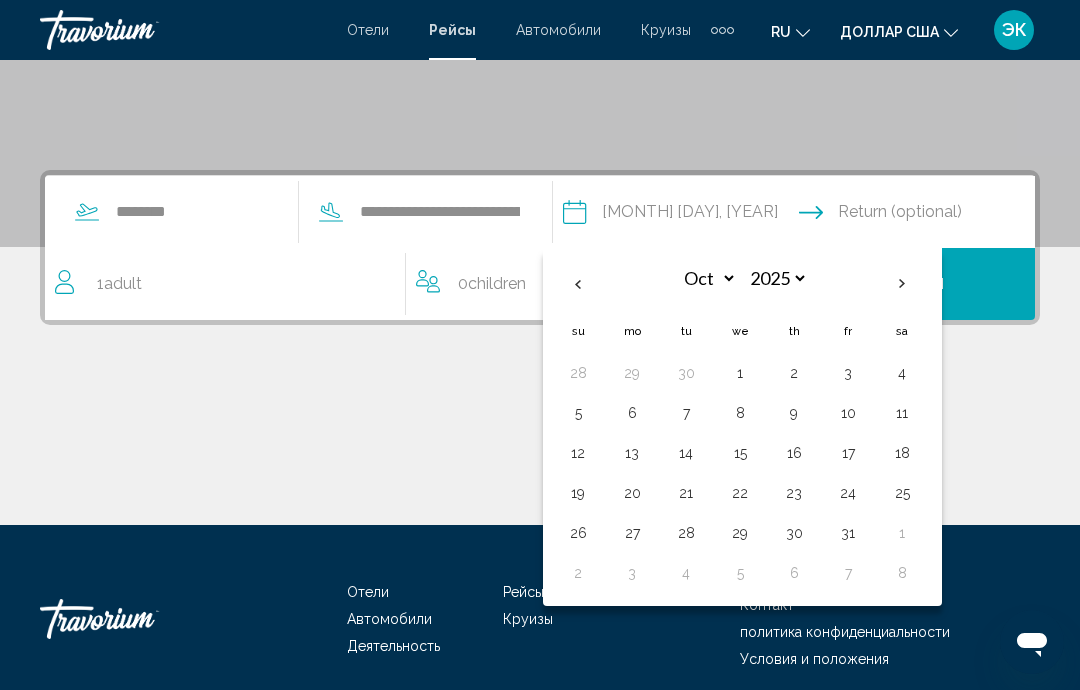click on "4" at bounding box center (902, 373) 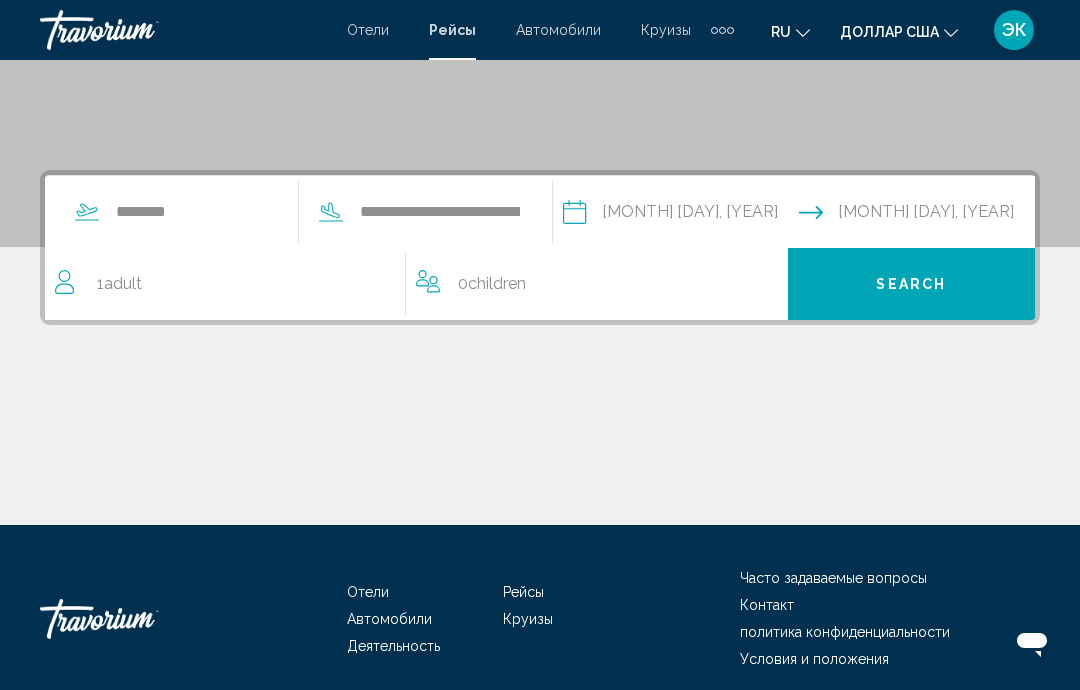 click on "Search" at bounding box center [911, 285] 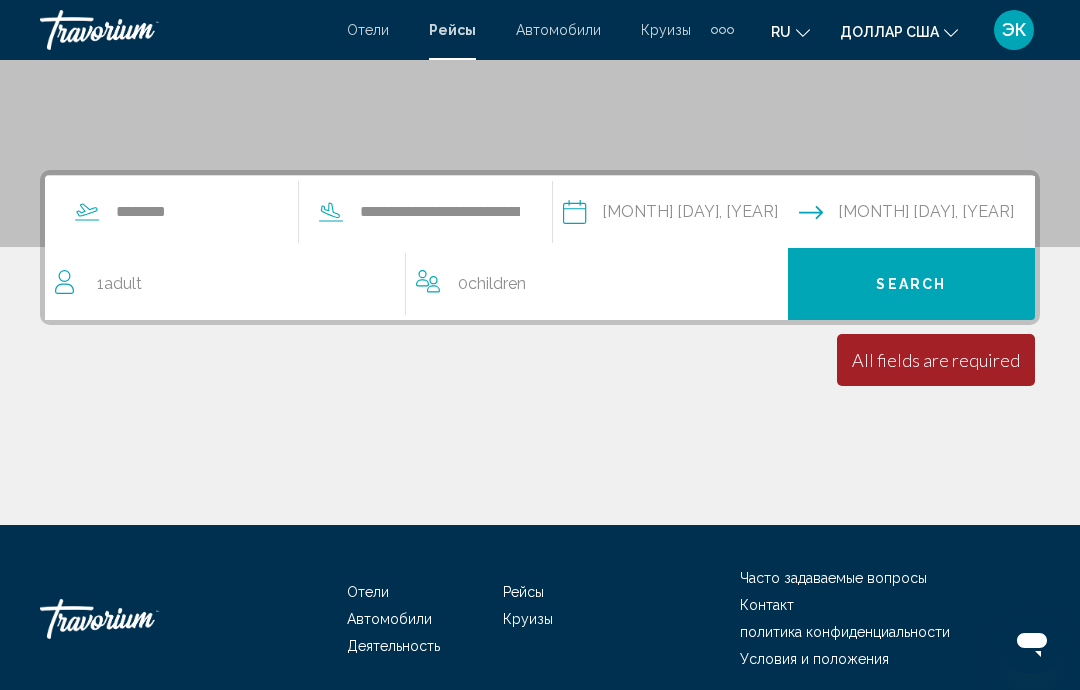 click on "1  Adult Adults" at bounding box center (230, 284) 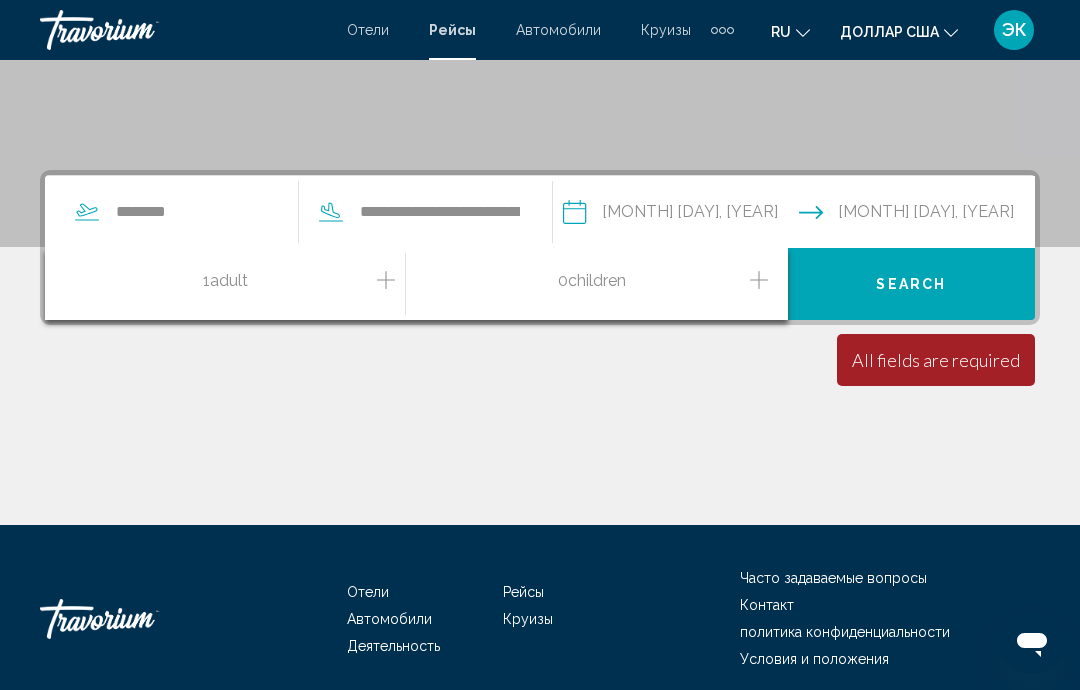 click 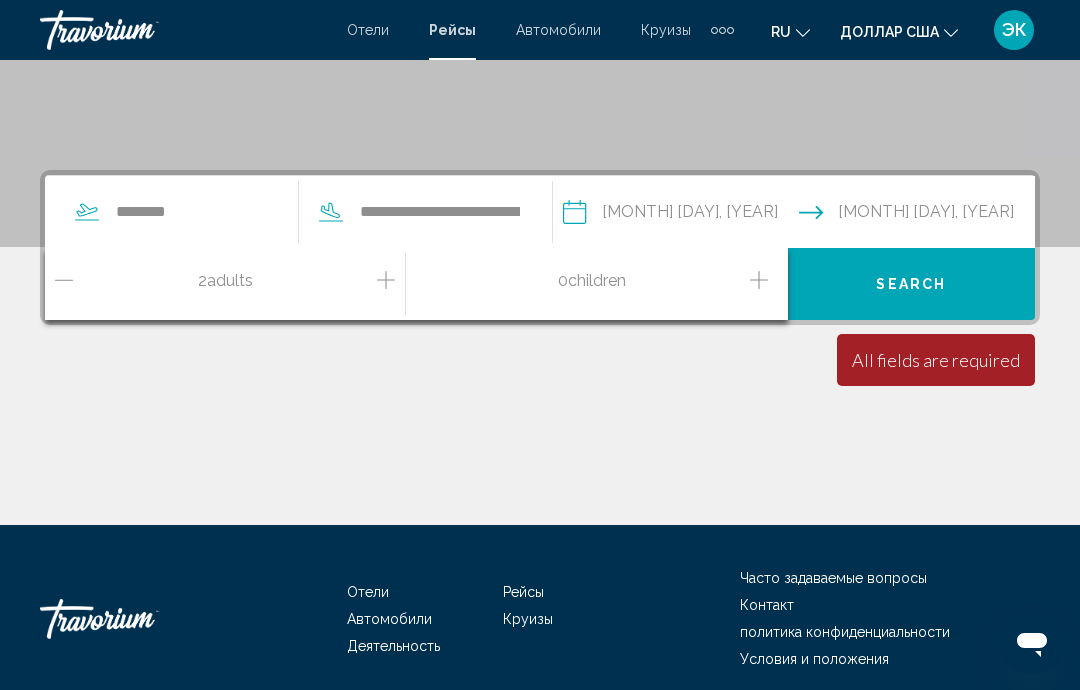 click 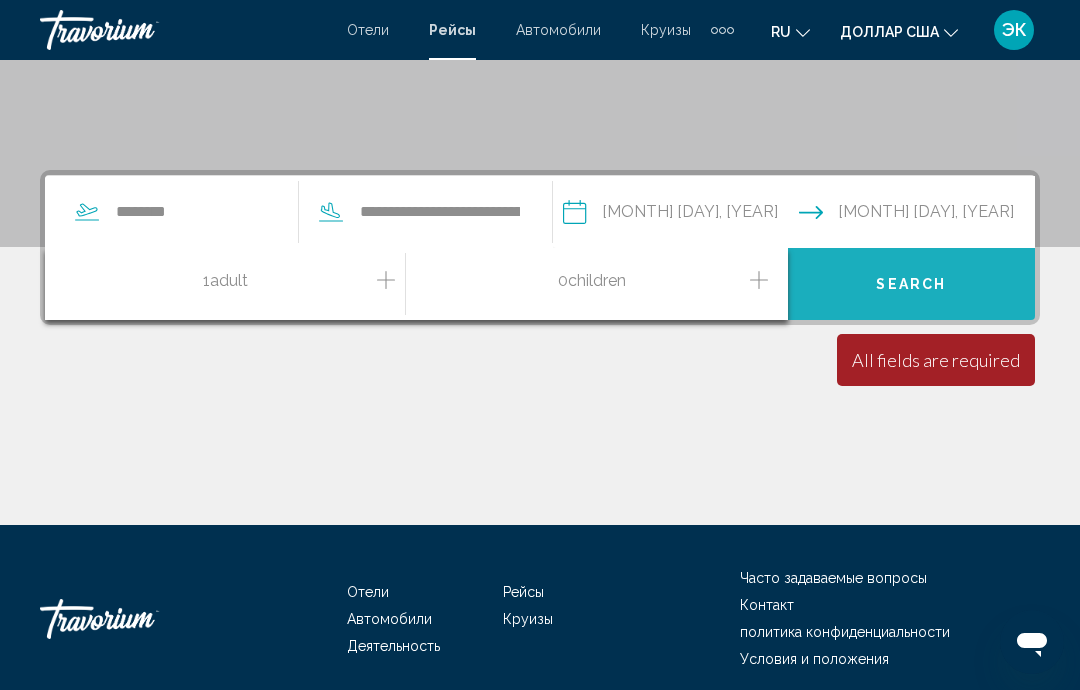 click on "Search" at bounding box center [912, 284] 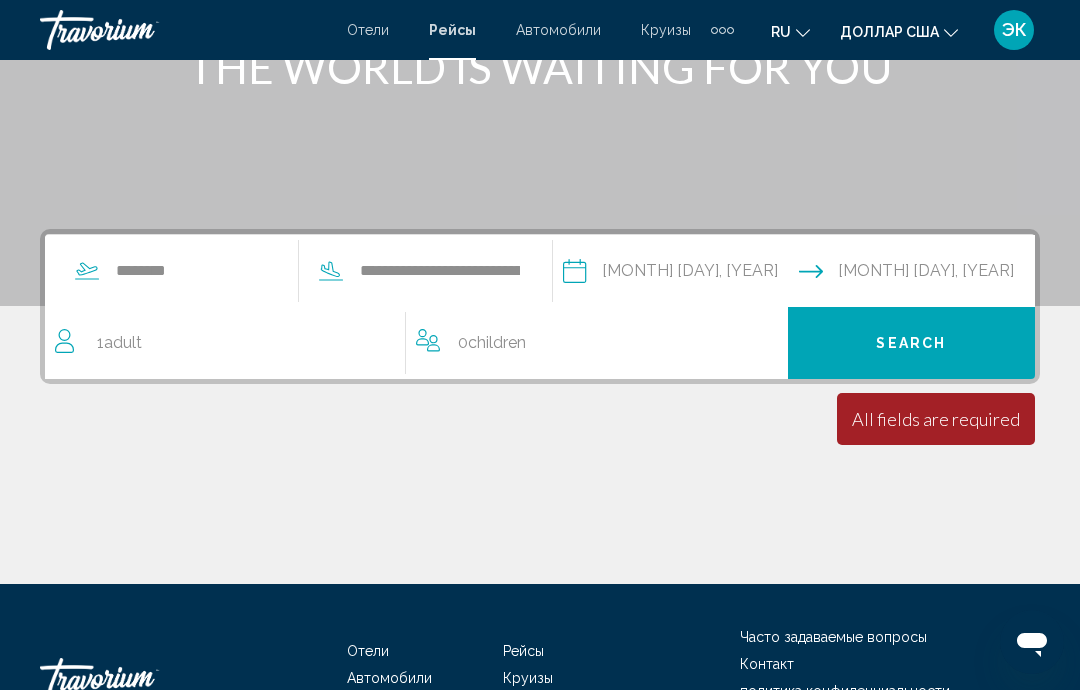 click on "0  Child Children" at bounding box center (591, 343) 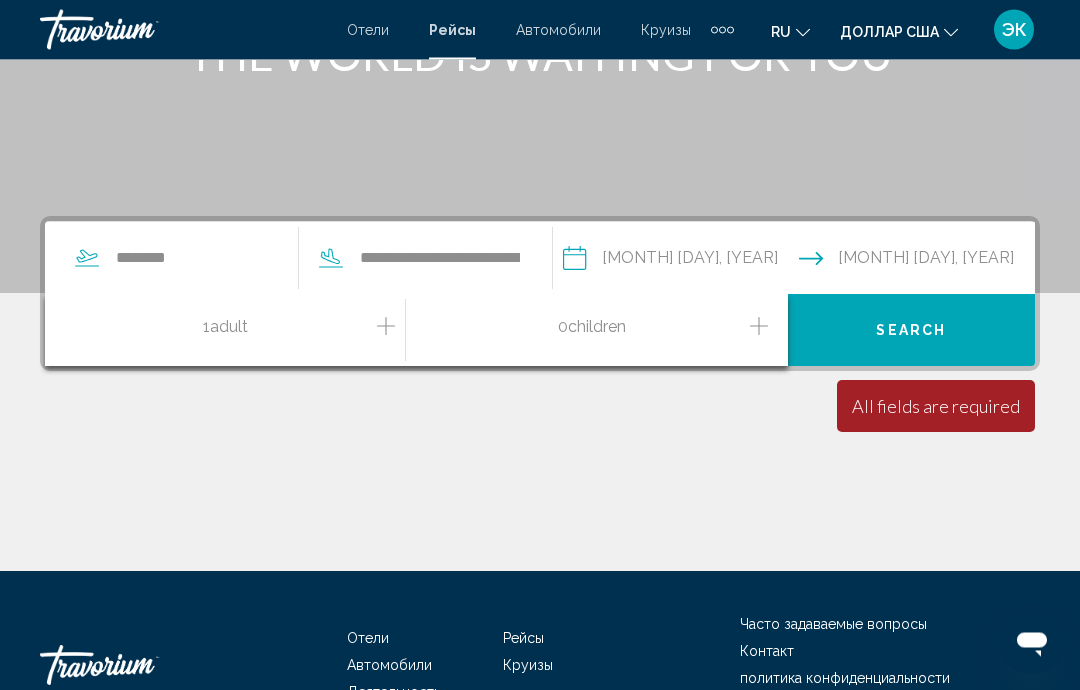 scroll, scrollTop: 303, scrollLeft: 0, axis: vertical 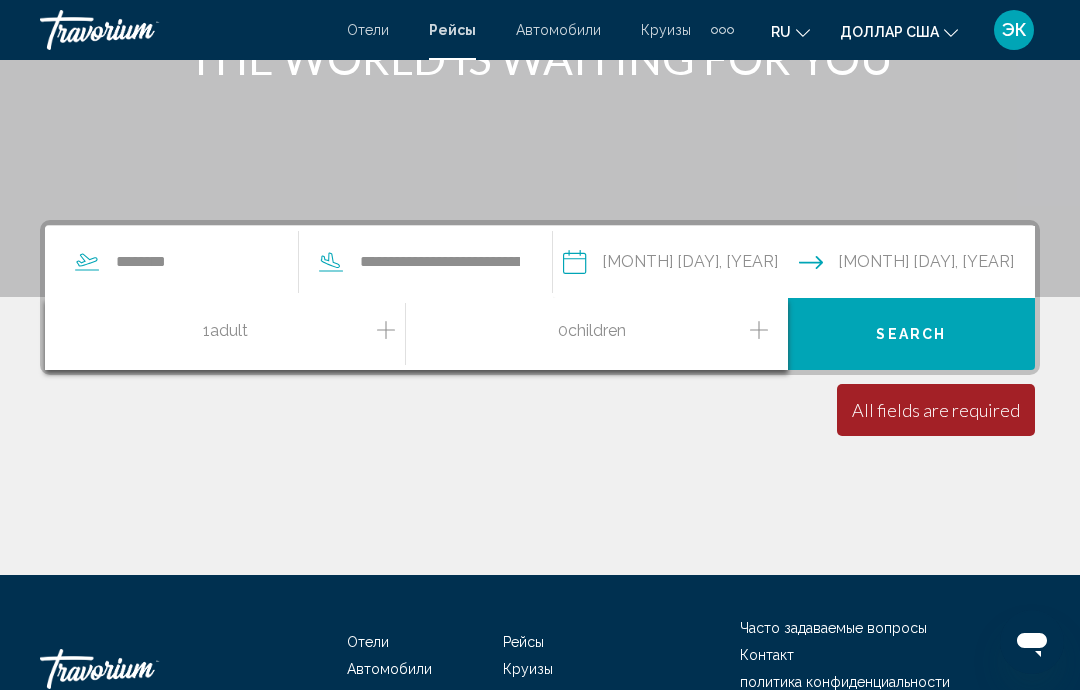 click on "Search" at bounding box center (912, 334) 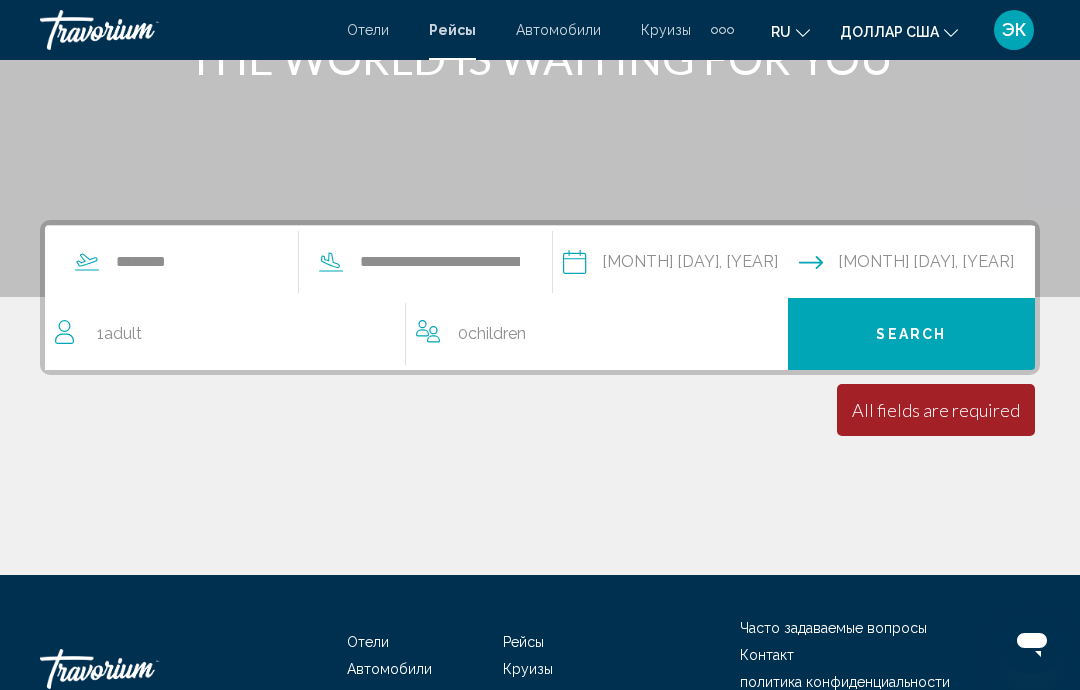 click on "All fields are required" at bounding box center [936, 410] 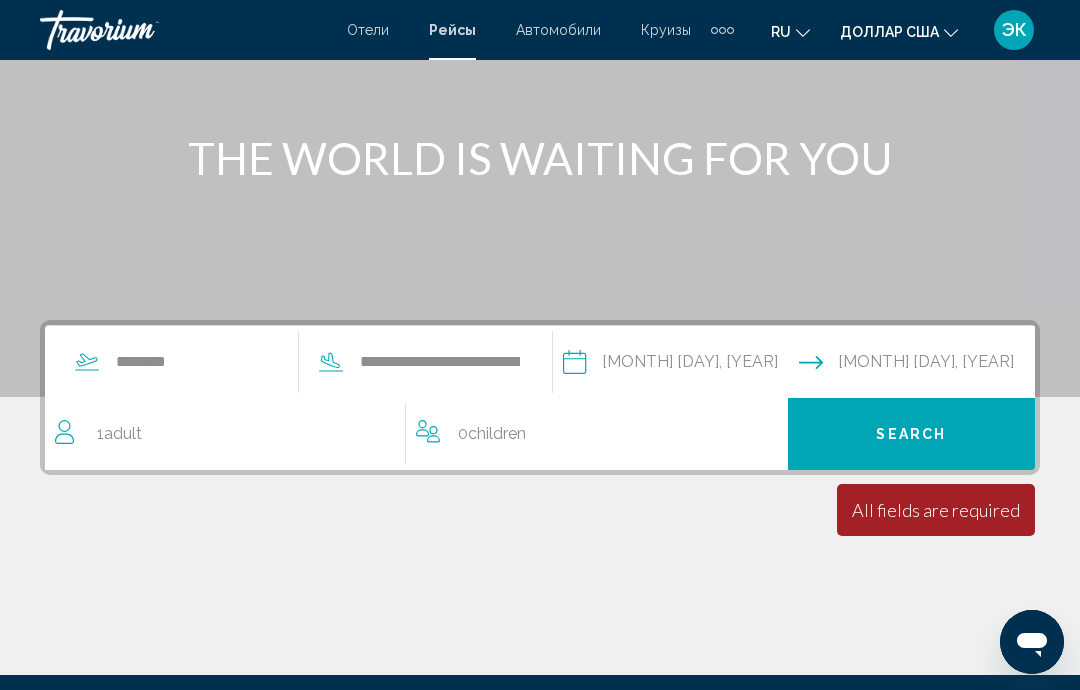 scroll, scrollTop: 178, scrollLeft: 0, axis: vertical 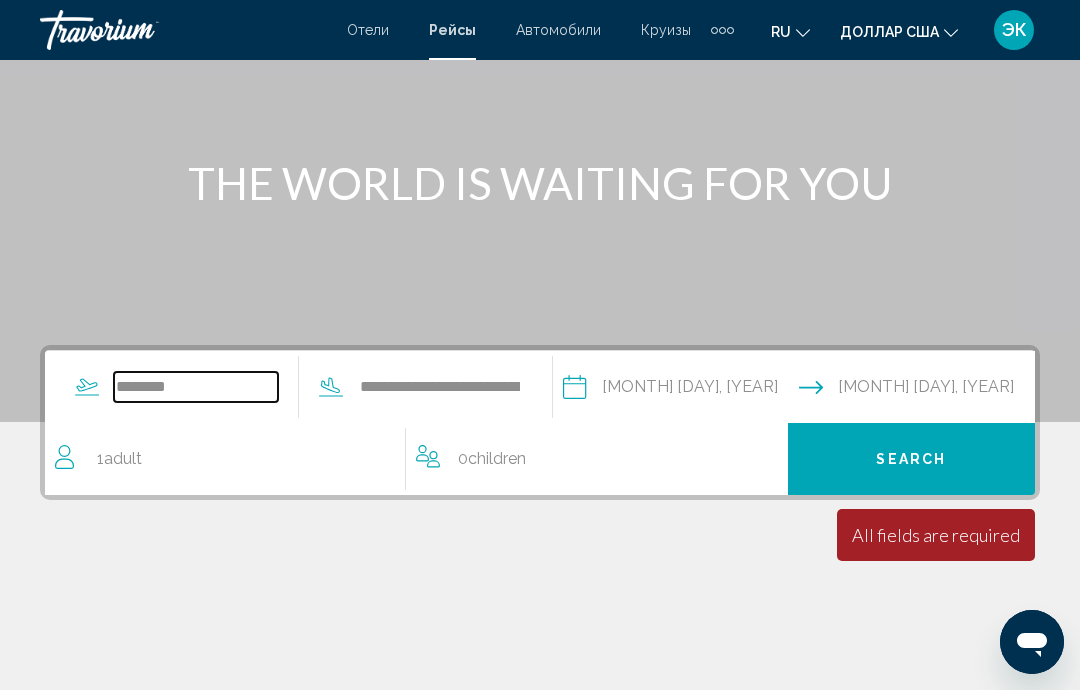 click on "*******" at bounding box center [196, 387] 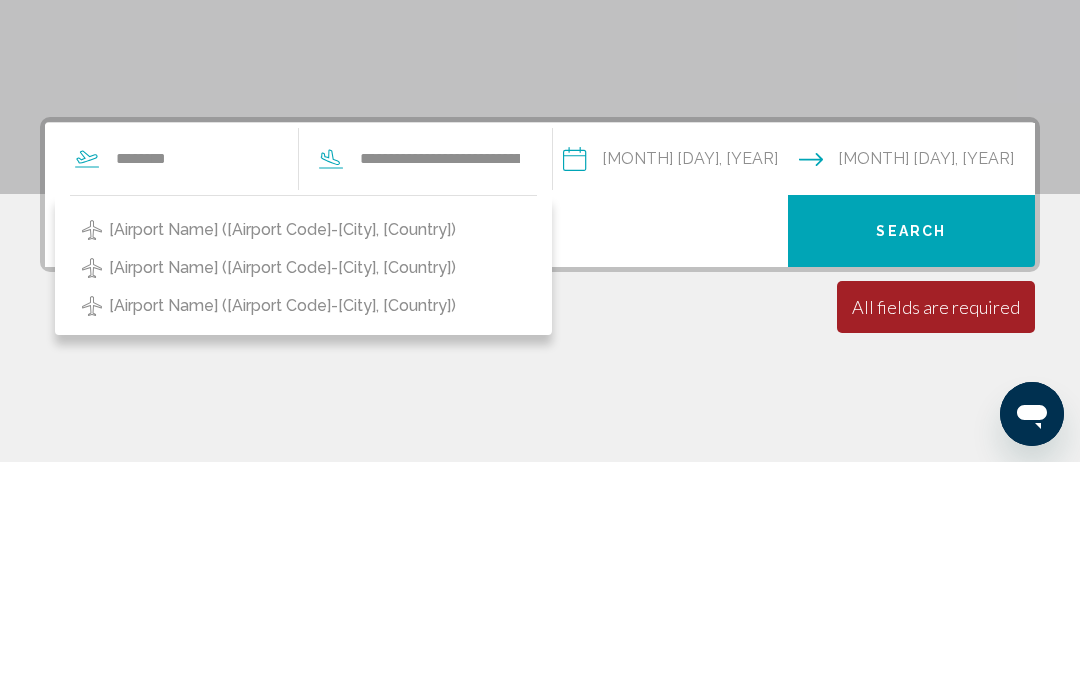 click on "Hamburg Airport (HAM-Hamburg, Germany)" at bounding box center (282, 458) 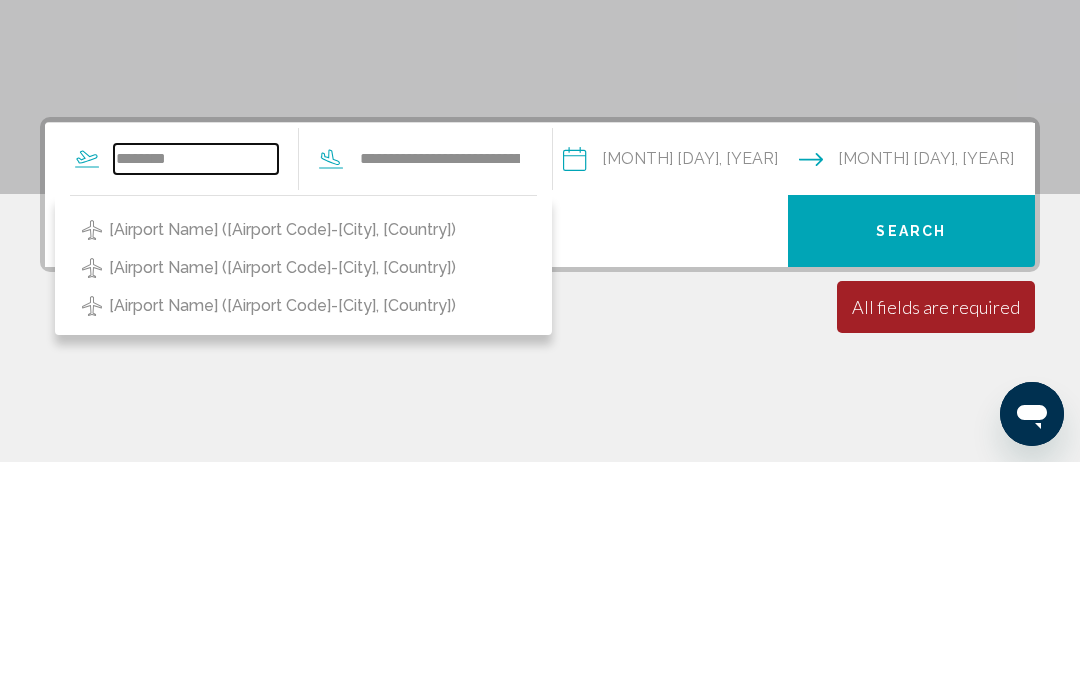type on "**********" 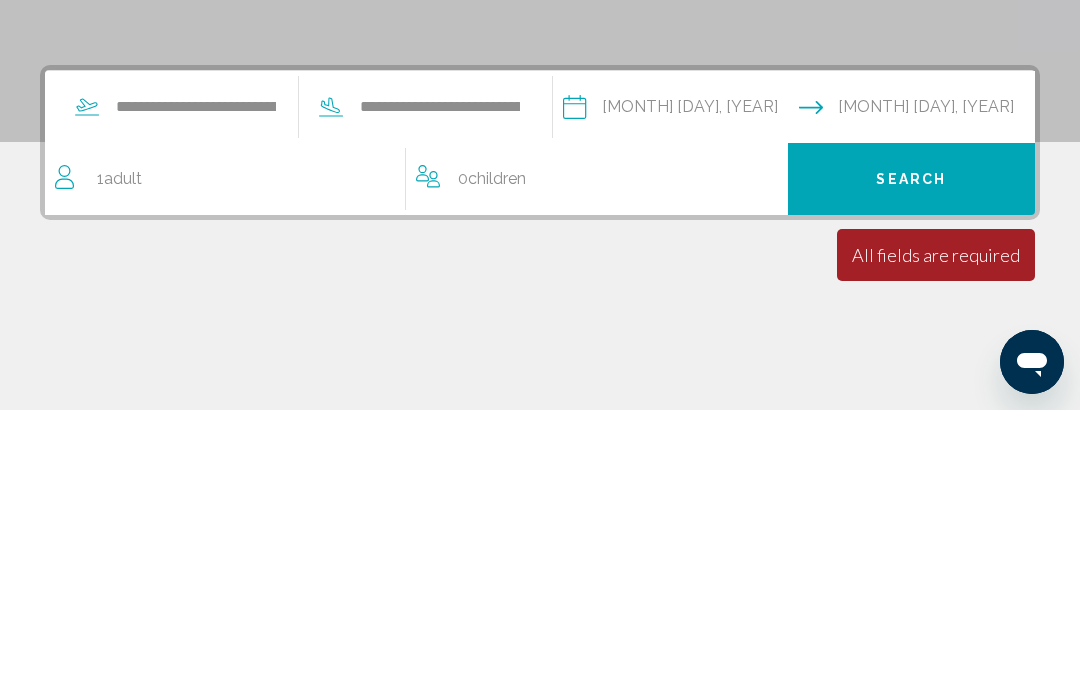 click on "Search" at bounding box center [912, 459] 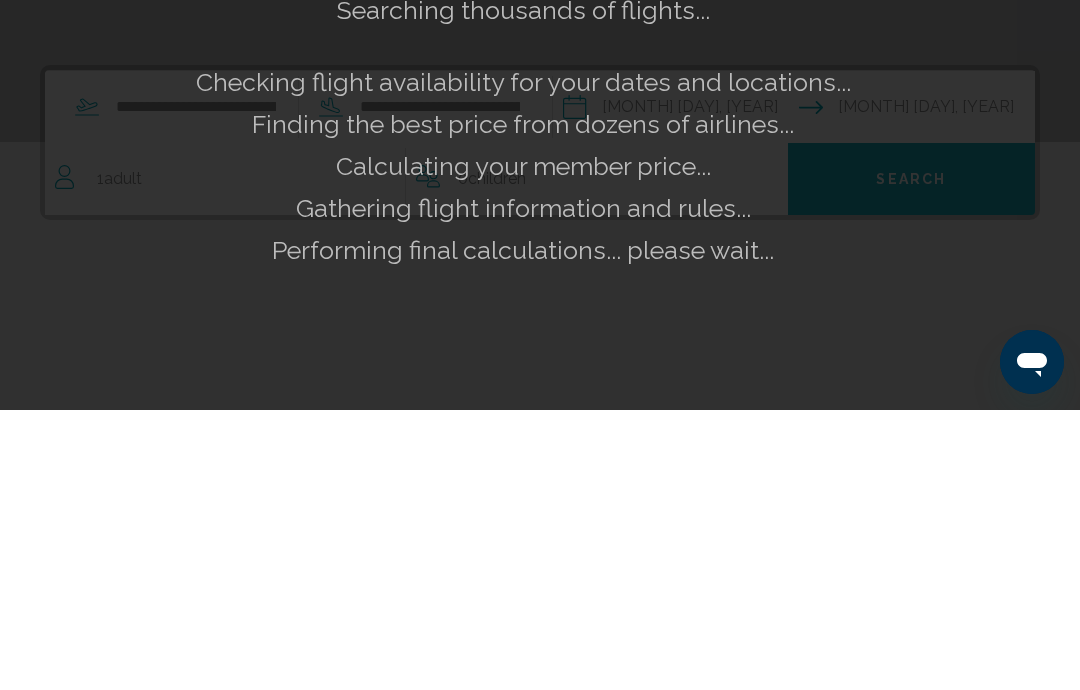 scroll, scrollTop: 353, scrollLeft: 0, axis: vertical 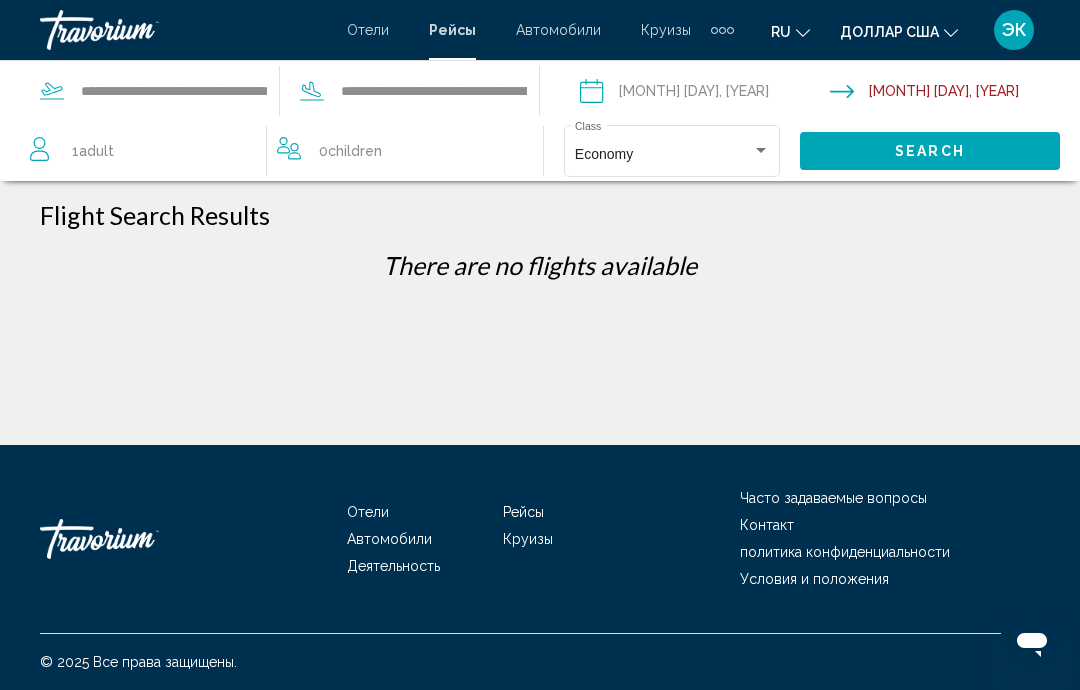 click at bounding box center (761, 151) 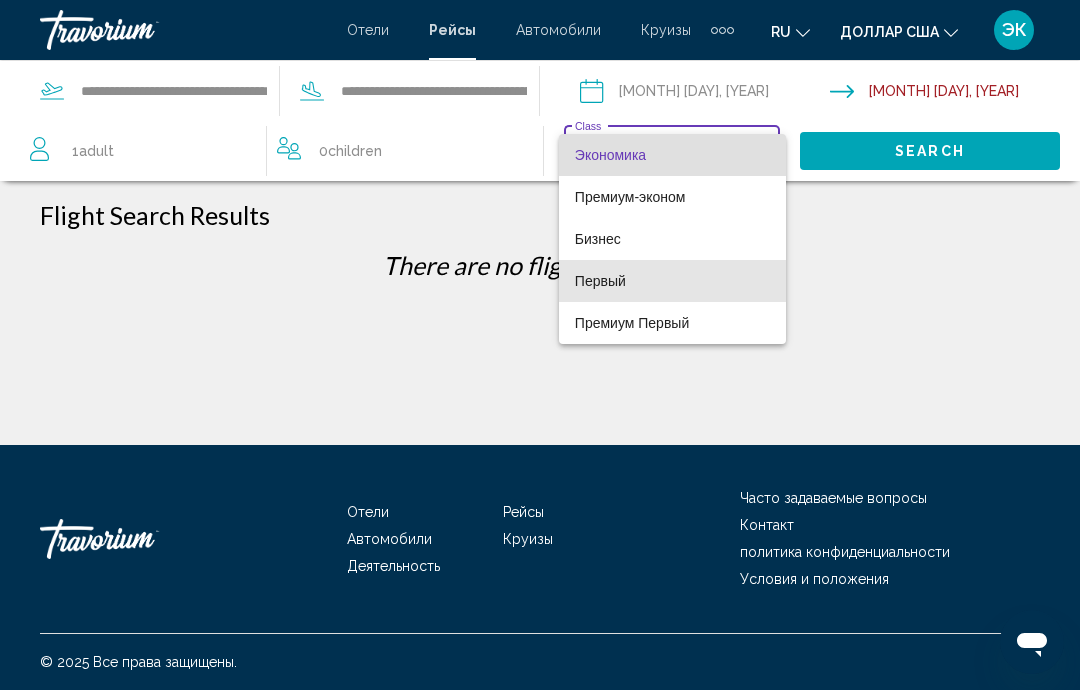 scroll, scrollTop: 0, scrollLeft: 0, axis: both 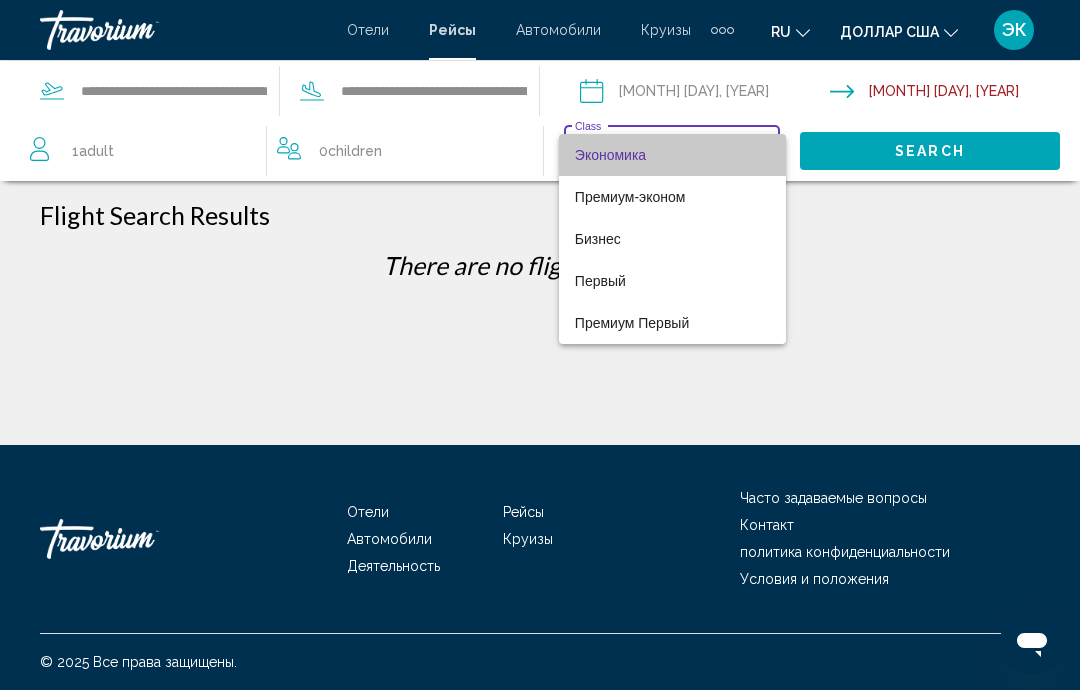 click on "Экономика" at bounding box center [672, 155] 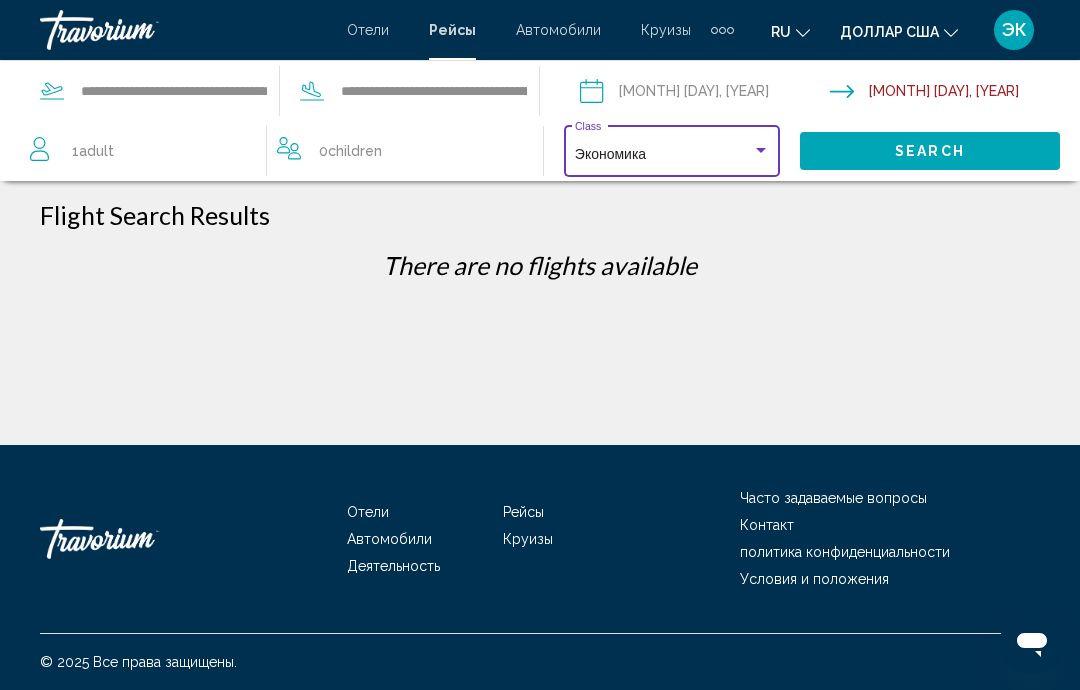 click on "Search" 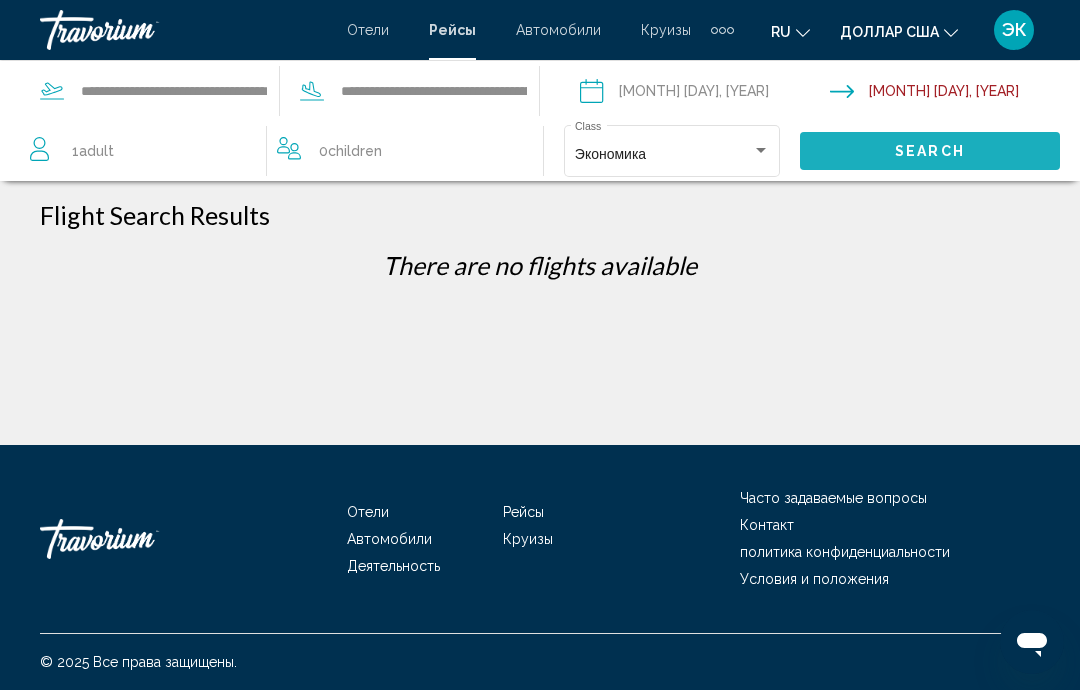 click on "Search" 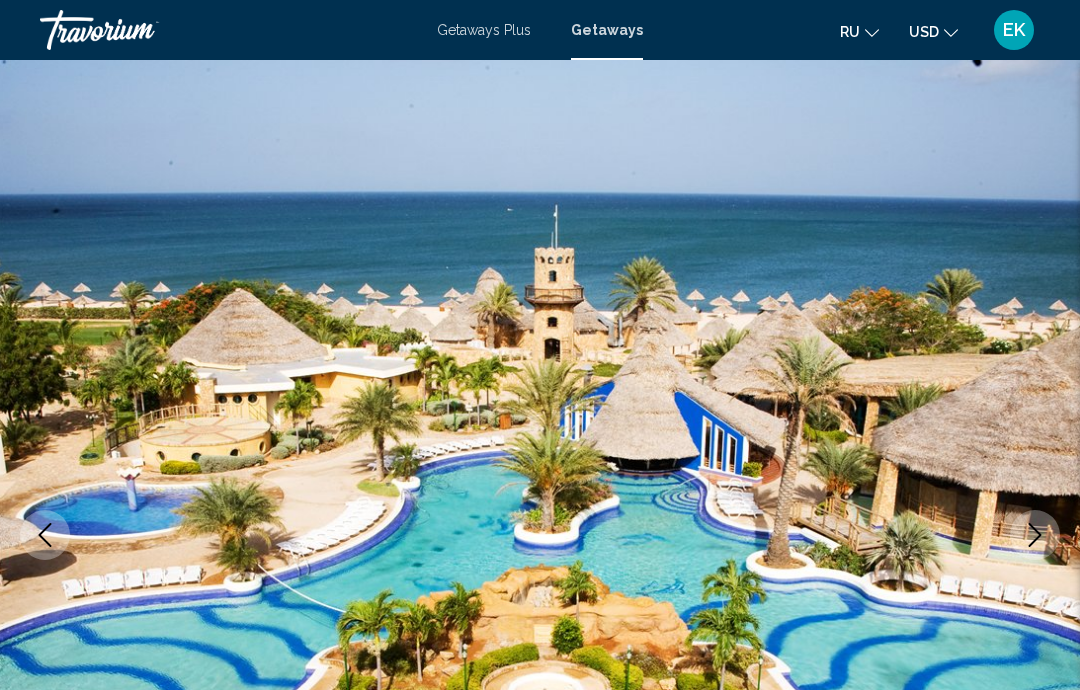 scroll, scrollTop: 0, scrollLeft: 0, axis: both 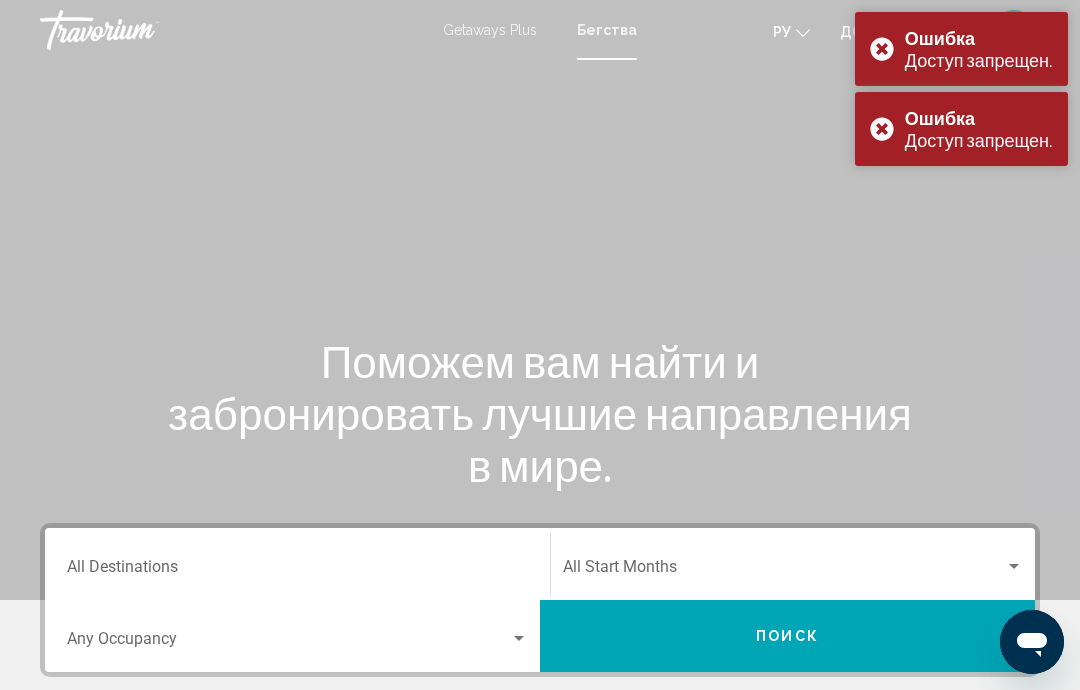 click on "Ошибка Доступ запрещен." at bounding box center [961, 49] 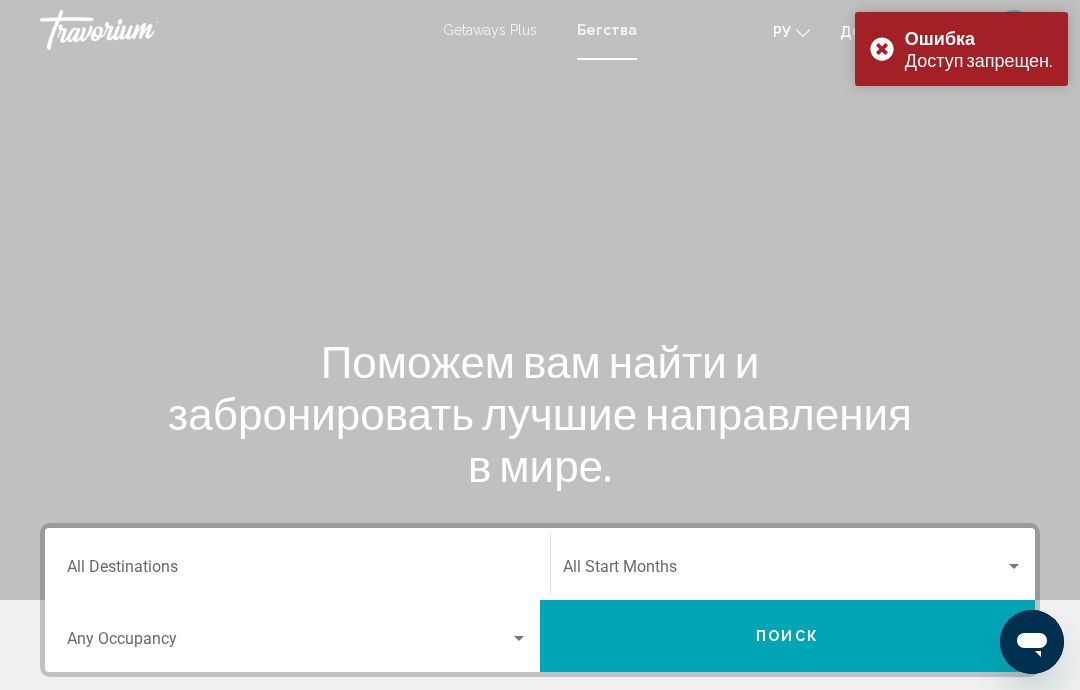 click at bounding box center (540, 300) 